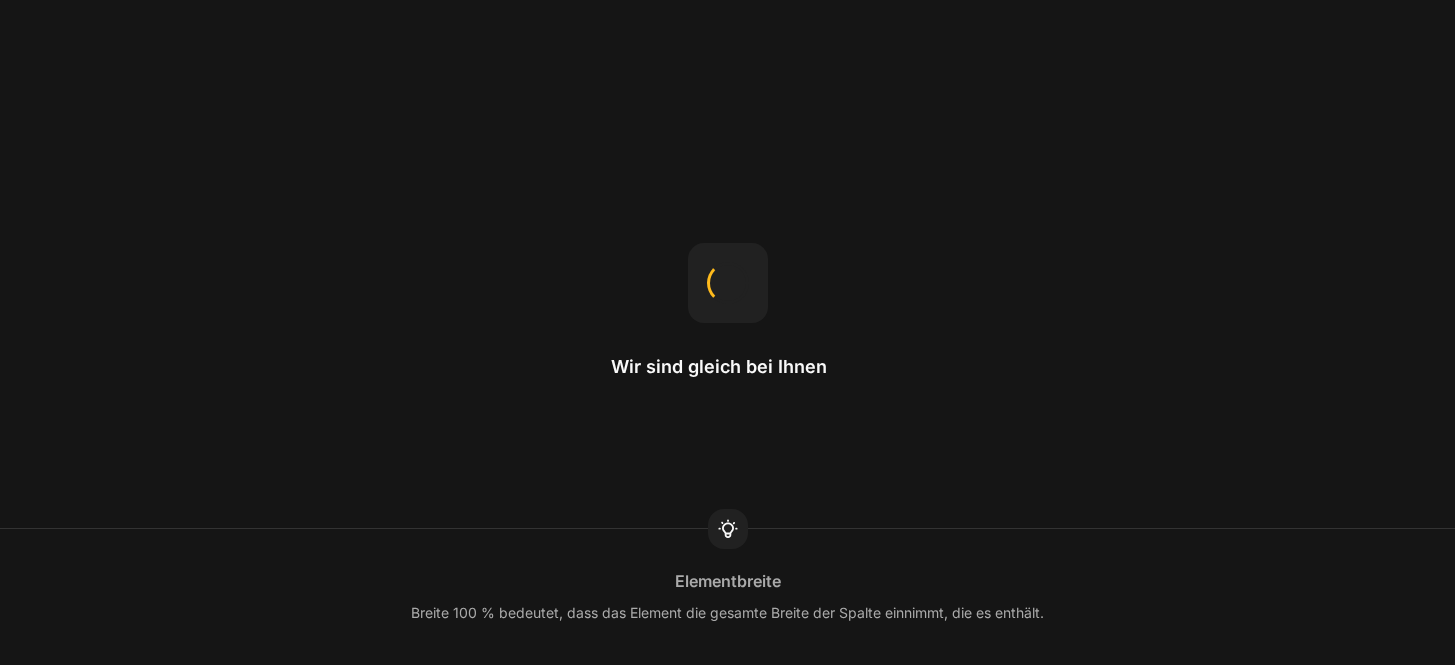 scroll, scrollTop: 0, scrollLeft: 0, axis: both 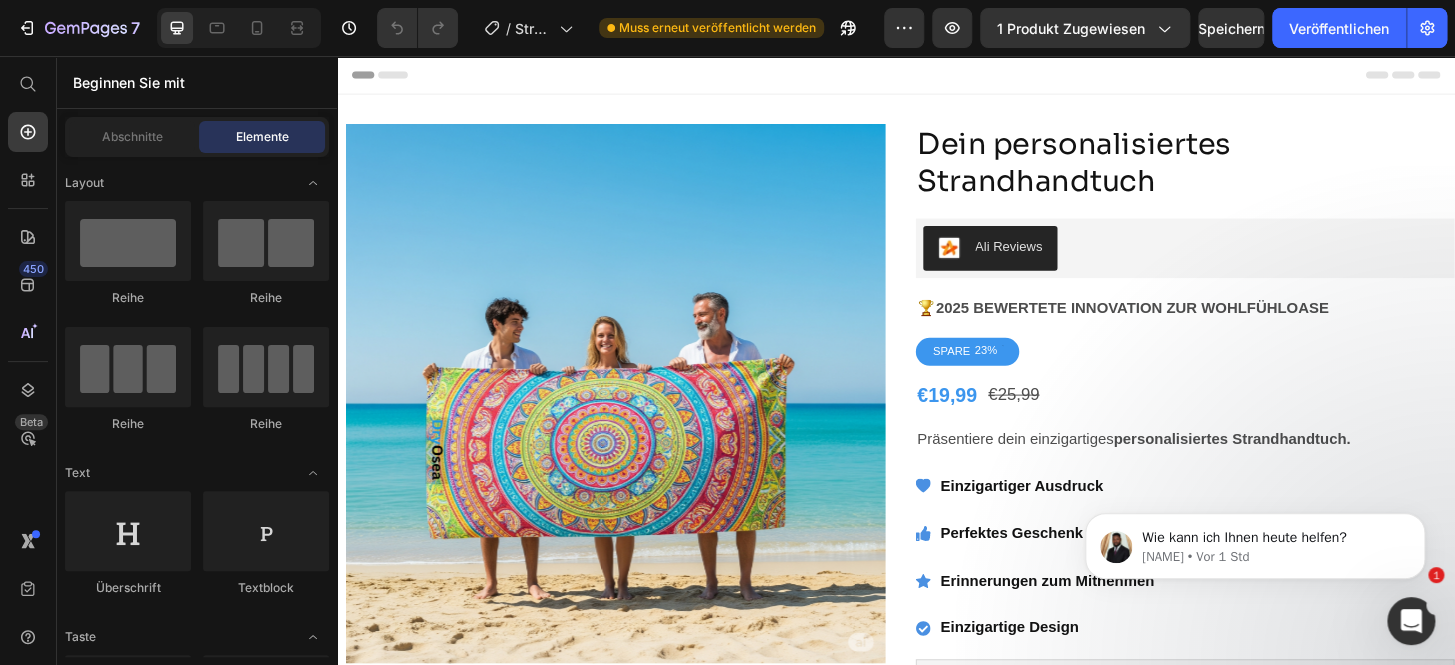 radio on "false" 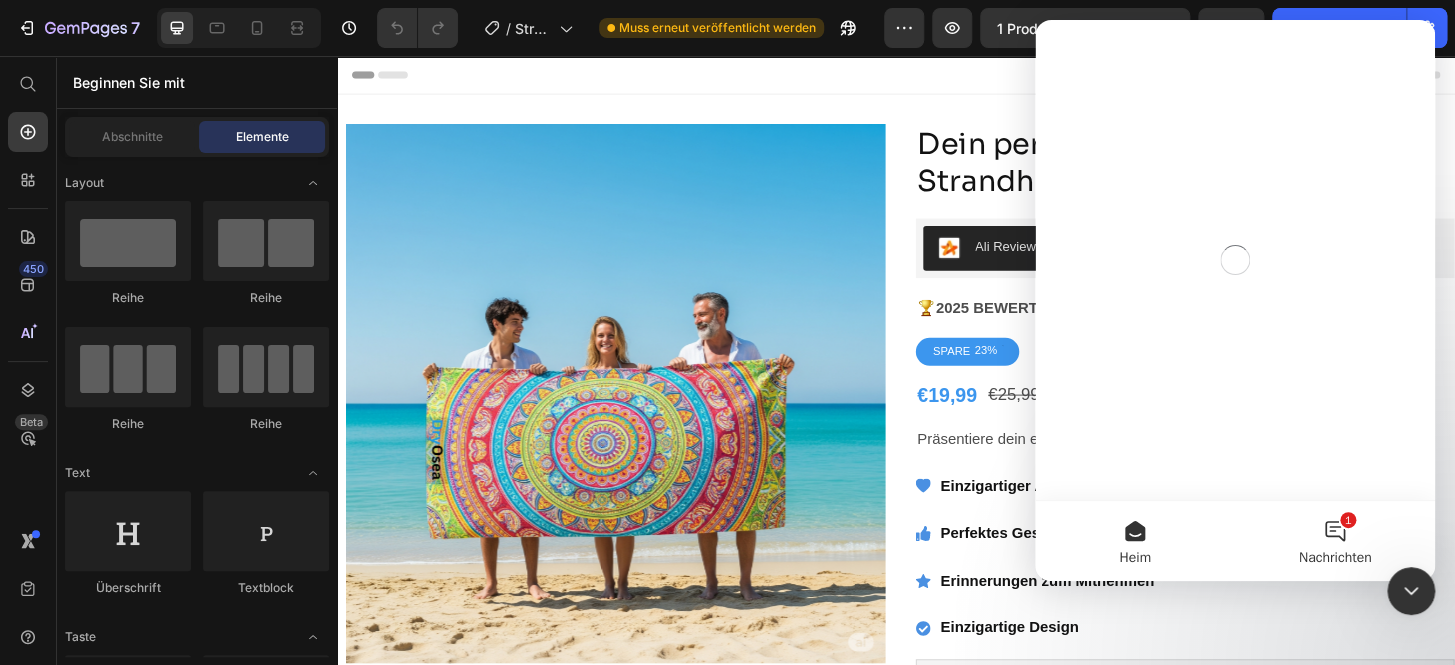 scroll, scrollTop: 0, scrollLeft: 0, axis: both 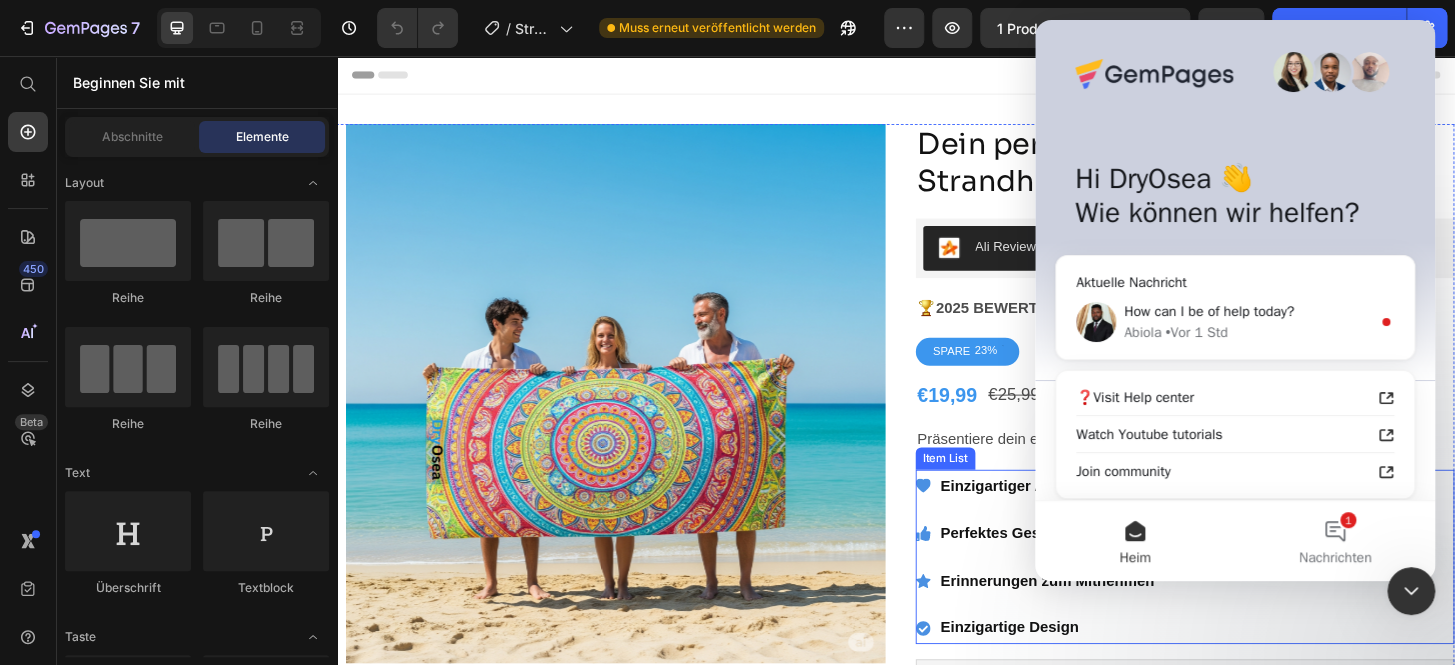 click on "Einzigartiger Ausdruck Perfektes Geschenk Erinnerungen zum Mitnehmen Einzigartige Design" at bounding box center [1247, 593] 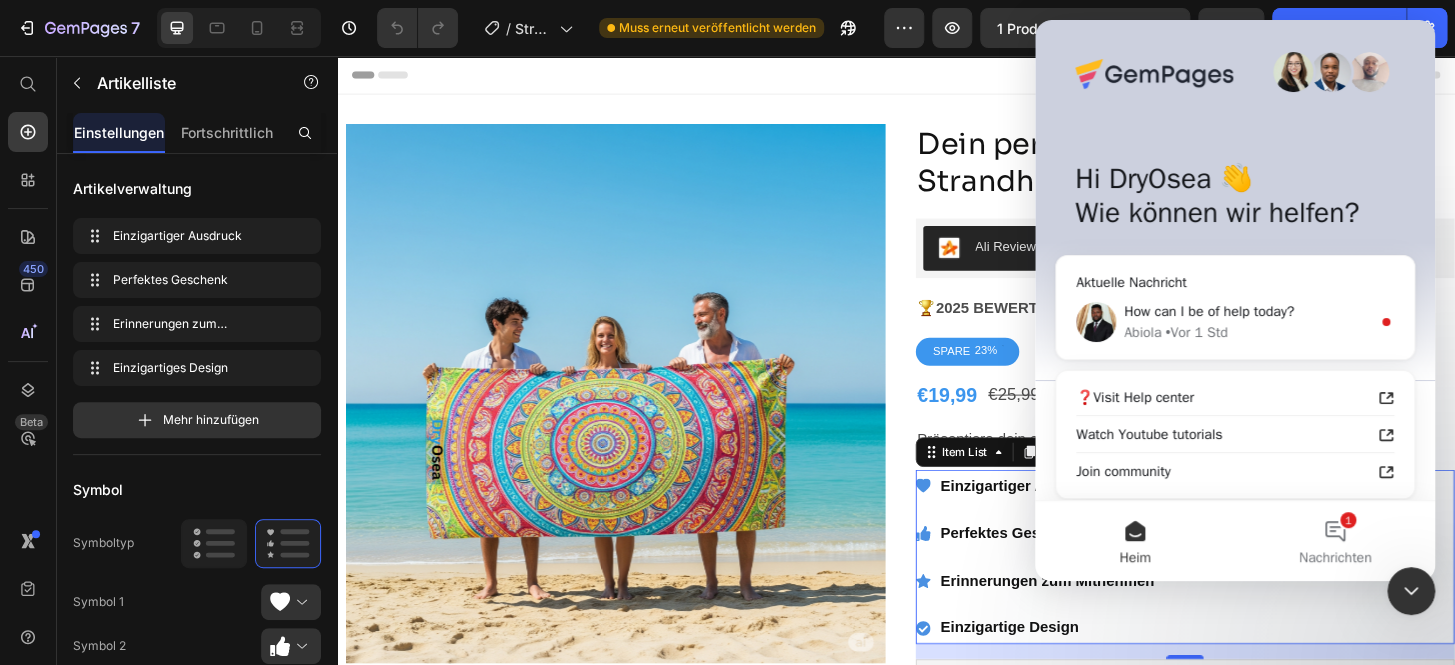 click at bounding box center (1411, 591) 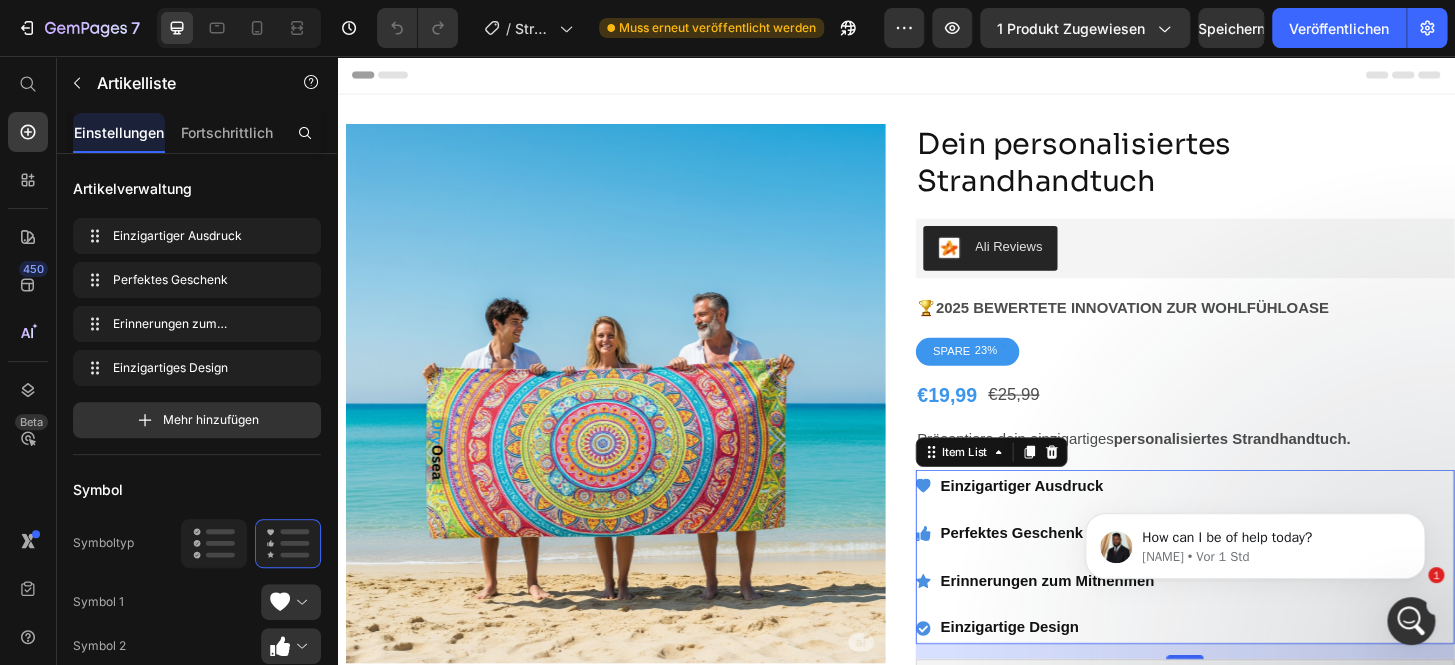 scroll, scrollTop: 0, scrollLeft: 0, axis: both 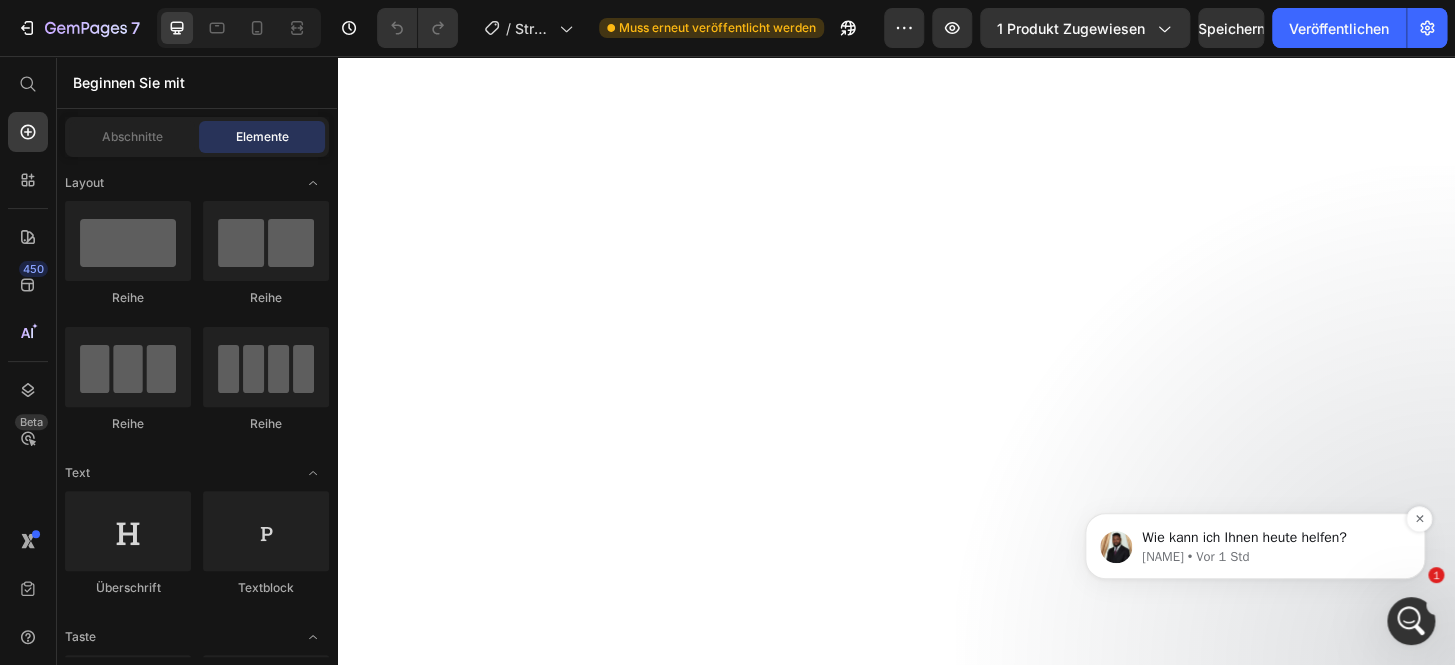 click on "[NAME] • Vor 1 Std" at bounding box center (1271, 557) 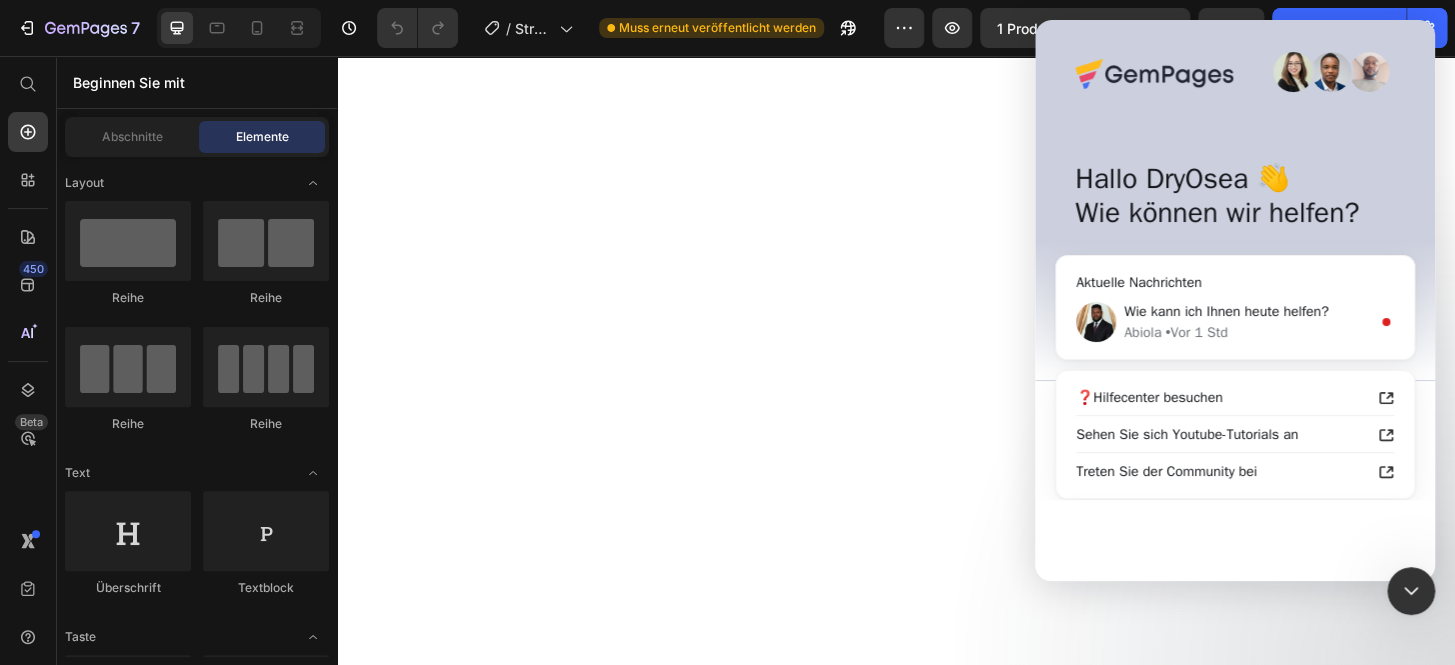 scroll, scrollTop: 10750, scrollLeft: 0, axis: vertical 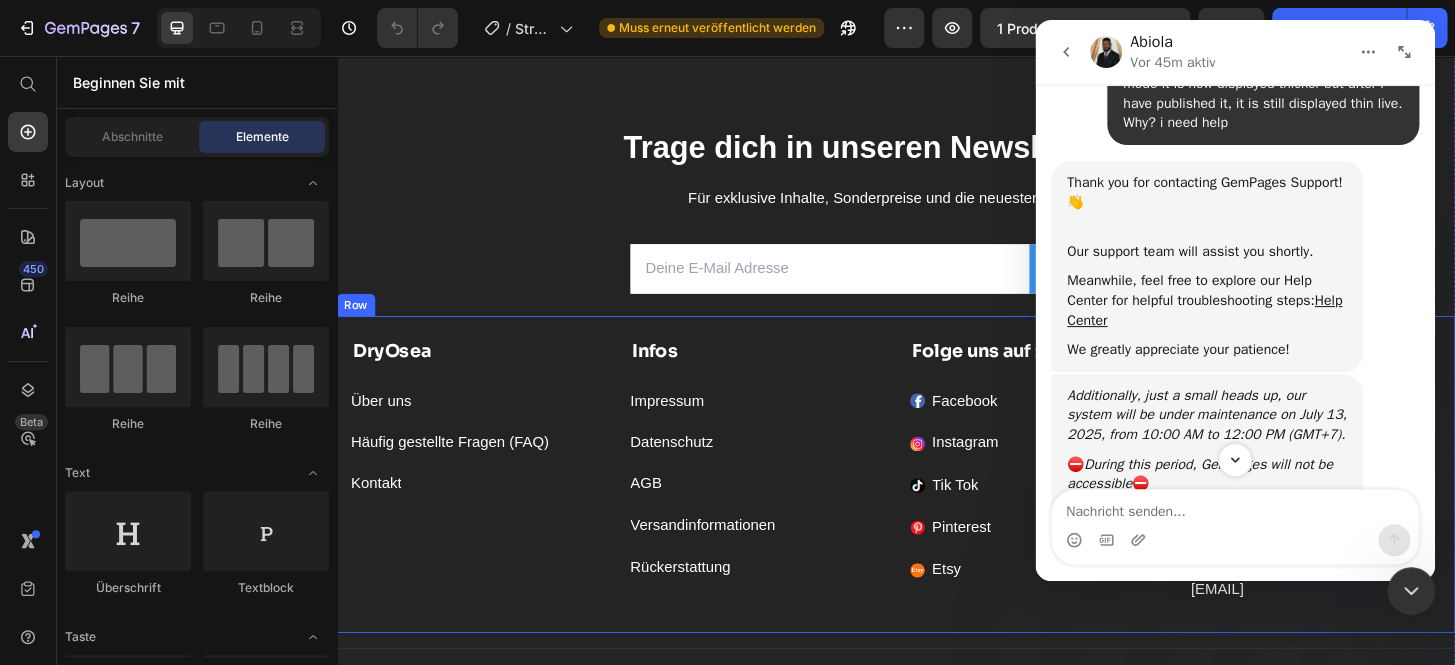 click on "[COMPANY] Text block Über uns Button Häufig gestellte Fragen (FAQ) Button Kontakt Button Infos Text block Impressum Button Datenschutz Button AGB Button Versandinformationen Button Rückerstattung Button Folge uns auf : Text block Facebook Button Instagram Button Tik Tok Button Pinterest Button Etsy Button Image Unser Ziel bei [COMPANY] ist es, wunderbare Lebensmomente oder Ereignisse auf einem Kissen und Strandhandtuch festzuhalten. Erinnerungen für die Ewigkeit. Text Block [EMAIL] Text block Row" at bounding box center [937, 505] 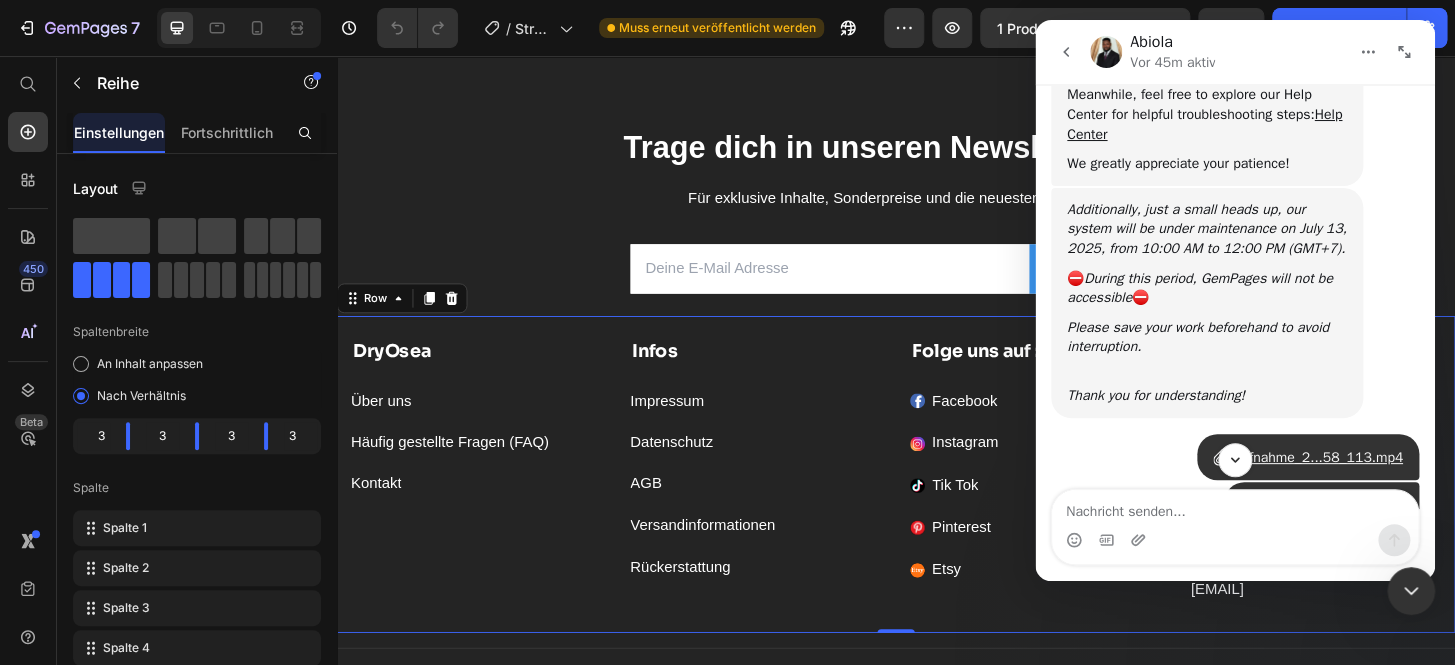 scroll, scrollTop: 468, scrollLeft: 0, axis: vertical 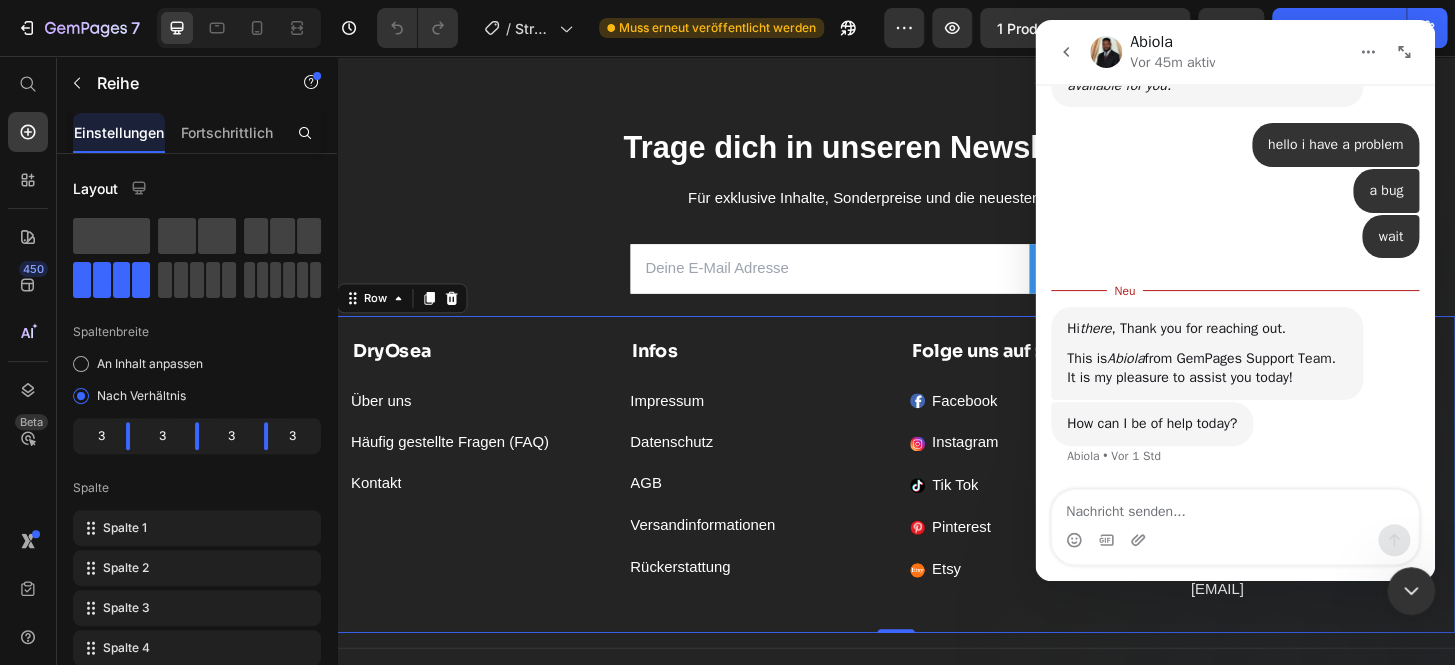 click 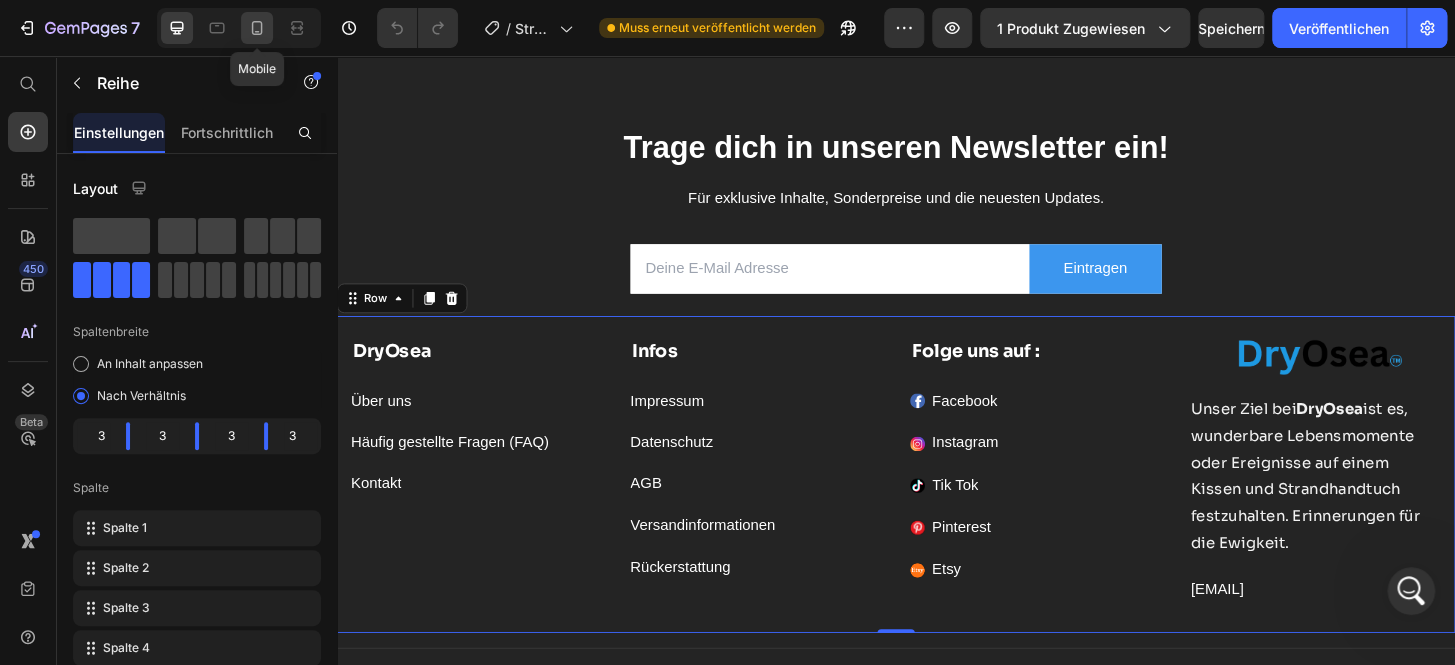 click 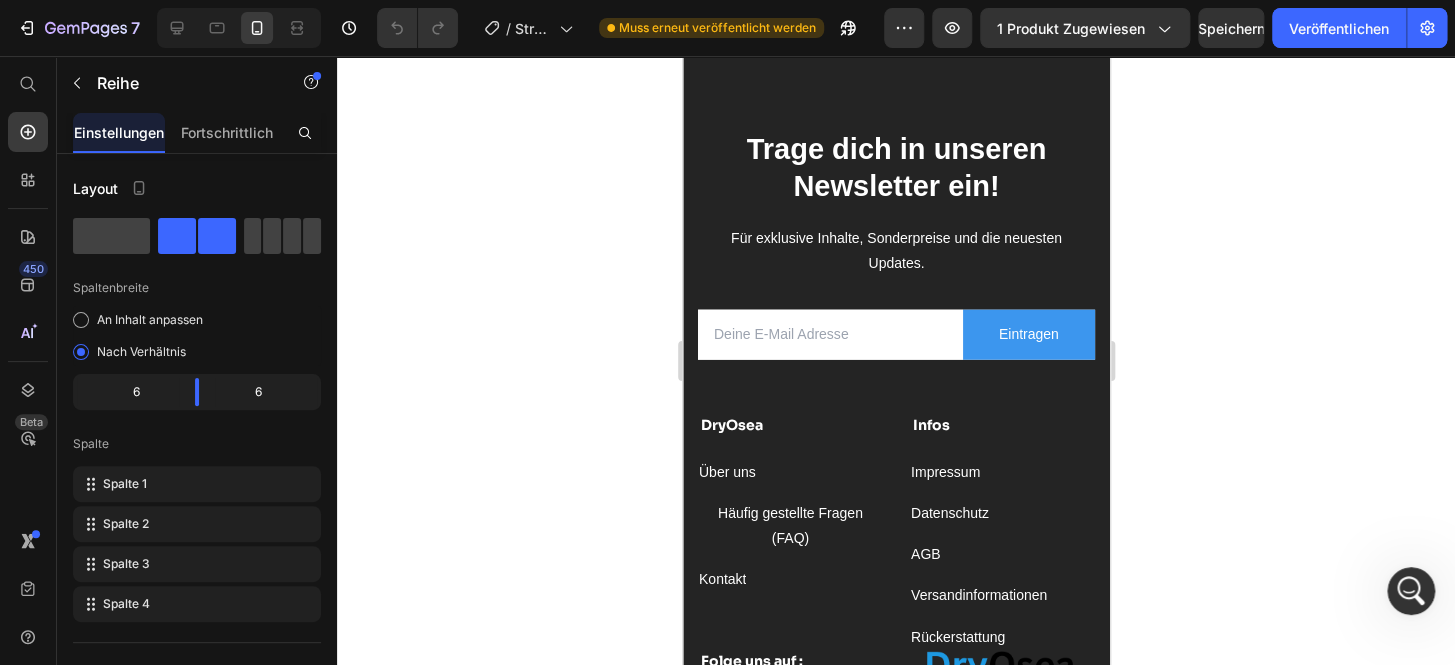 scroll, scrollTop: 11747, scrollLeft: 0, axis: vertical 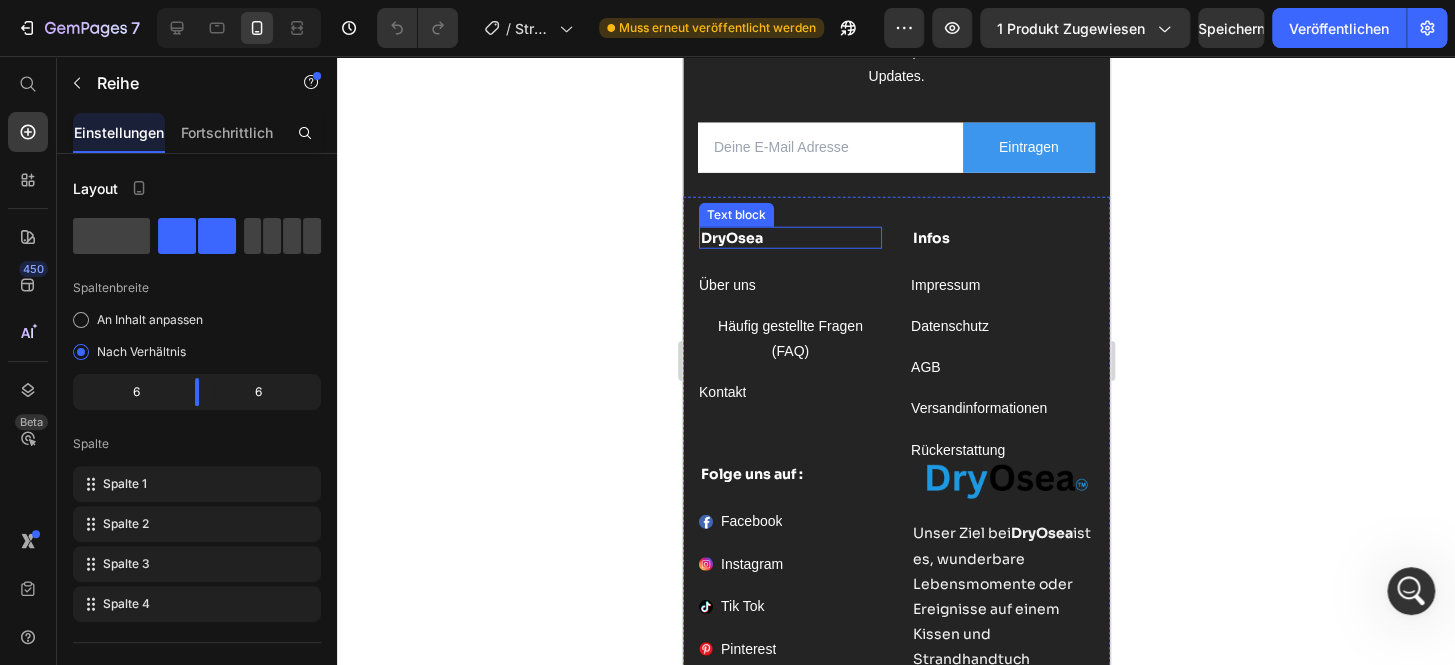 click on "DryOsea" at bounding box center (789, 238) 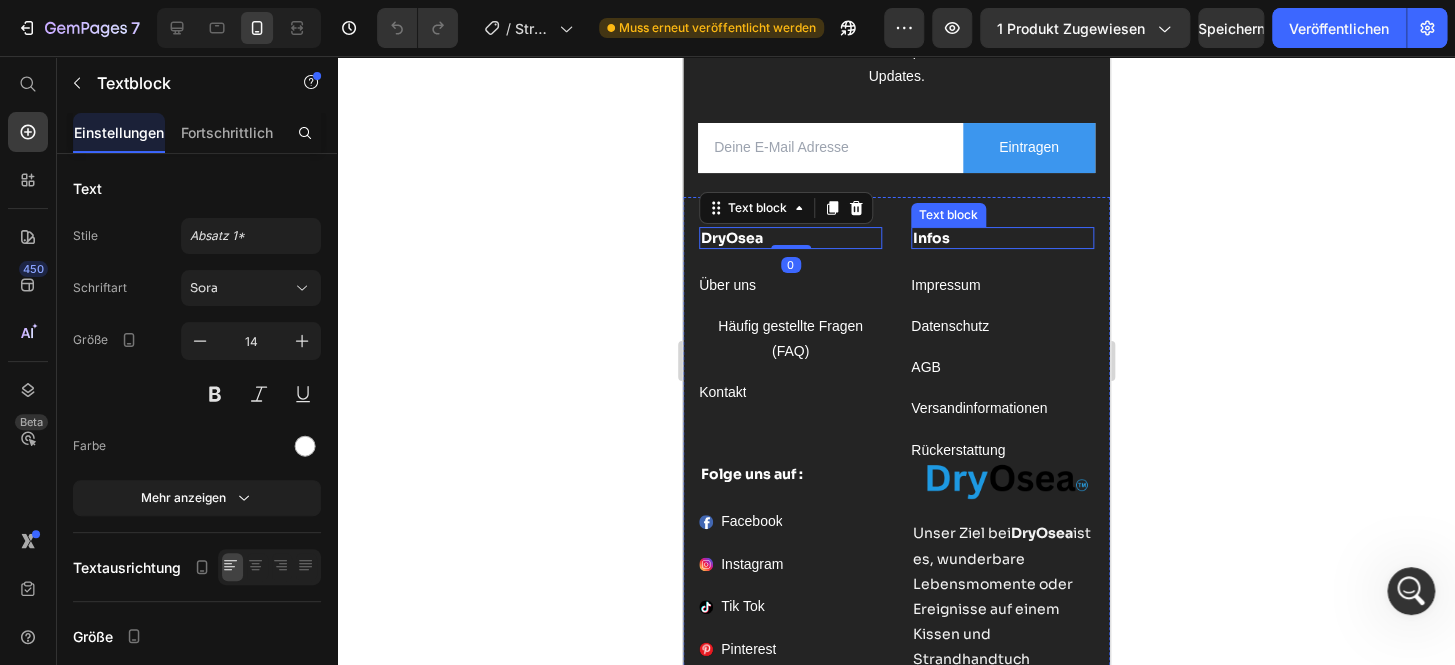 click on "Text block" at bounding box center [947, 215] 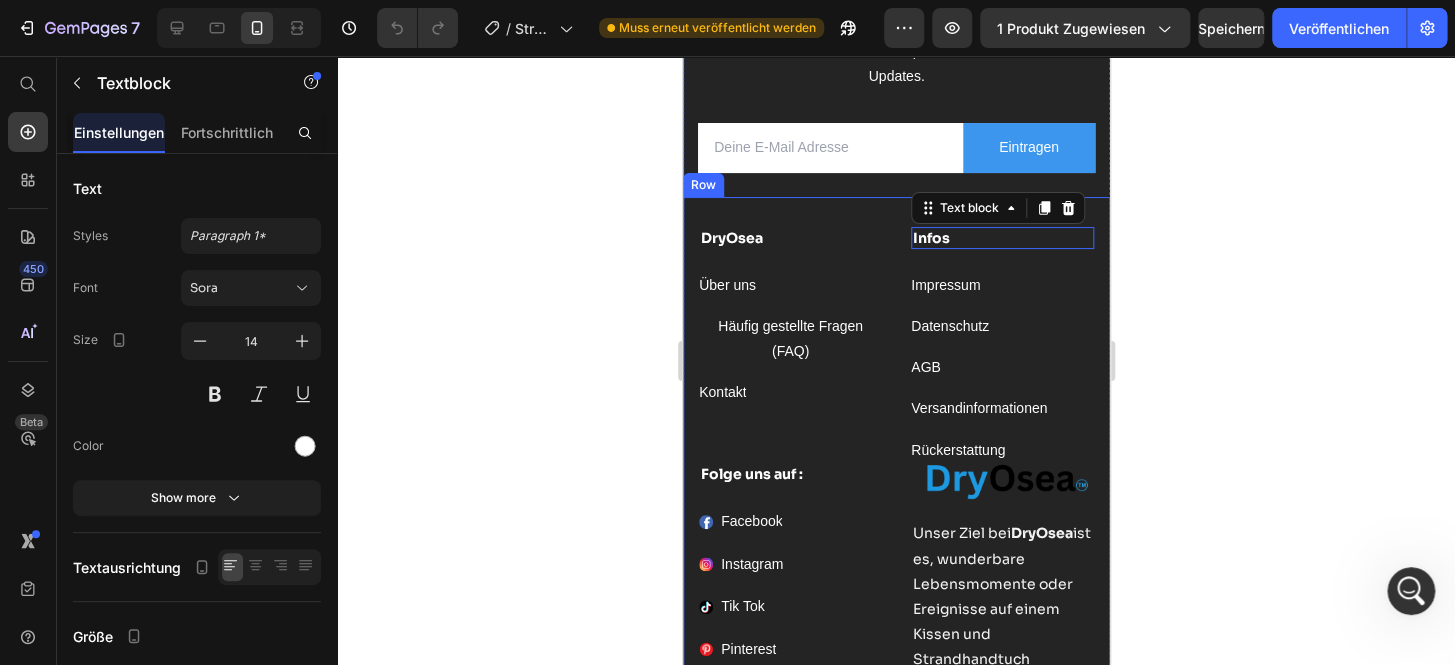 click on "[COMPANY] Text block Über uns Button Häufig gestellte Fragen (FAQ) Button Kontakt Button Infos Text block 0 Impressum Button Datenschutz Button AGB Button Versandinformationen Button Rückerstattung Button Folge uns auf : Text block Facebook Button Instagram Button Tik Tok Button Pinterest Button Etsy Button Image Unser Ziel bei [COMPANY] ist es, wunderbare Lebensmomente oder Ereignisse auf einem Kissen und Strandhandtuch festzuhalten. Erinnerungen für die Ewigkeit. Text Block [EMAIL] Text block Row" at bounding box center [895, 511] 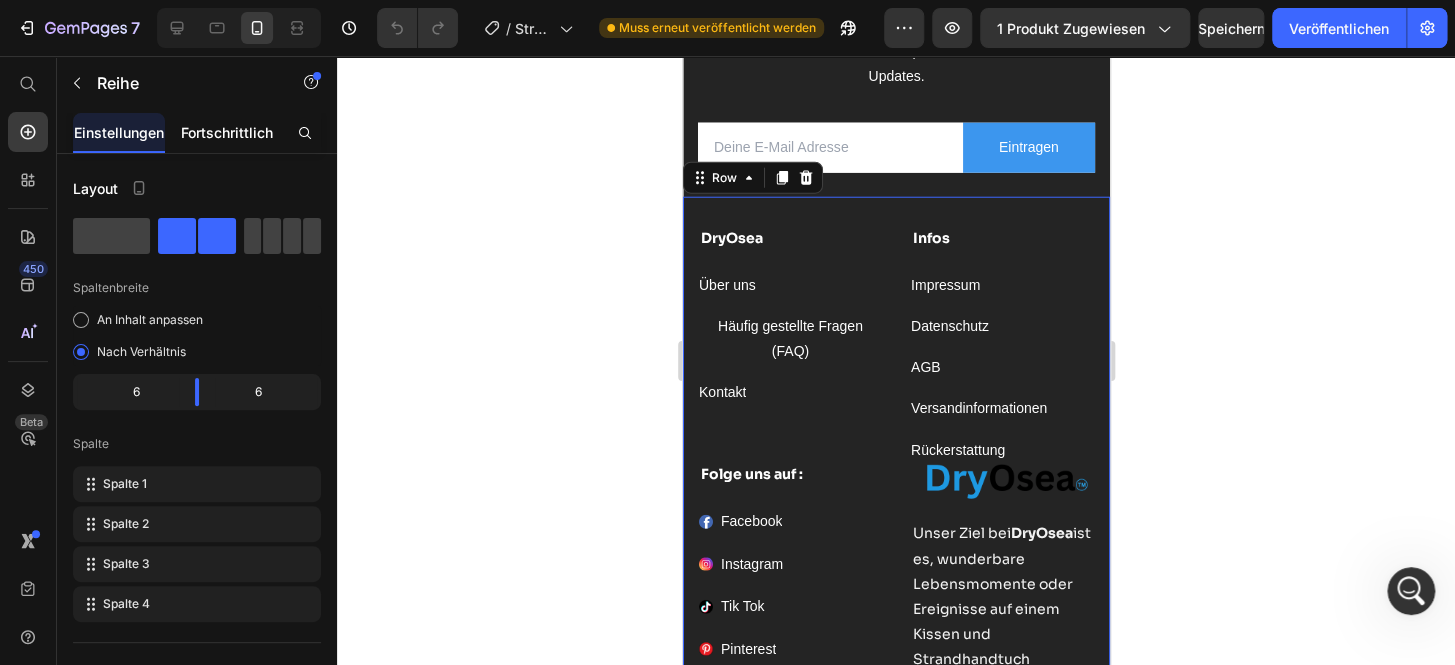 click on "Fortschrittlich" at bounding box center [227, 132] 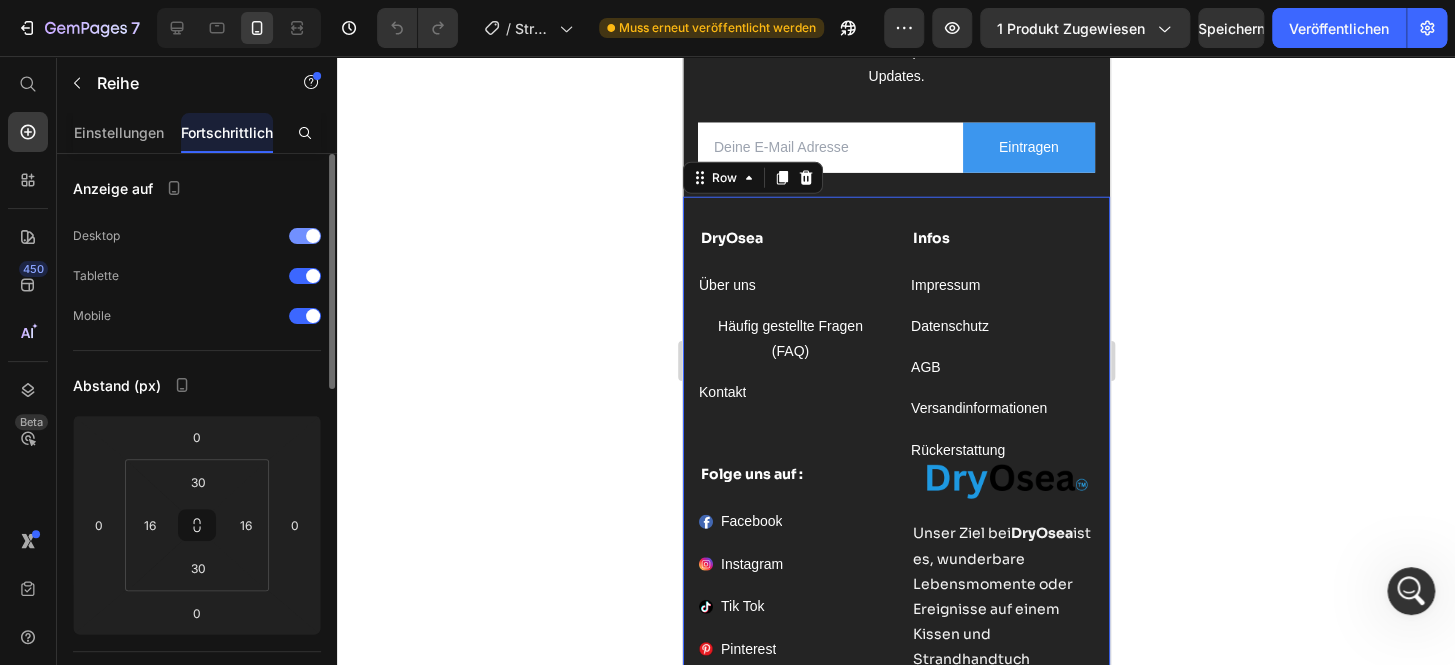 click on "Desktop" at bounding box center (197, 236) 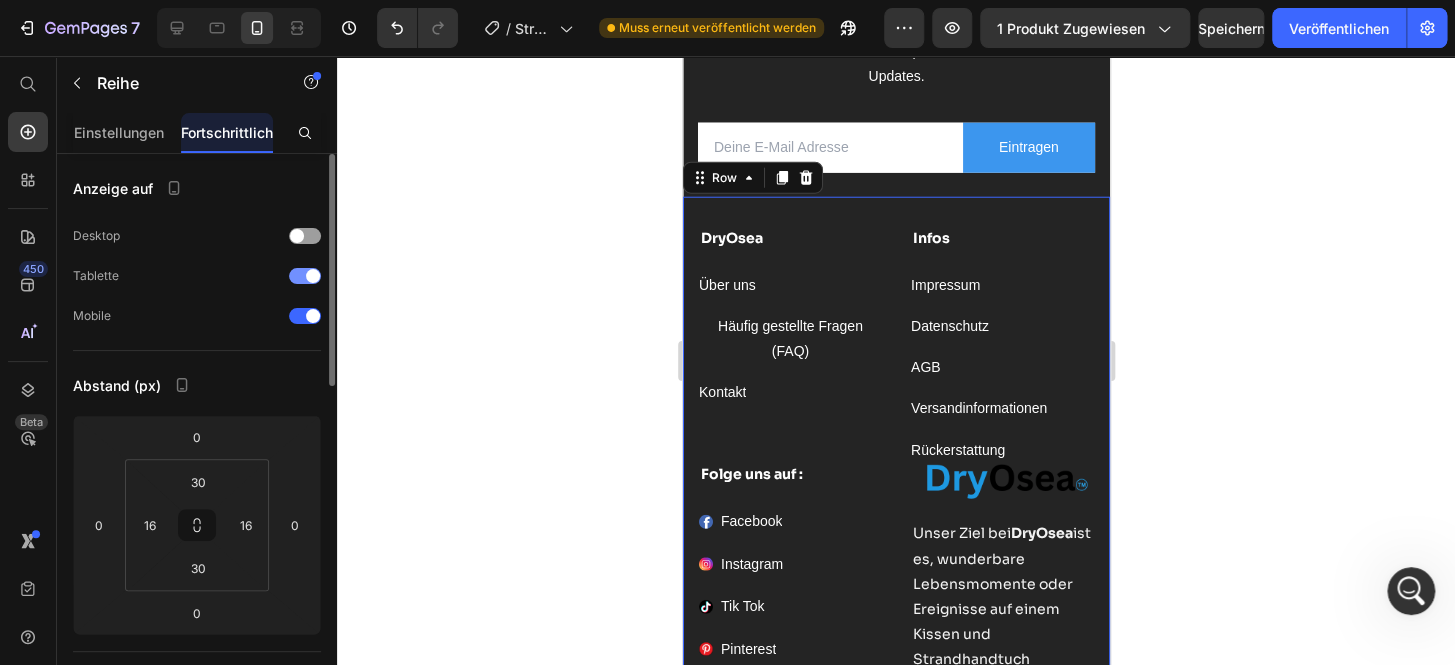 click at bounding box center [305, 276] 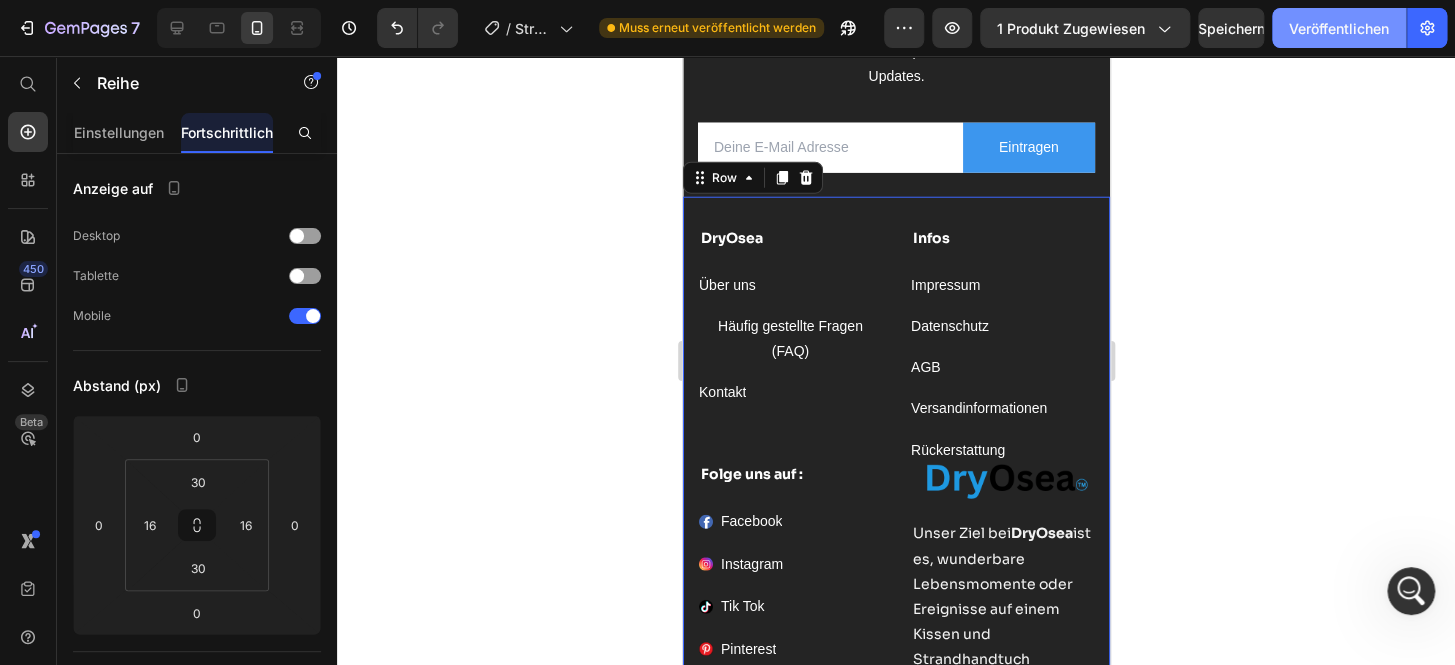 click on "Veröffentlichen" at bounding box center [1339, 28] 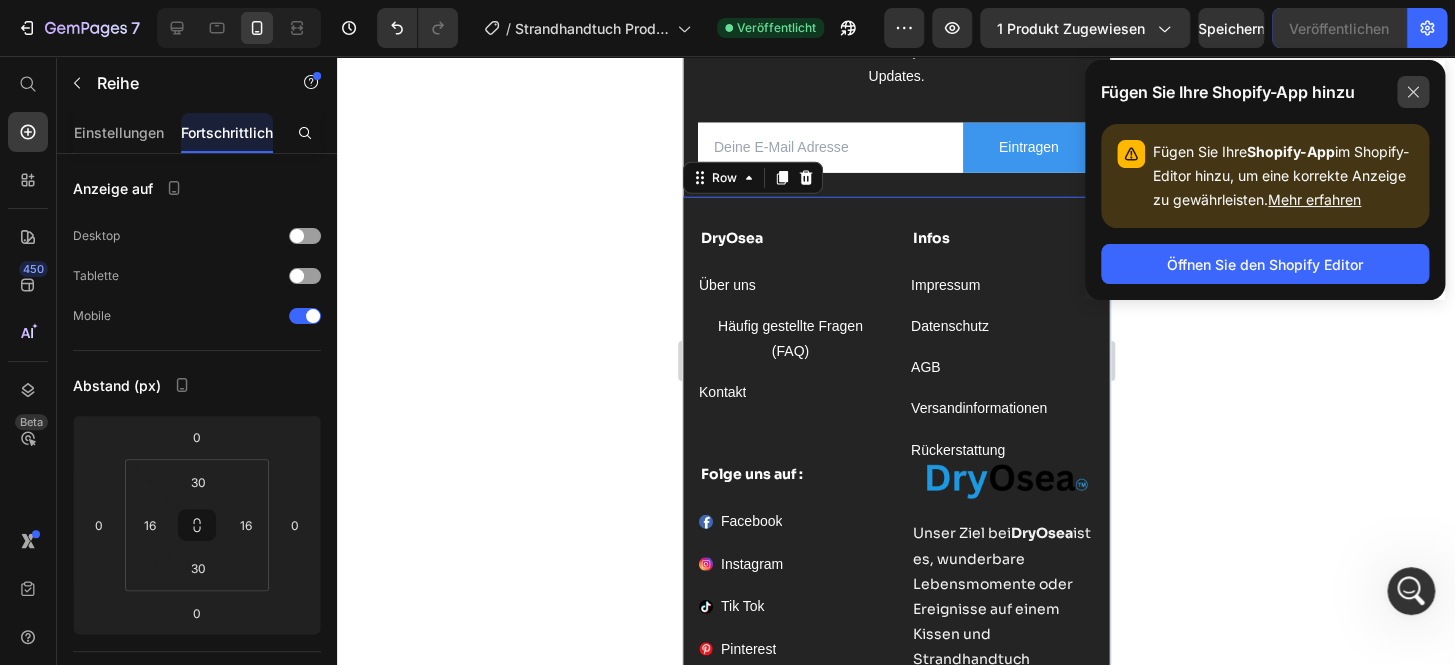 click 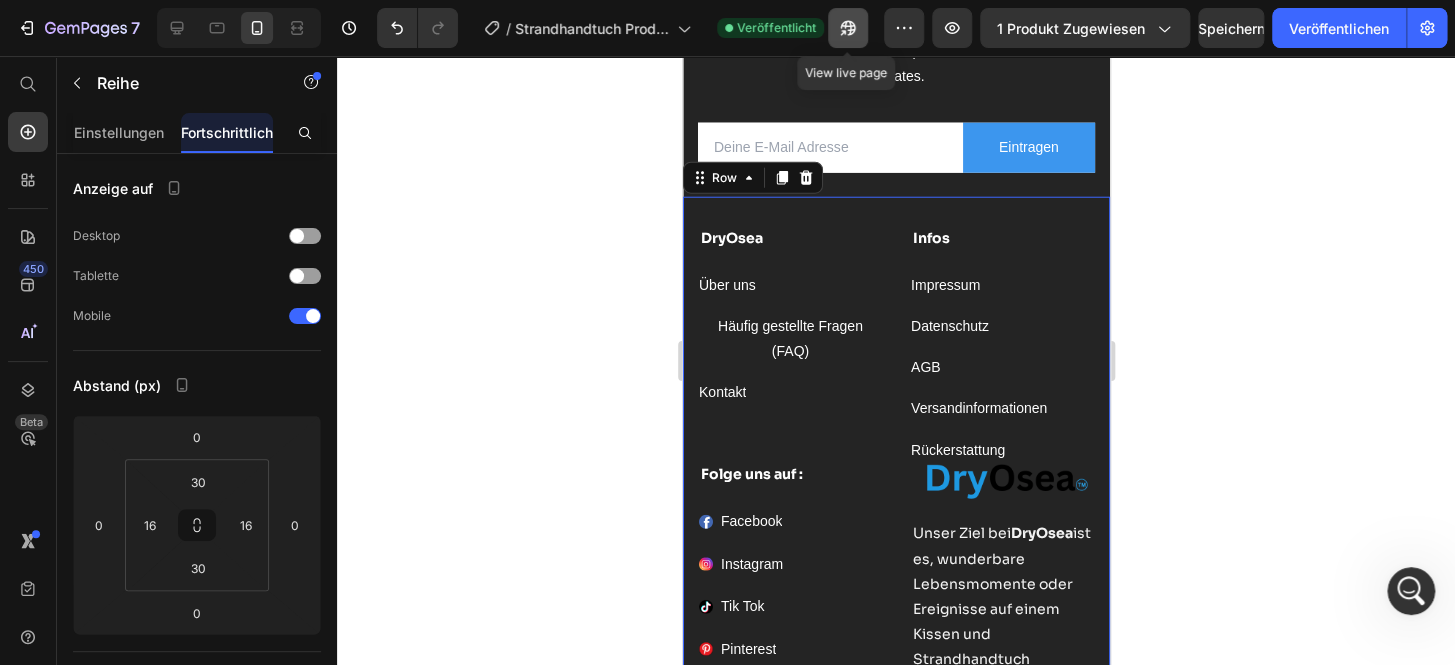 click 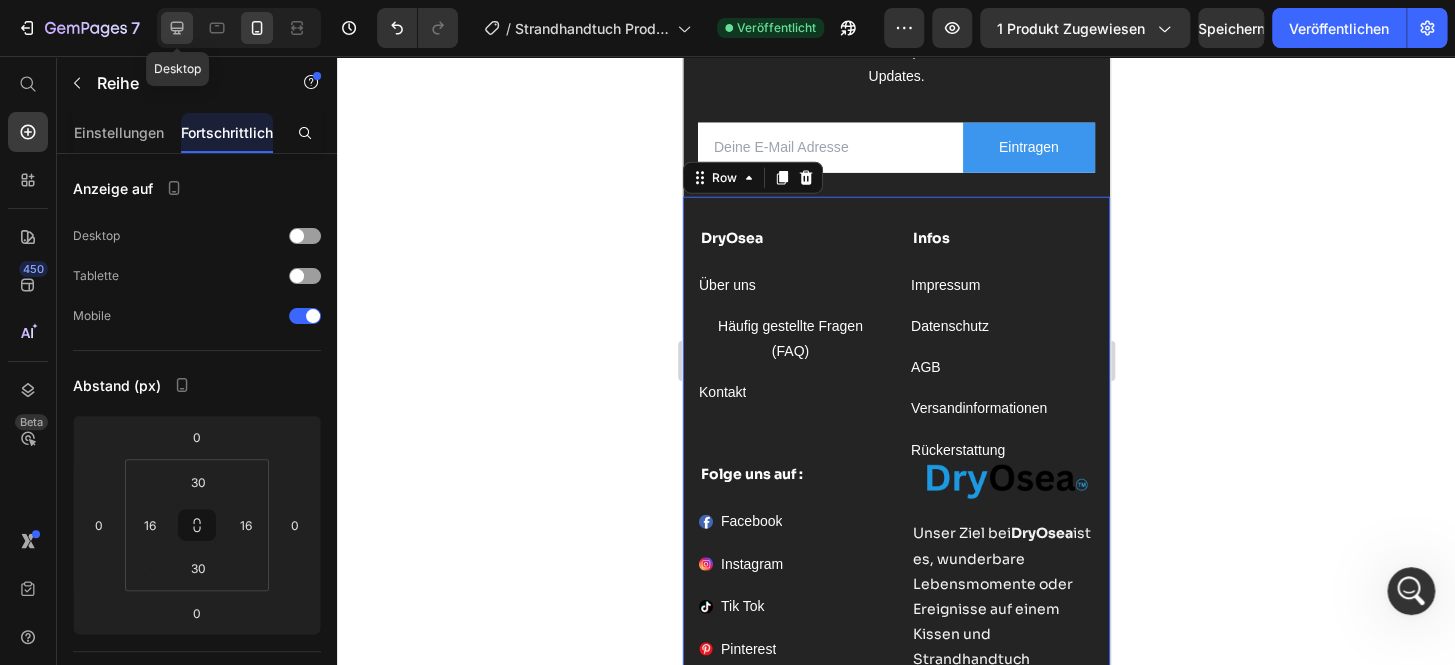 click 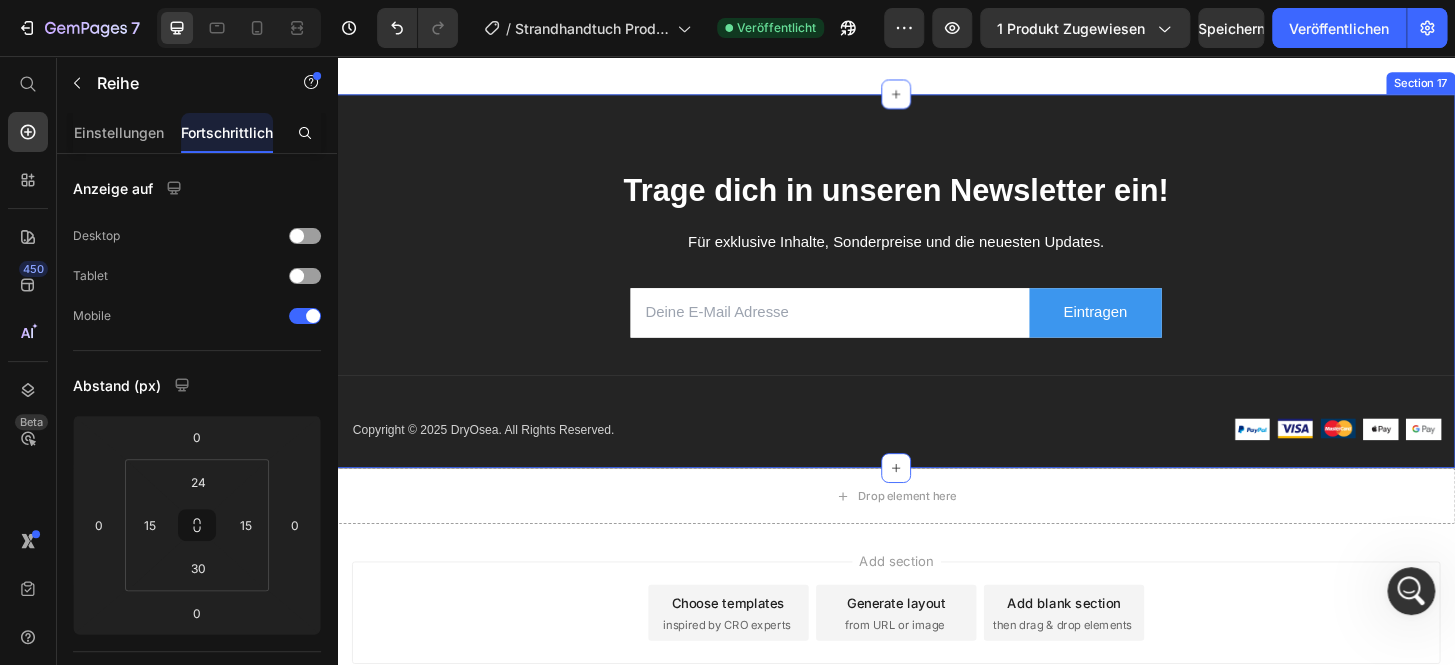 scroll, scrollTop: 11538, scrollLeft: 0, axis: vertical 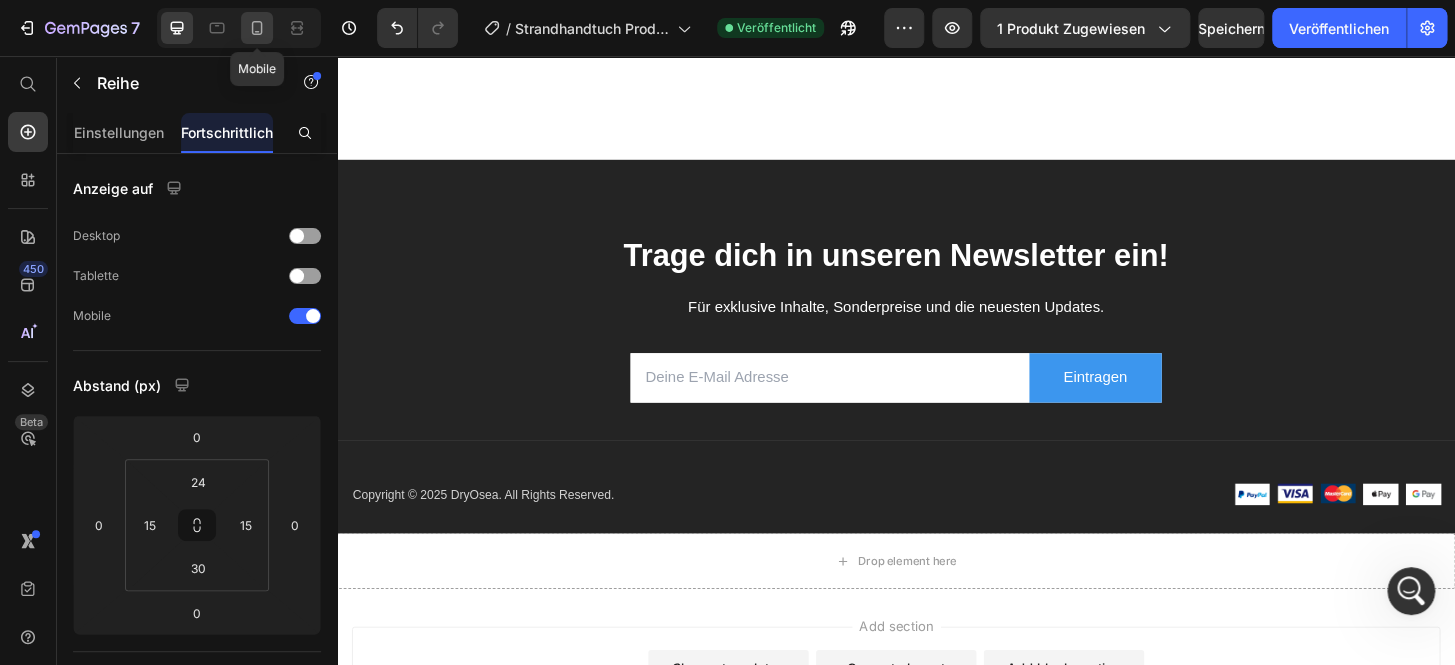 click 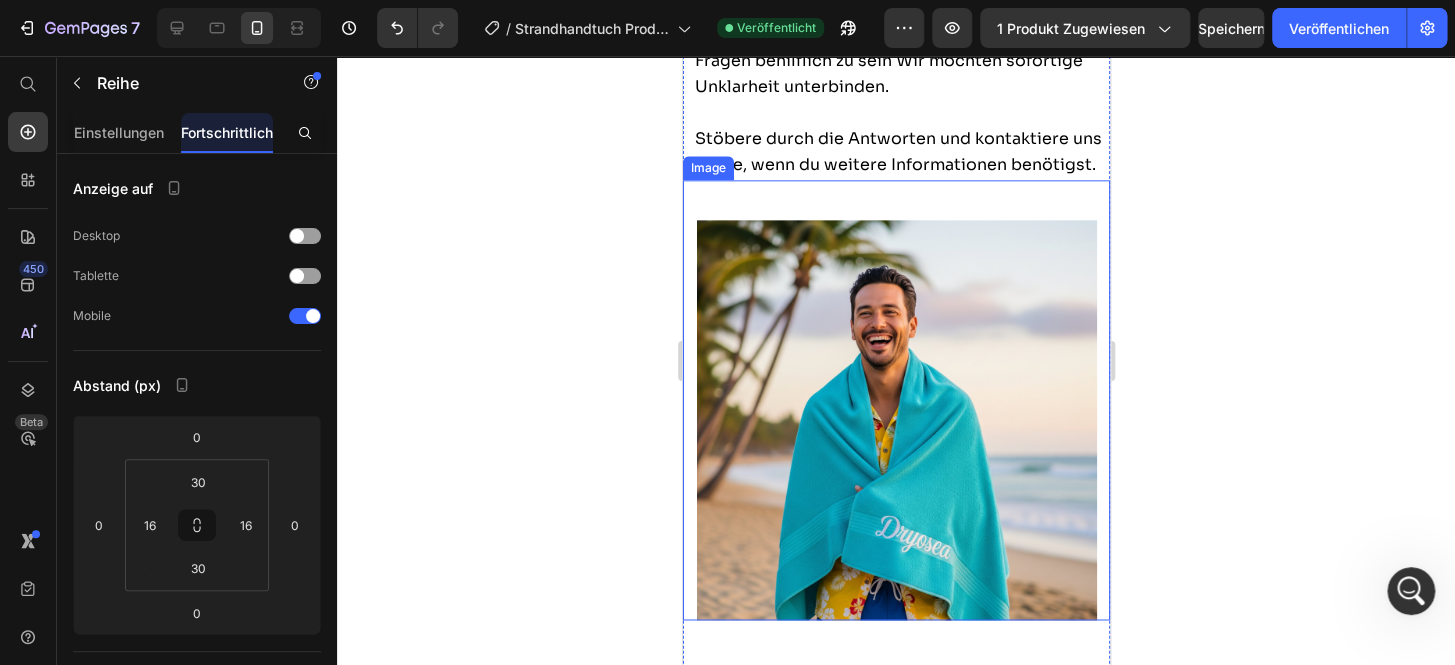 scroll, scrollTop: 10575, scrollLeft: 0, axis: vertical 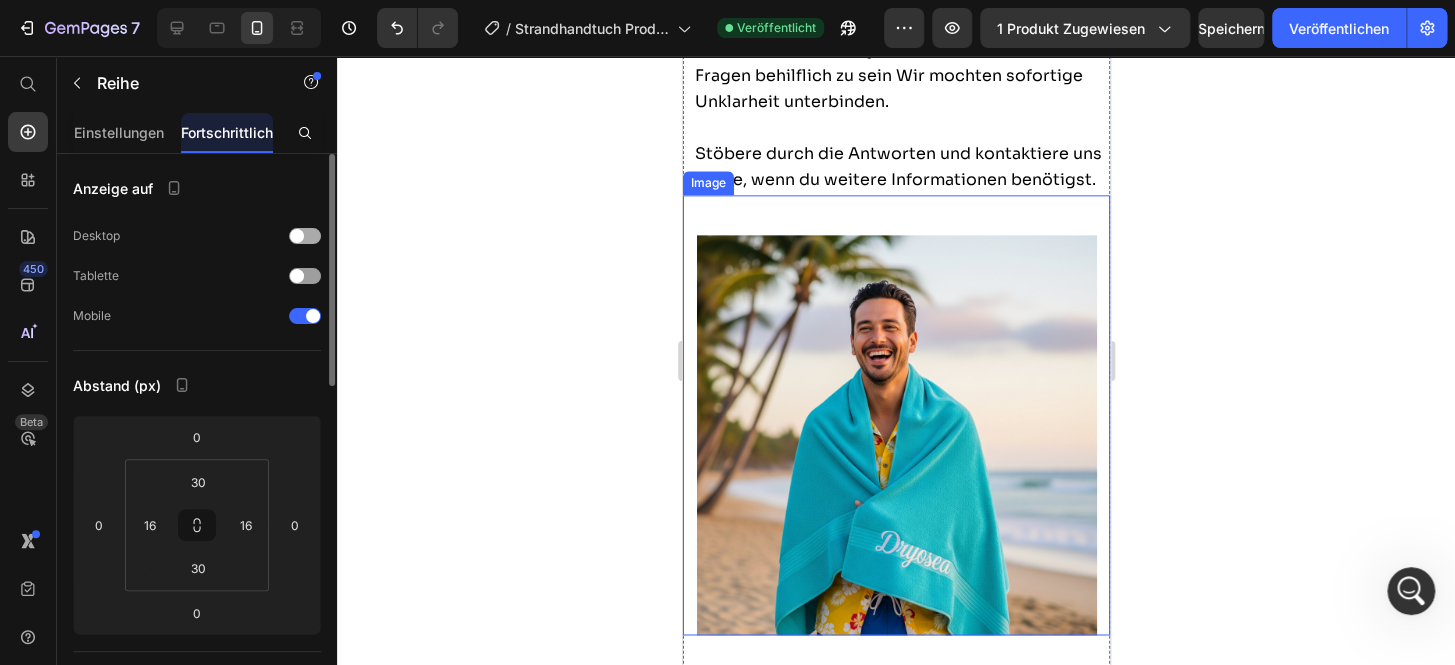 click at bounding box center (297, 236) 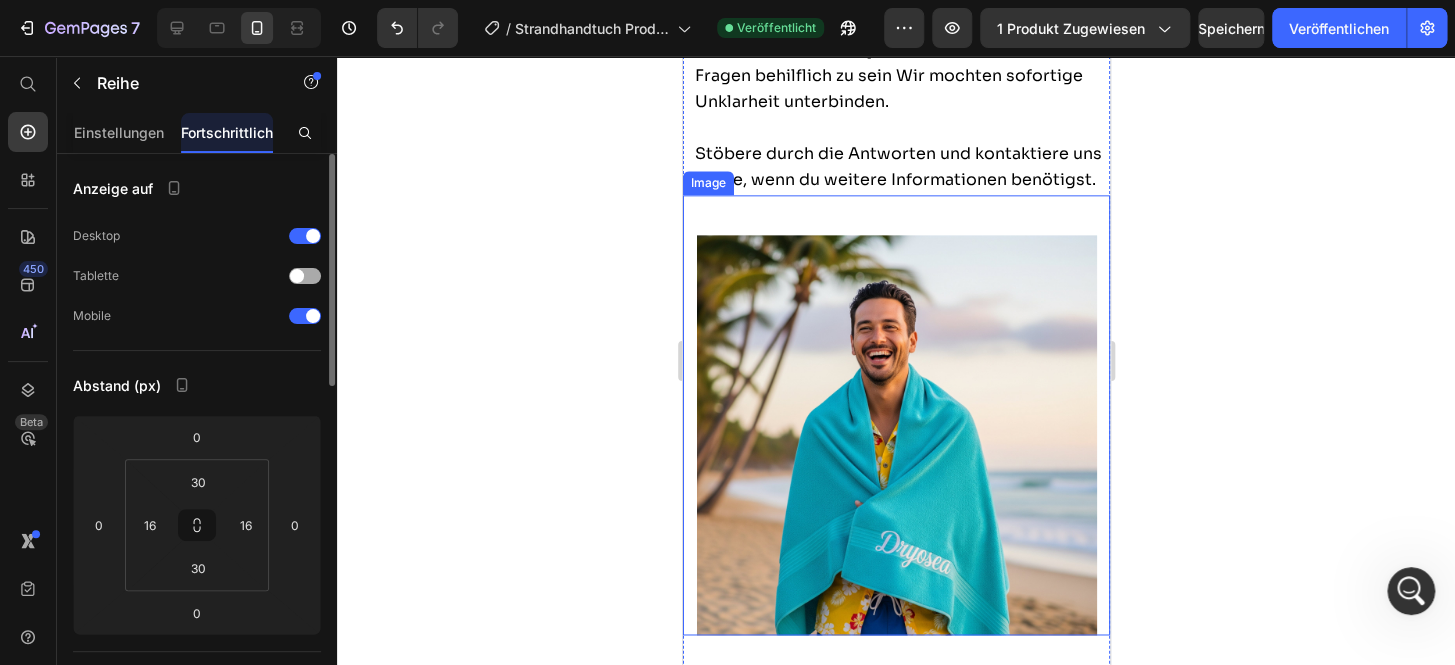 click at bounding box center (297, 276) 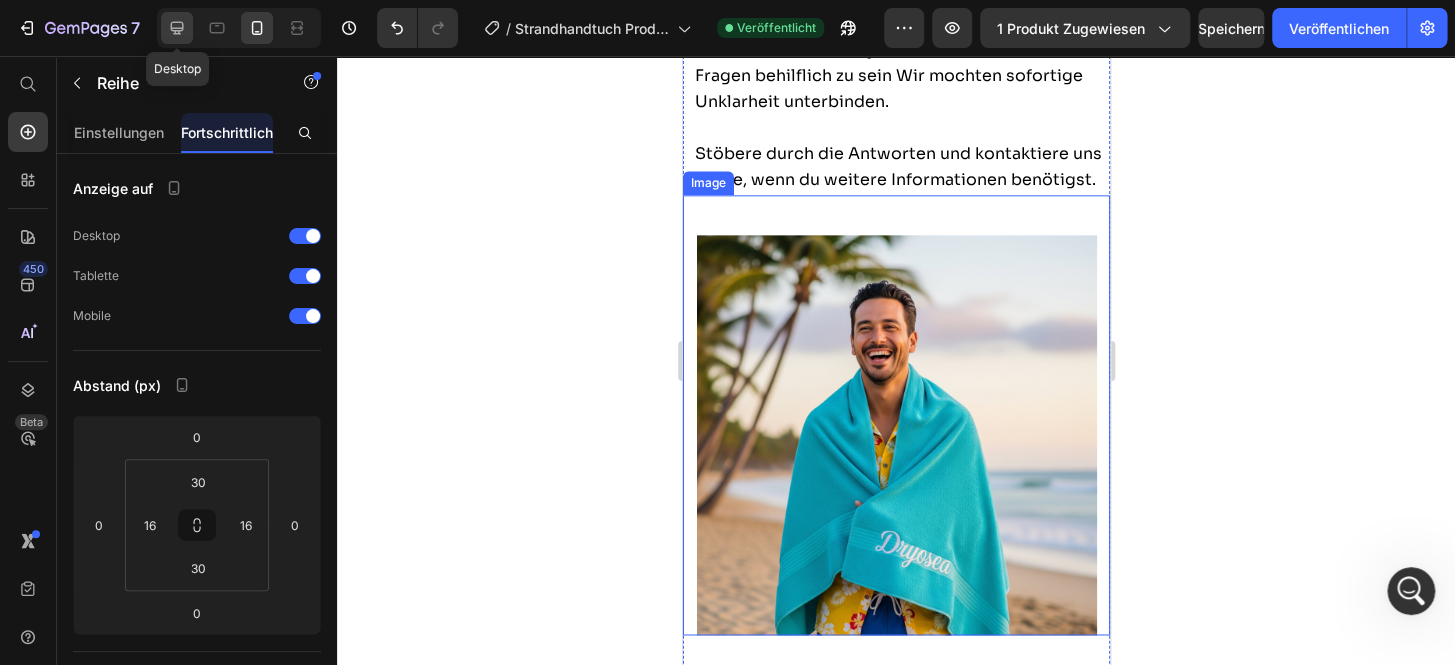 click 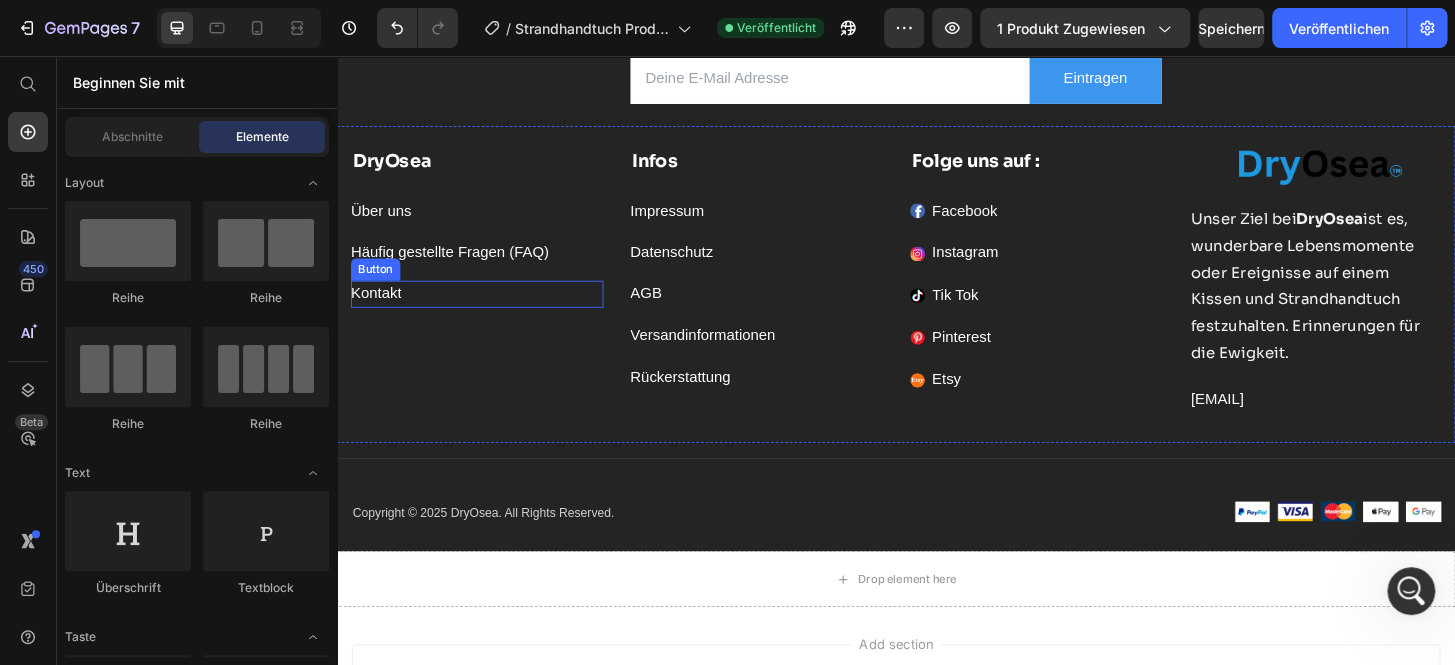 scroll, scrollTop: 11663, scrollLeft: 0, axis: vertical 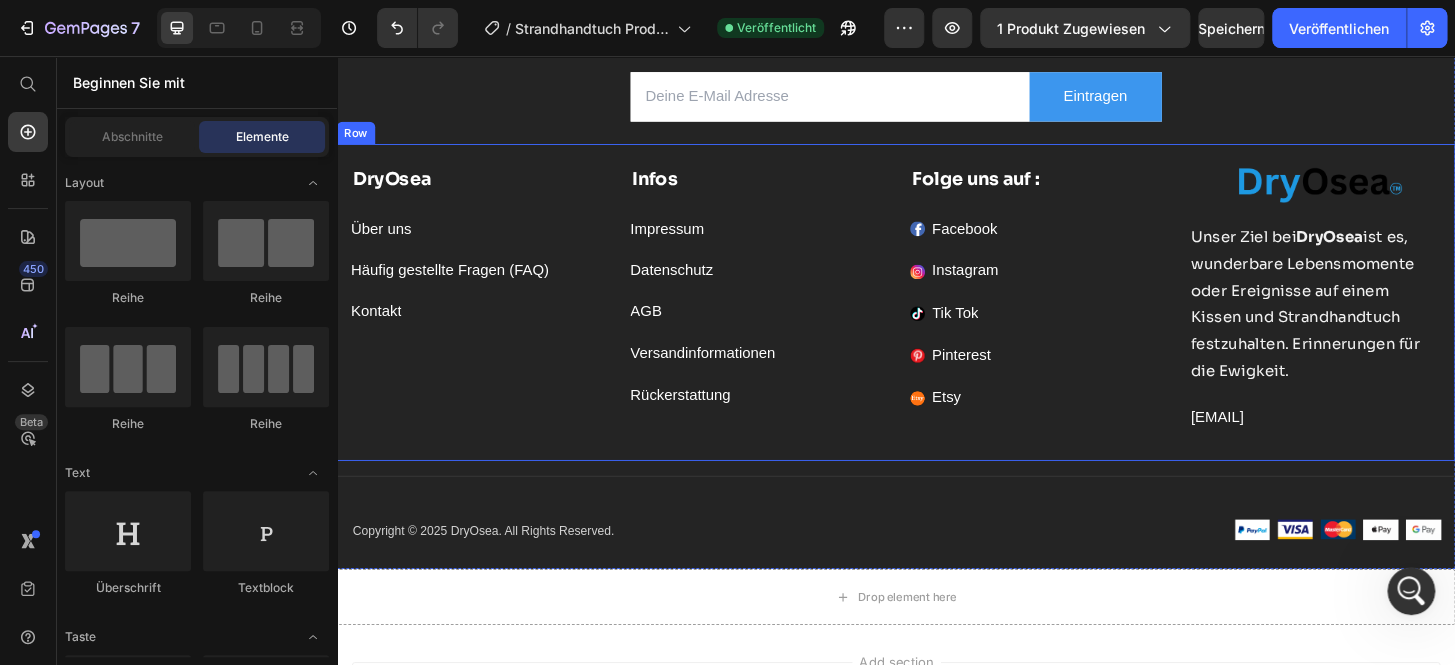 click on "[COMPANY] Text block Über uns Button Häufig gestellte Fragen (FAQ) Button Kontakt Button Infos Text block Impressum Button Datenschutz Button AGB Button Versandinformationen Button Rückerstattung Button Folge uns auf : Text block Facebook Button Instagram Button Tik Tok Button Pinterest Button Etsy Button Image Unser Ziel bei [COMPANY] ist es, wunderbare Lebensmomente oder Ereignisse auf einem Kissen und Strandhandtuch festzuhalten. Erinnerungen für die Ewigkeit. Text Block [EMAIL] Text block Row" at bounding box center (937, 320) 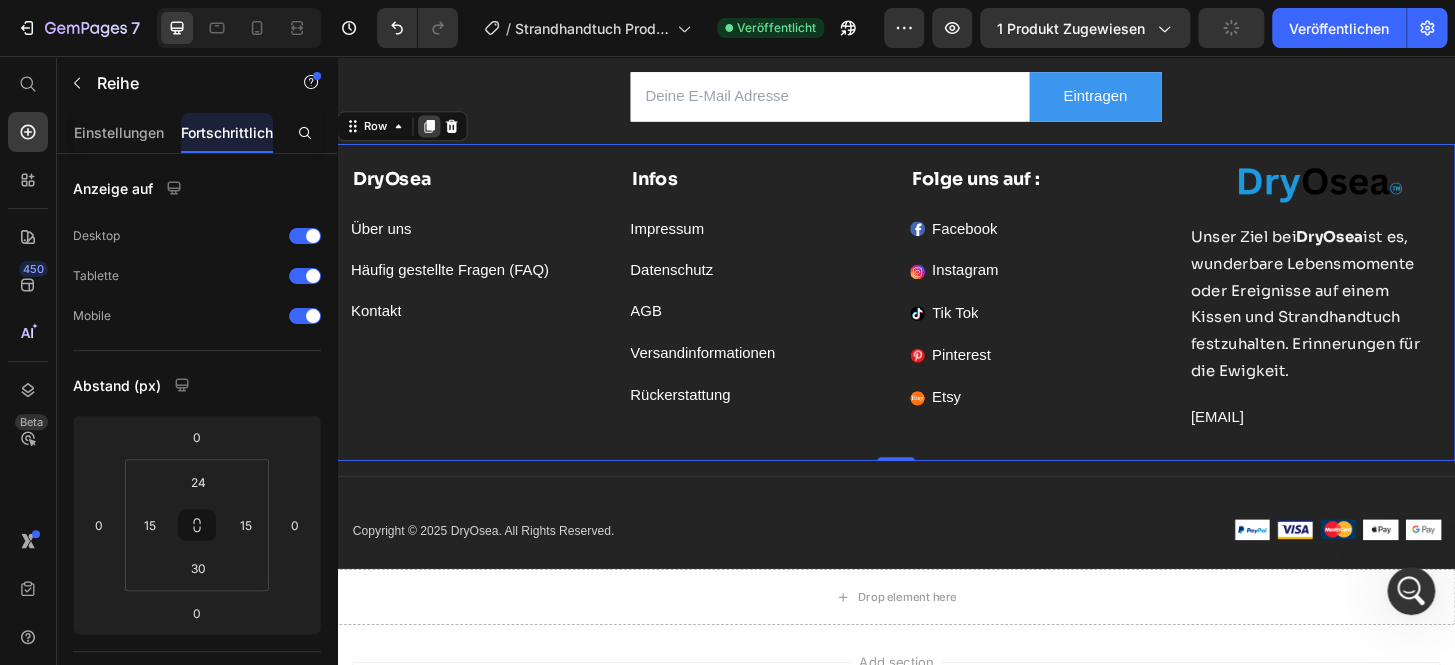 click 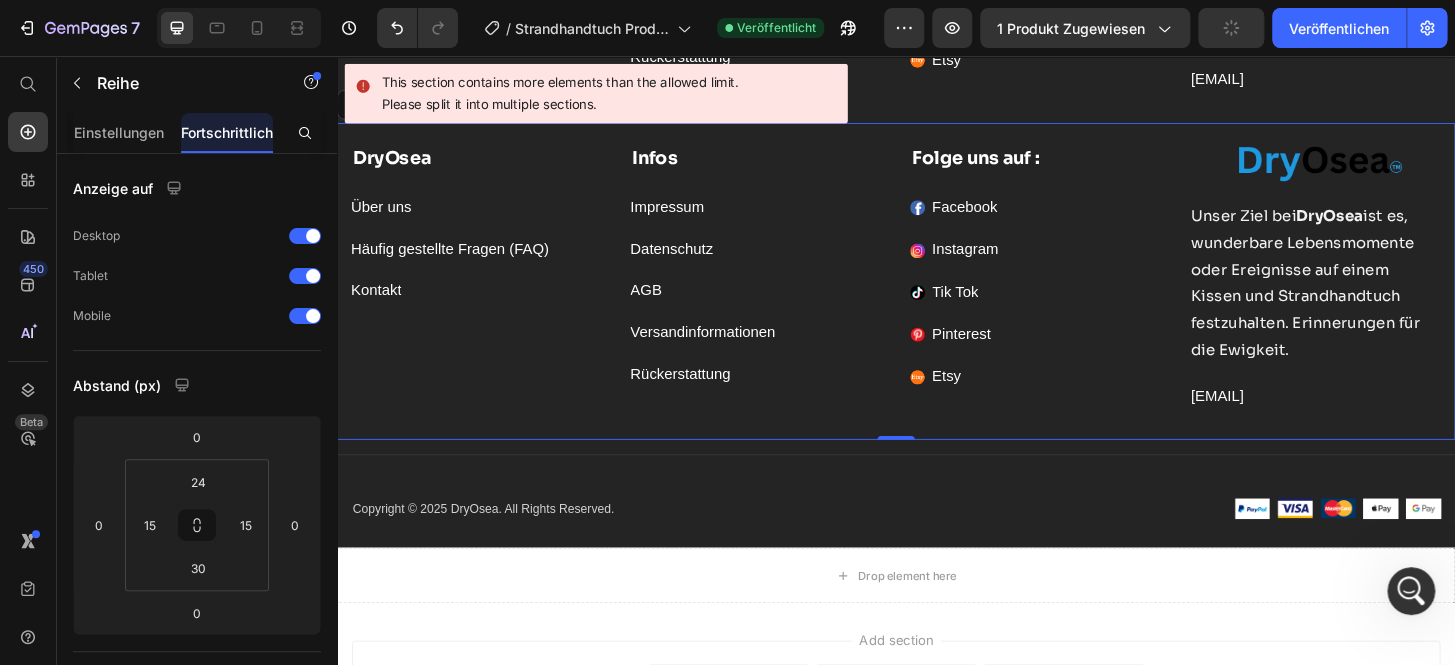 scroll, scrollTop: 11874, scrollLeft: 0, axis: vertical 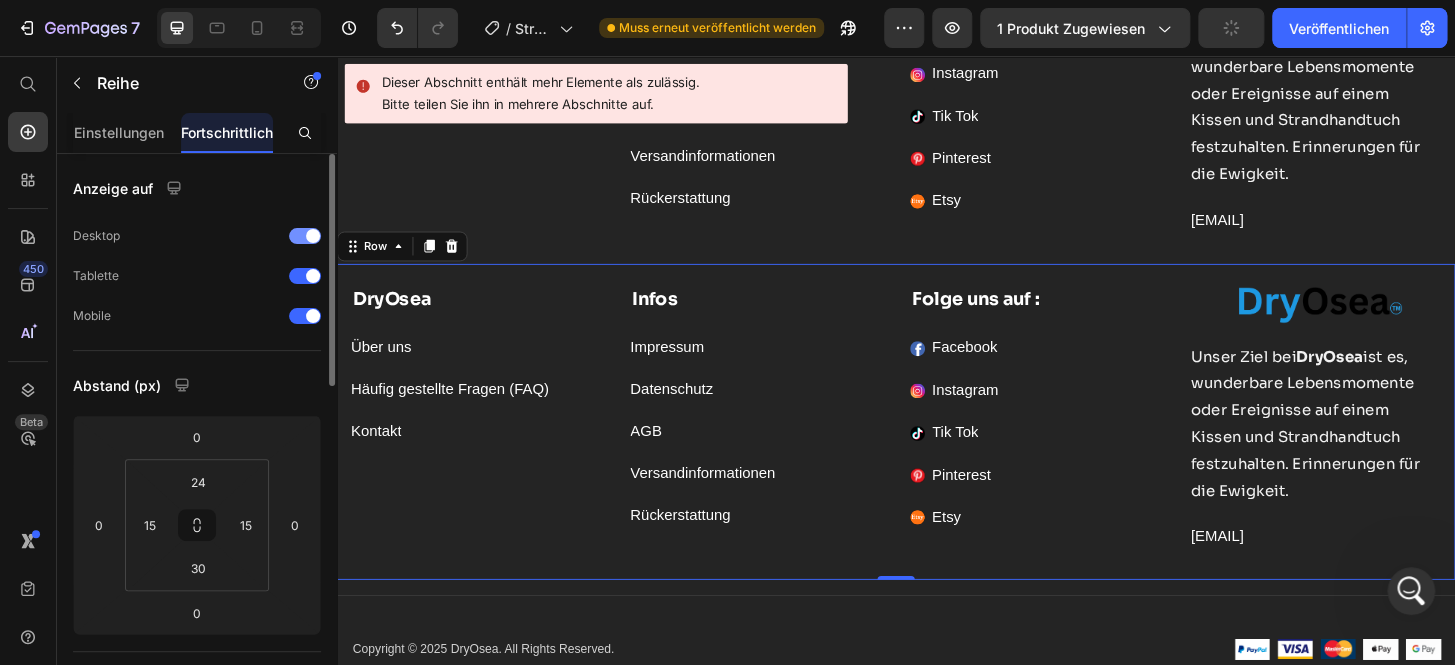 click at bounding box center (313, 236) 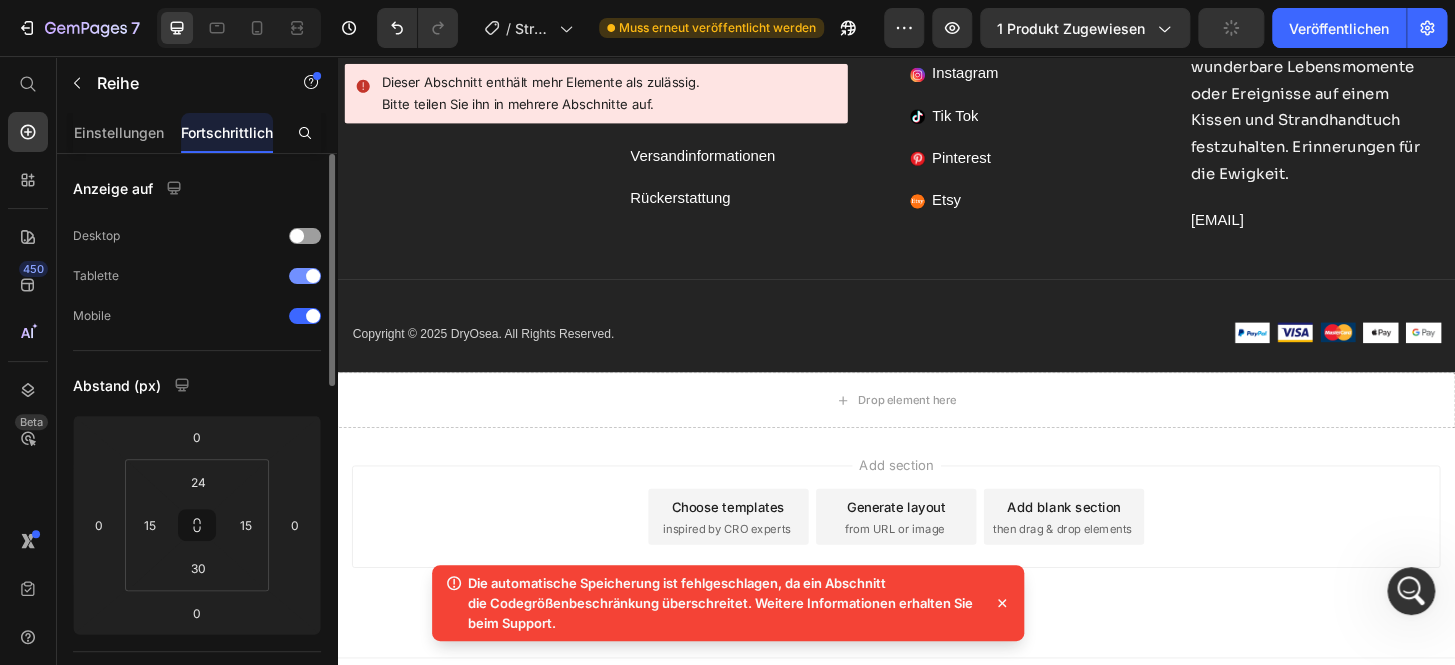 click at bounding box center [313, 276] 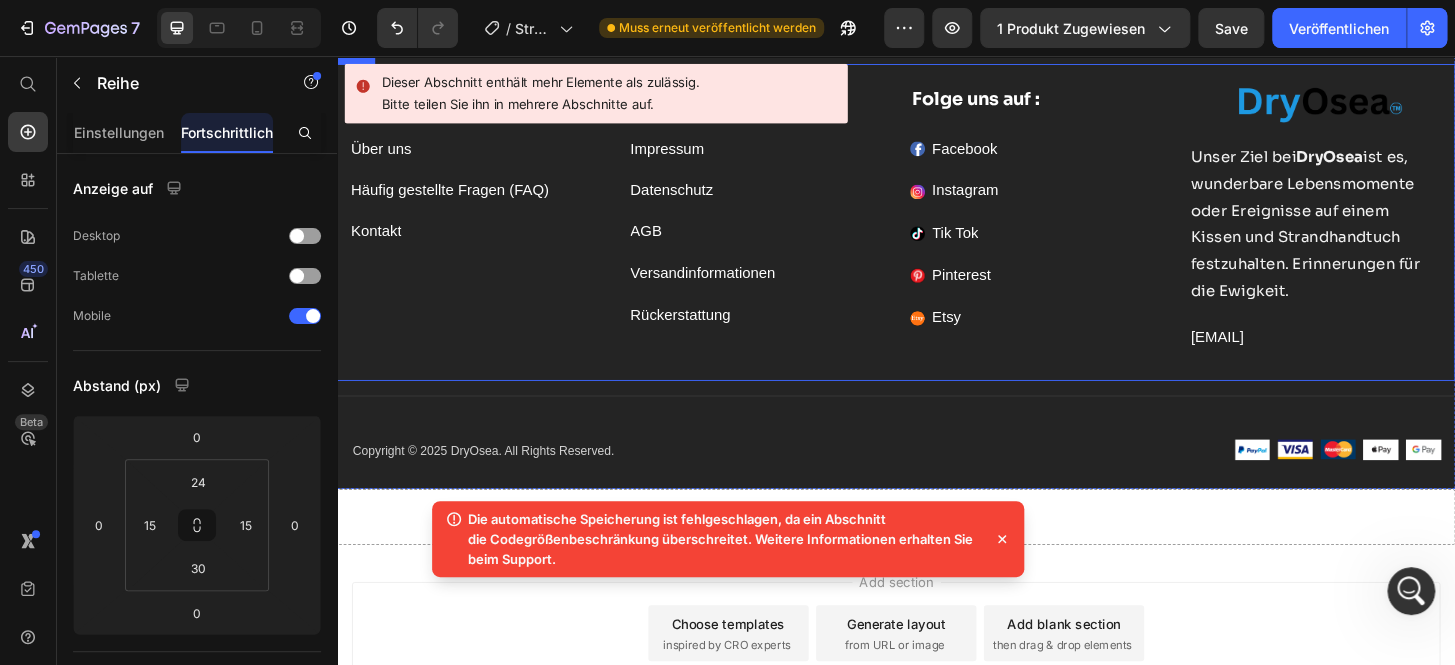 scroll, scrollTop: 11570, scrollLeft: 0, axis: vertical 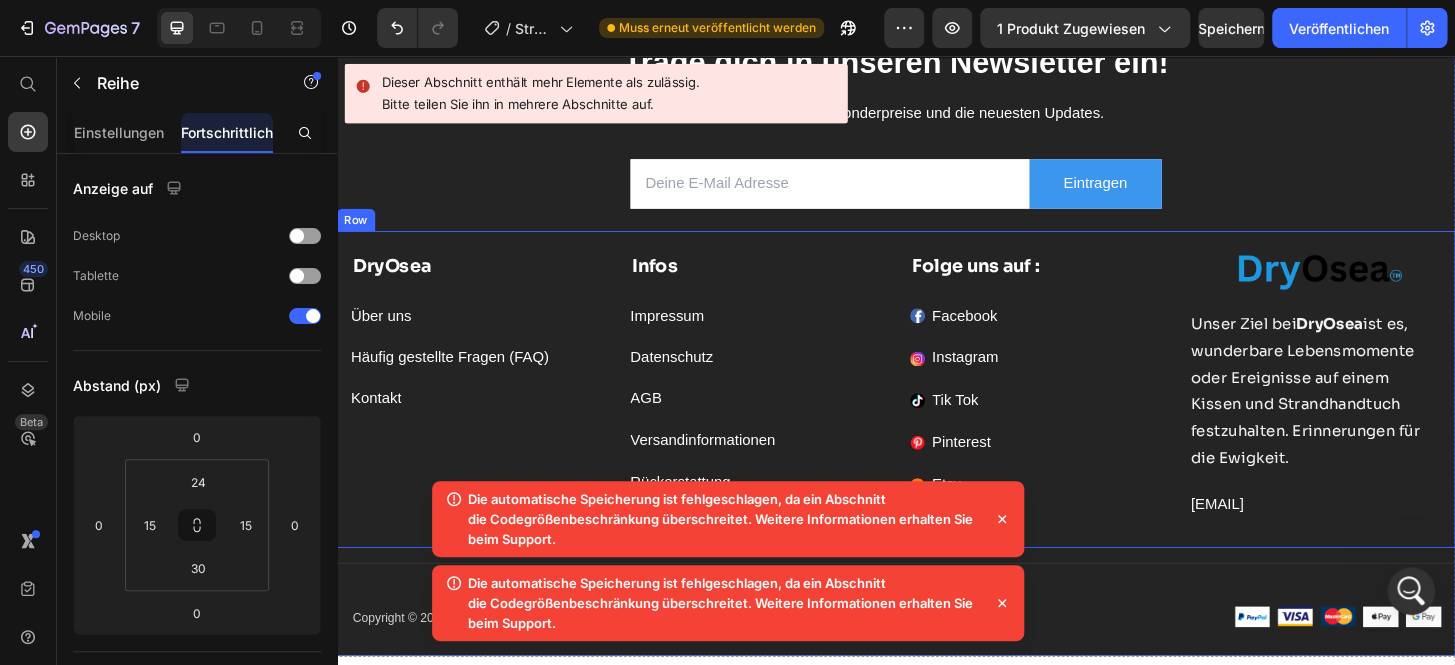 click on "[COMPANY] Text block Über uns Button Häufig gestellte Fragen (FAQ) Button Kontakt Button Infos Text block Impressum Button Datenschutz Button AGB Button Versandinformationen Button Rückerstattung Button Folge uns auf : Text block Facebook Button Instagram Button Tik Tok Button Pinterest Button Etsy Button Image Unser Ziel bei [COMPANY] ist es, wunderbare Lebensmomente oder Ereignisse auf einem Kissen und Strandhandtuch festzuhalten. Erinnerungen für die Ewigkeit. Text Block [EMAIL] Text block Row" at bounding box center (937, 413) 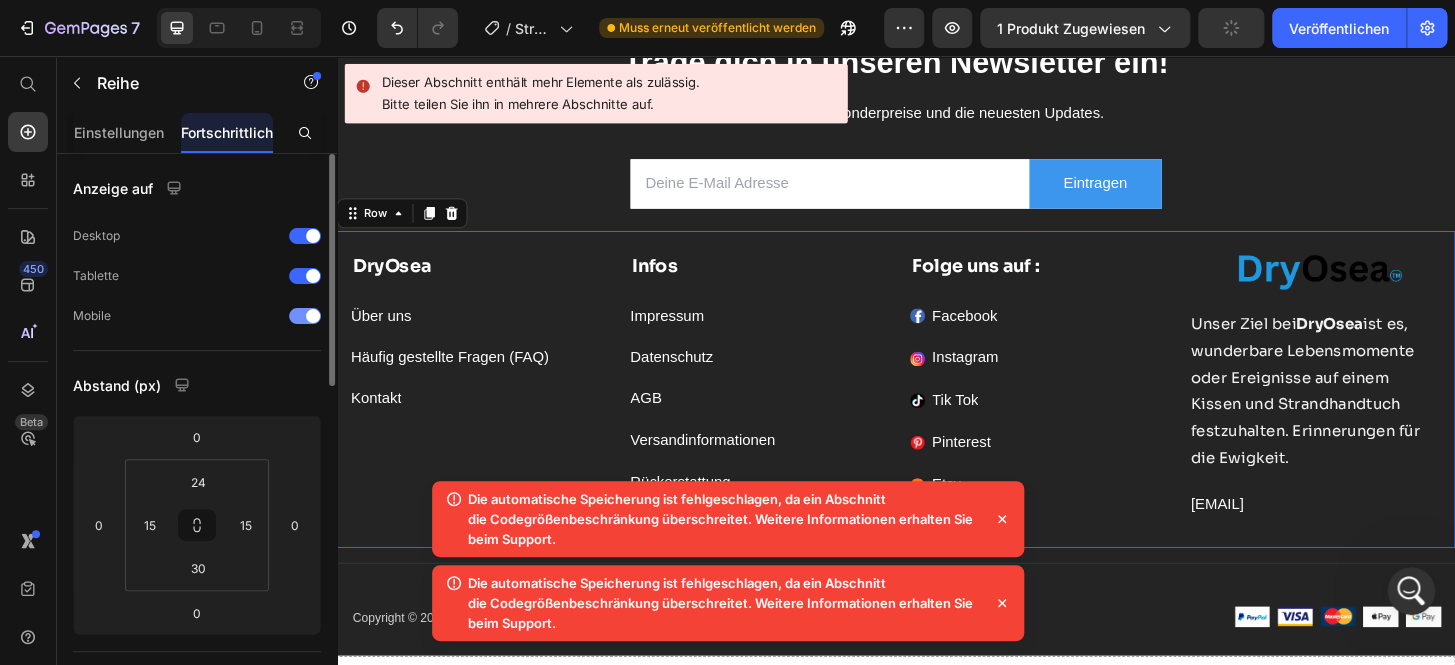 click at bounding box center [313, 316] 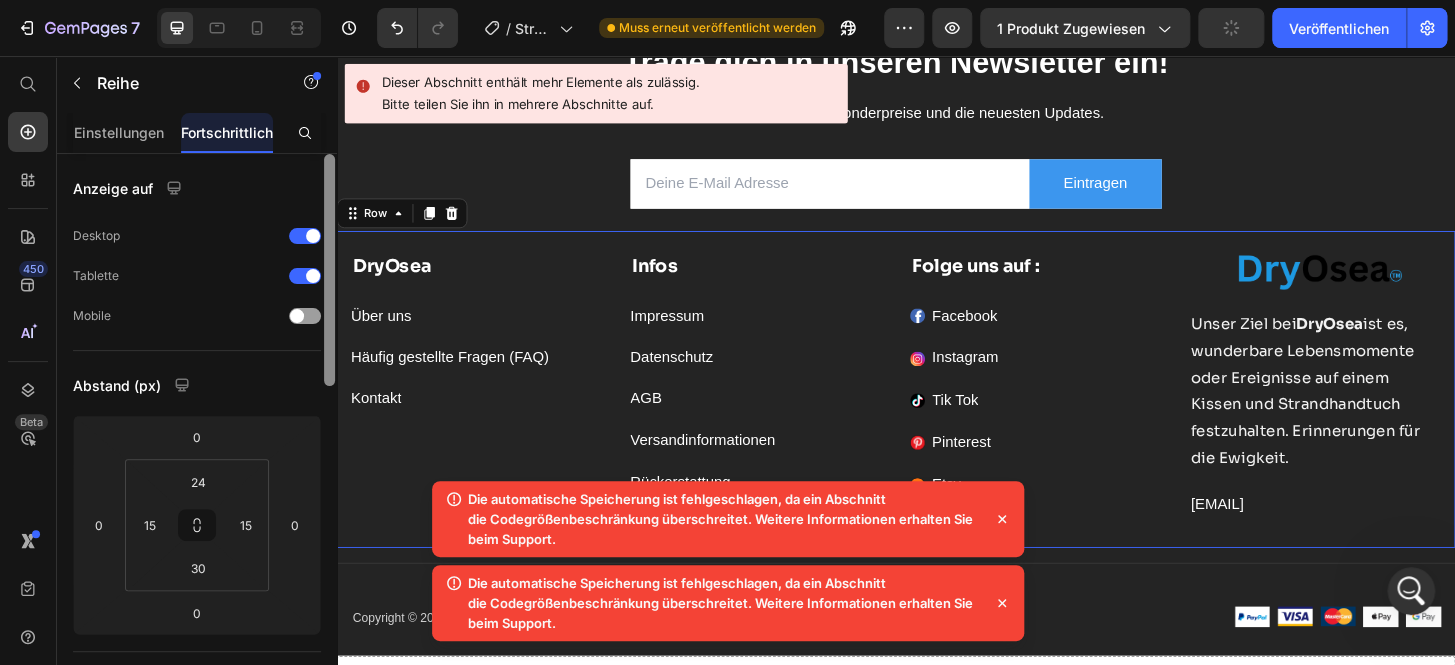 click at bounding box center [329, 270] 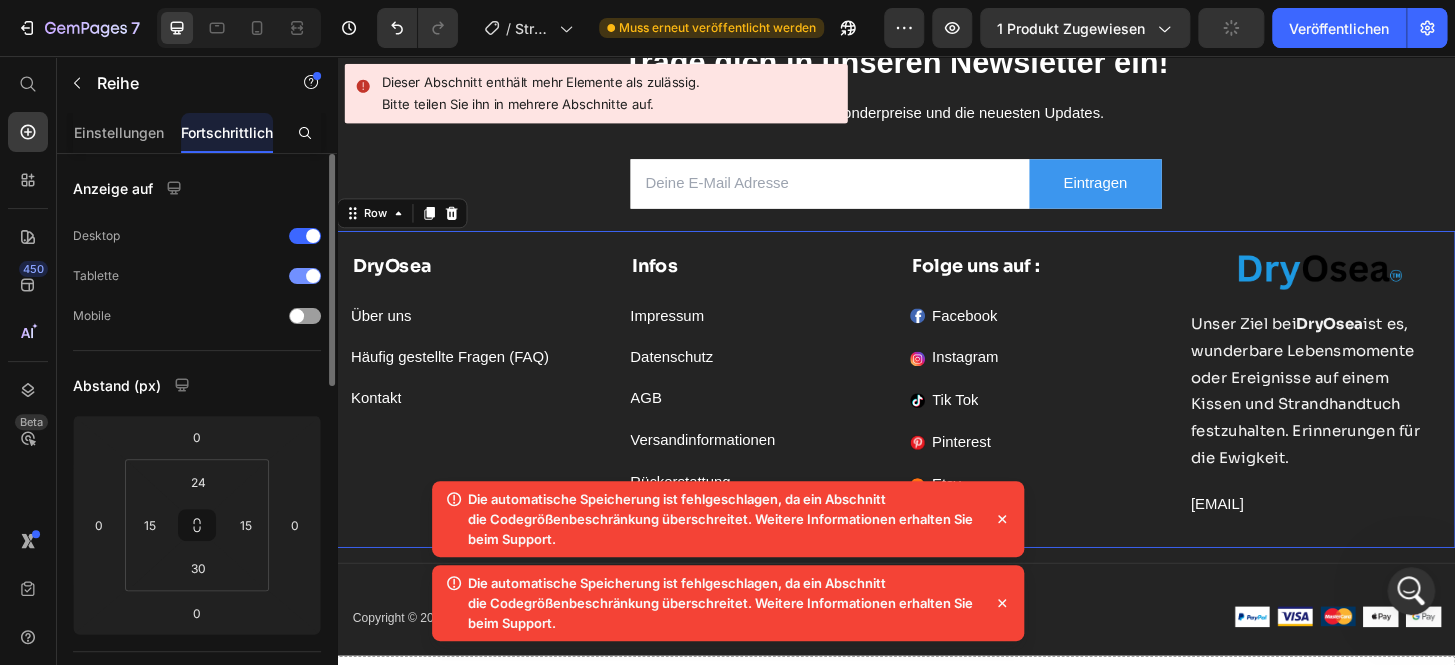 click at bounding box center [313, 276] 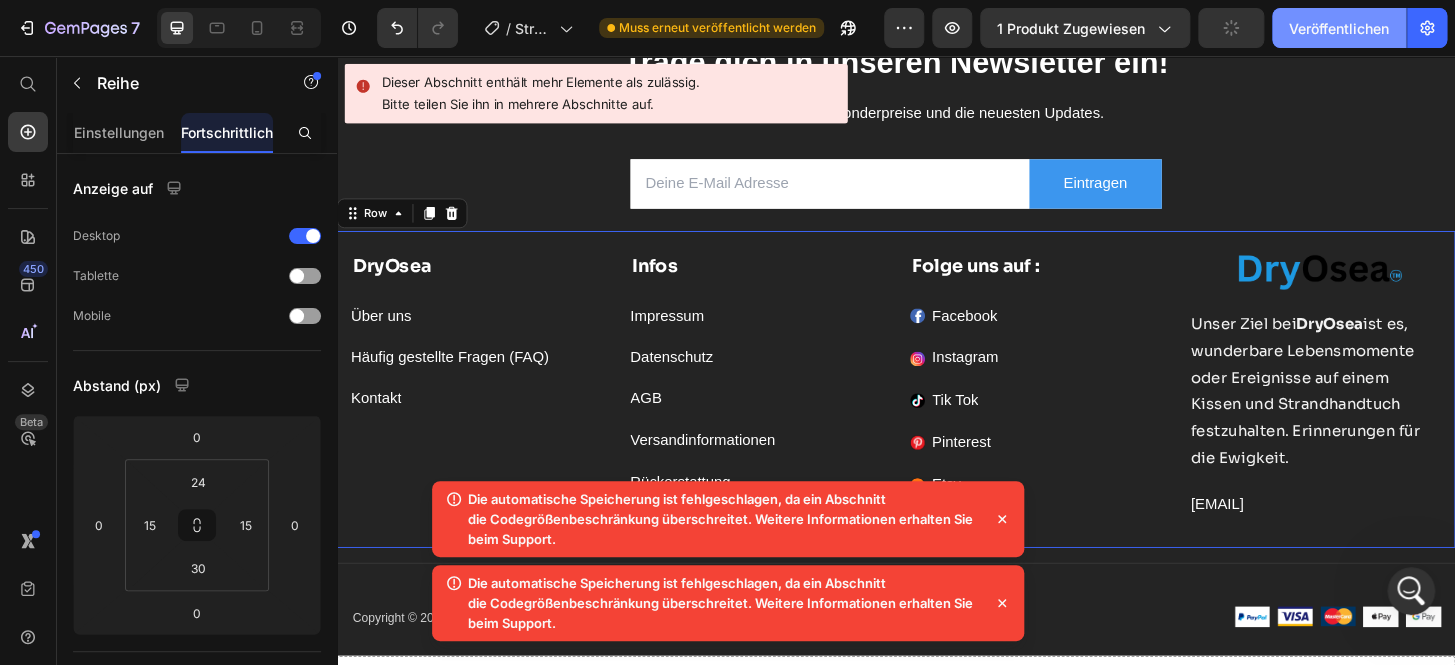 click on "Veröffentlichen" at bounding box center (1339, 28) 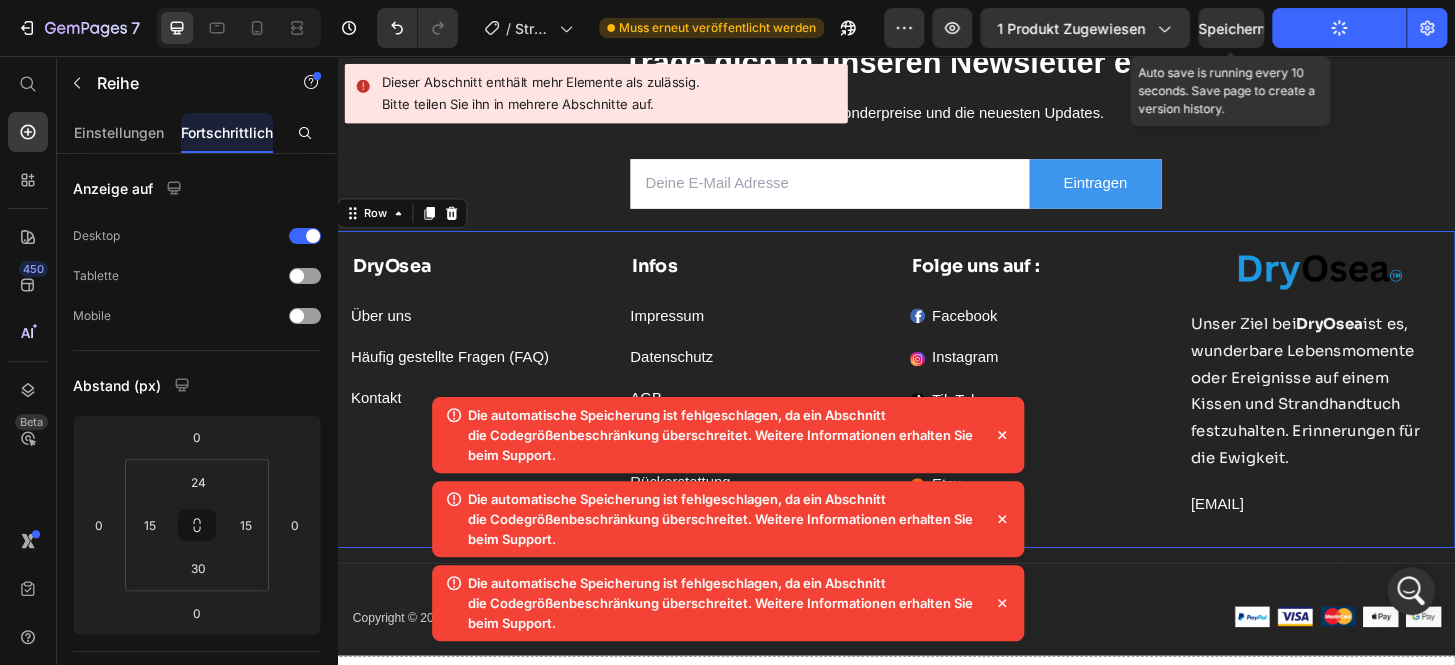 click on "Speichern" at bounding box center (1231, 28) 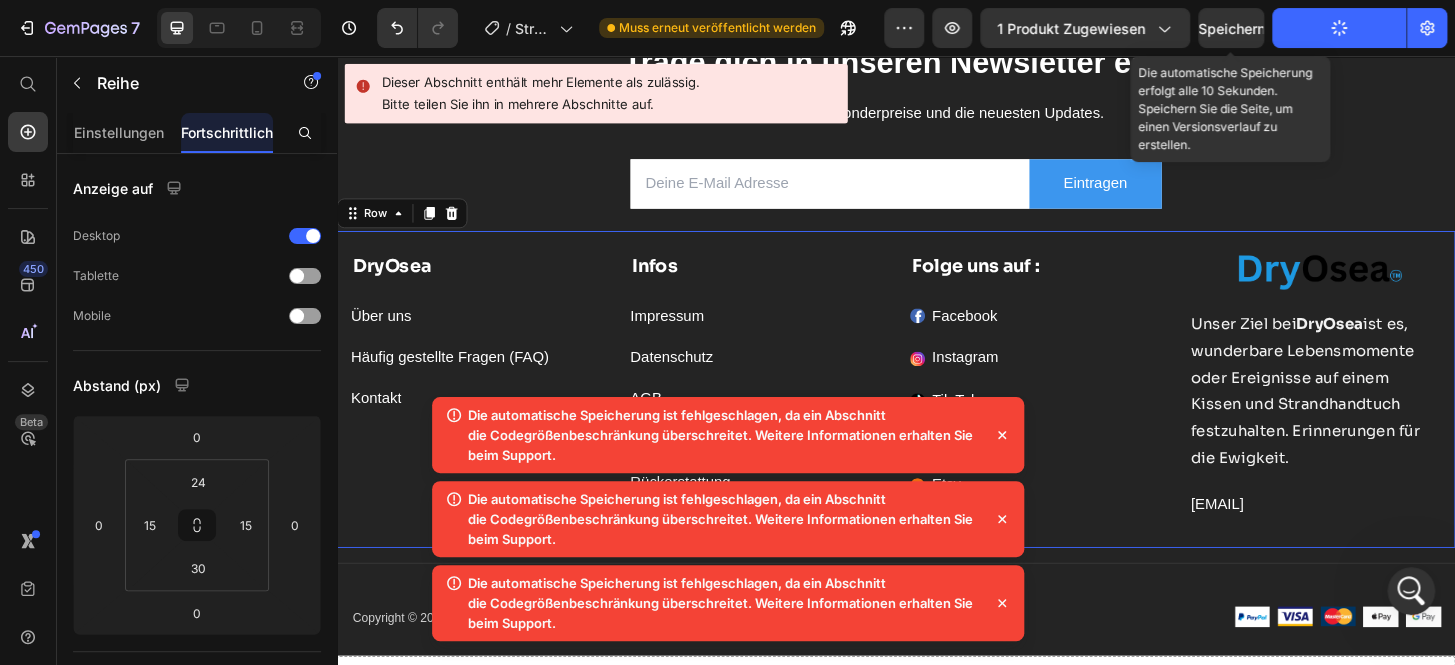 click 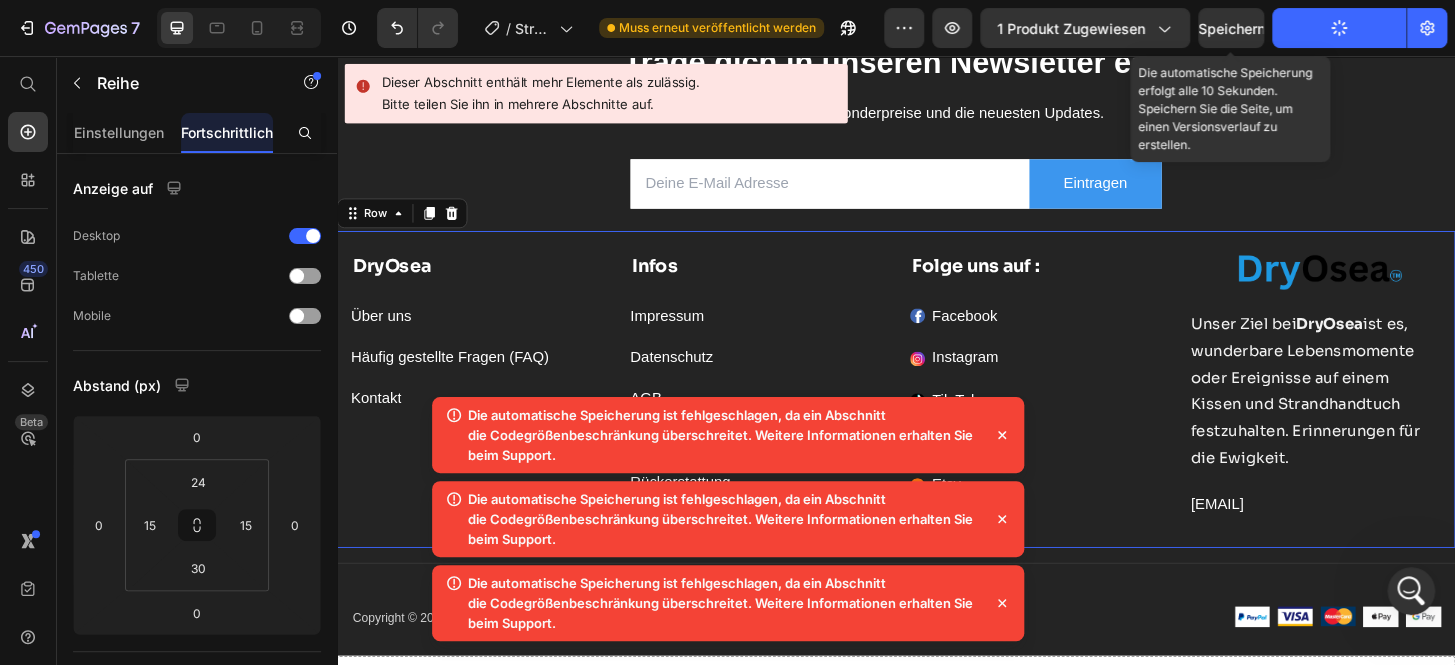 click 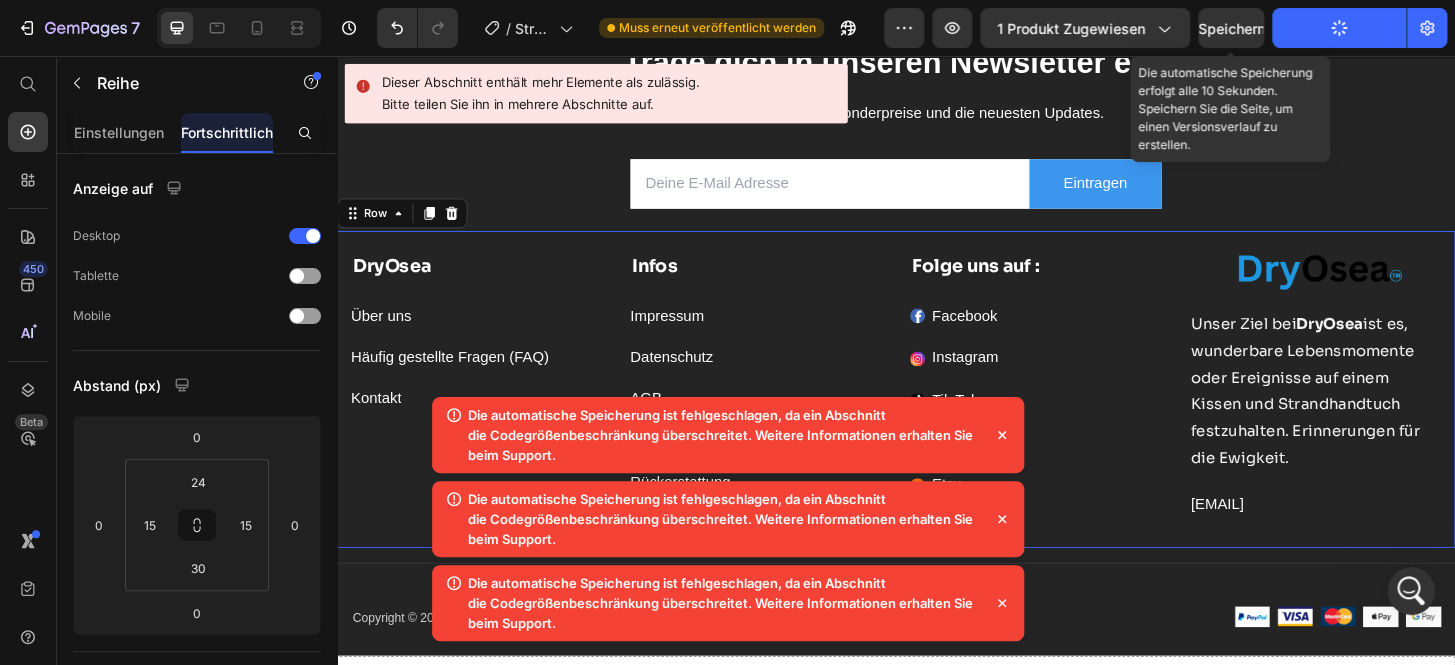 click 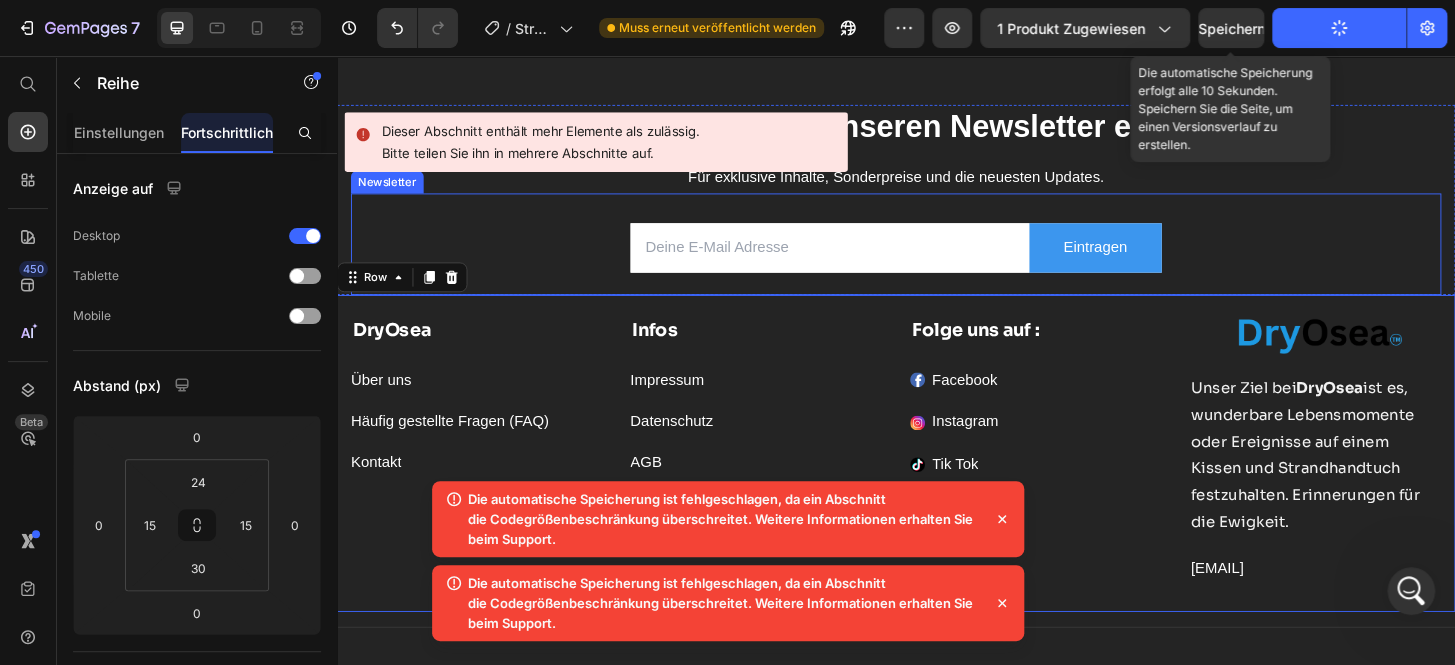 scroll, scrollTop: 11420, scrollLeft: 0, axis: vertical 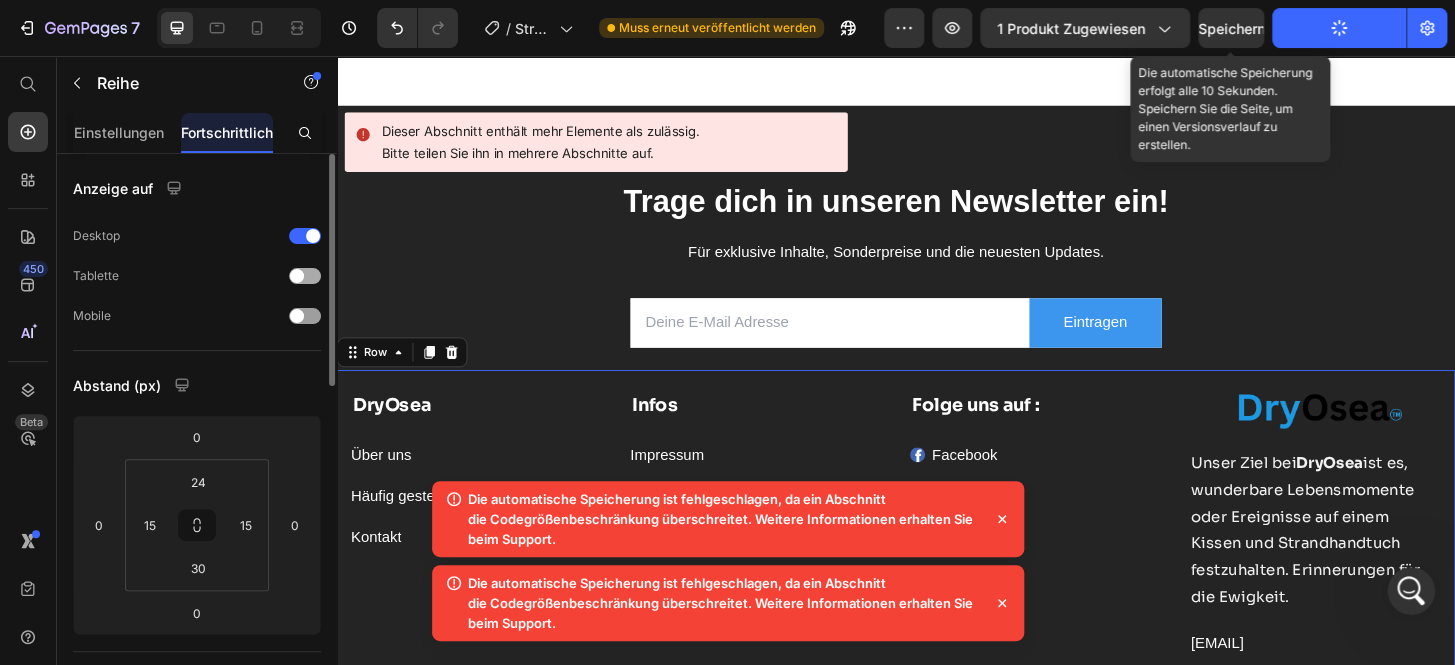 click at bounding box center (305, 276) 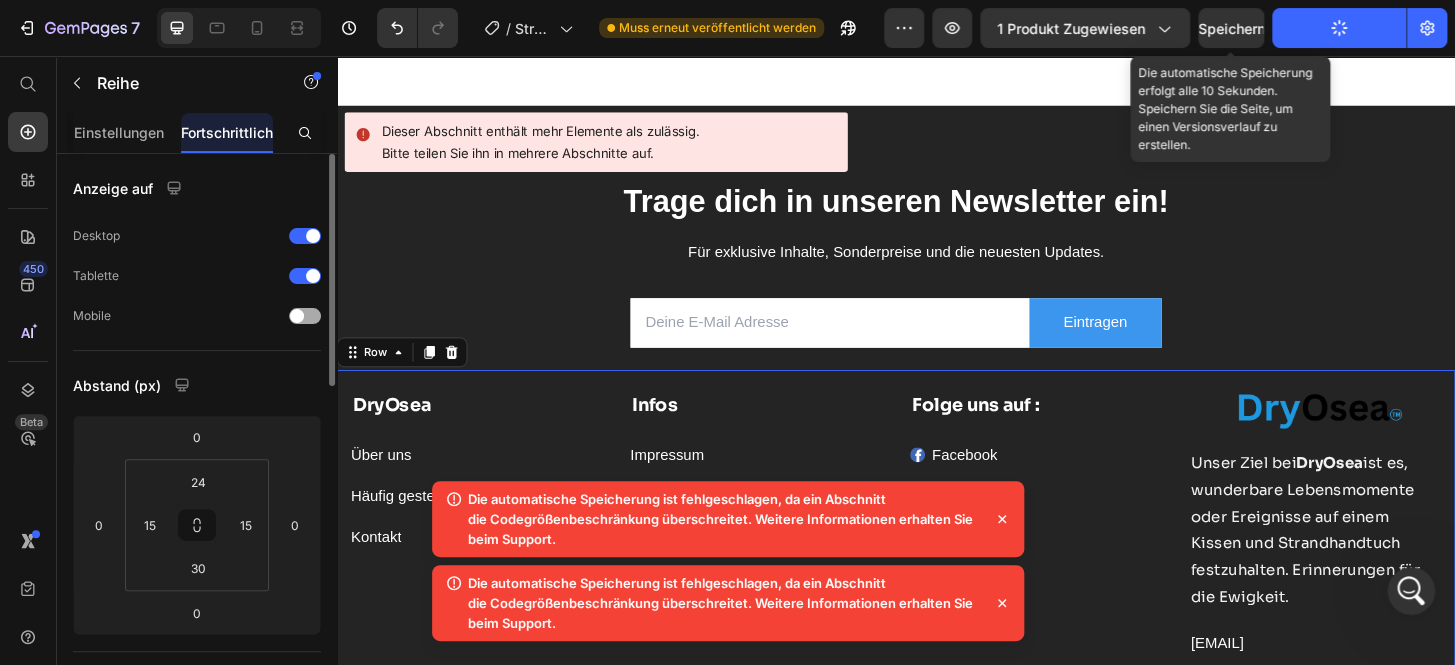 click at bounding box center [305, 316] 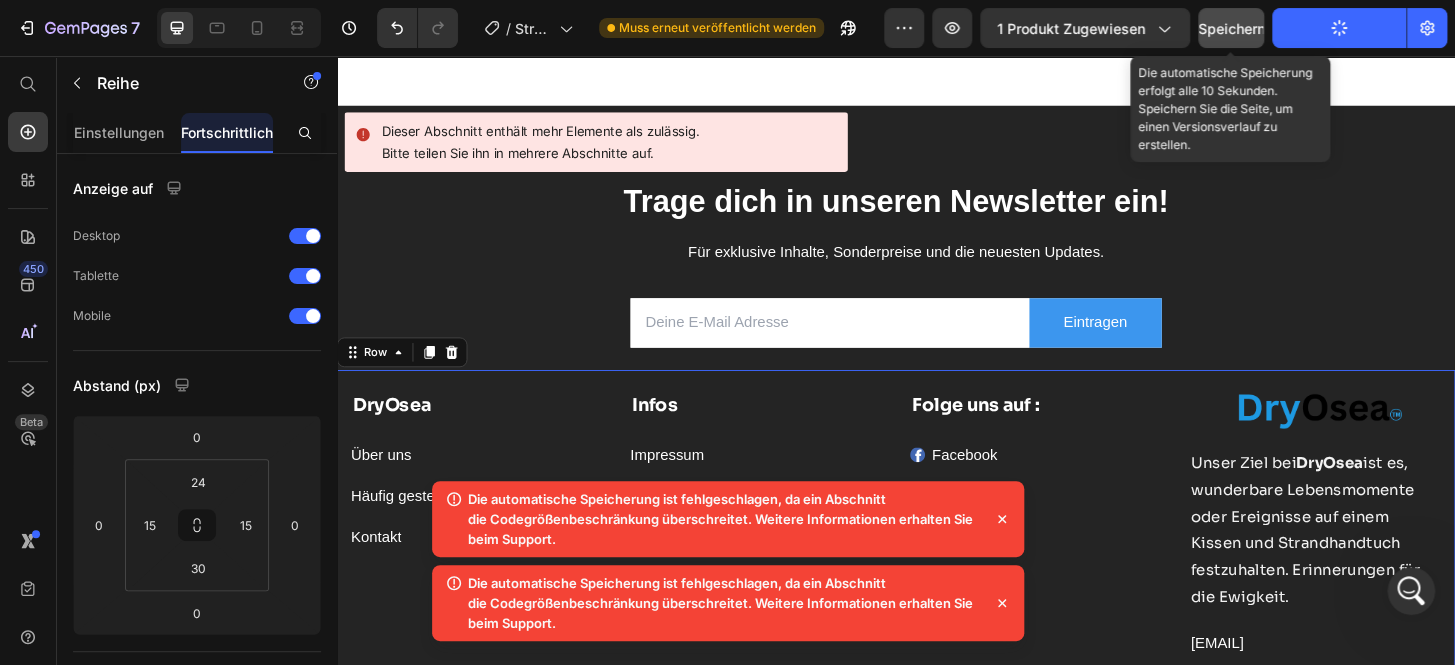 click on "Speichern" 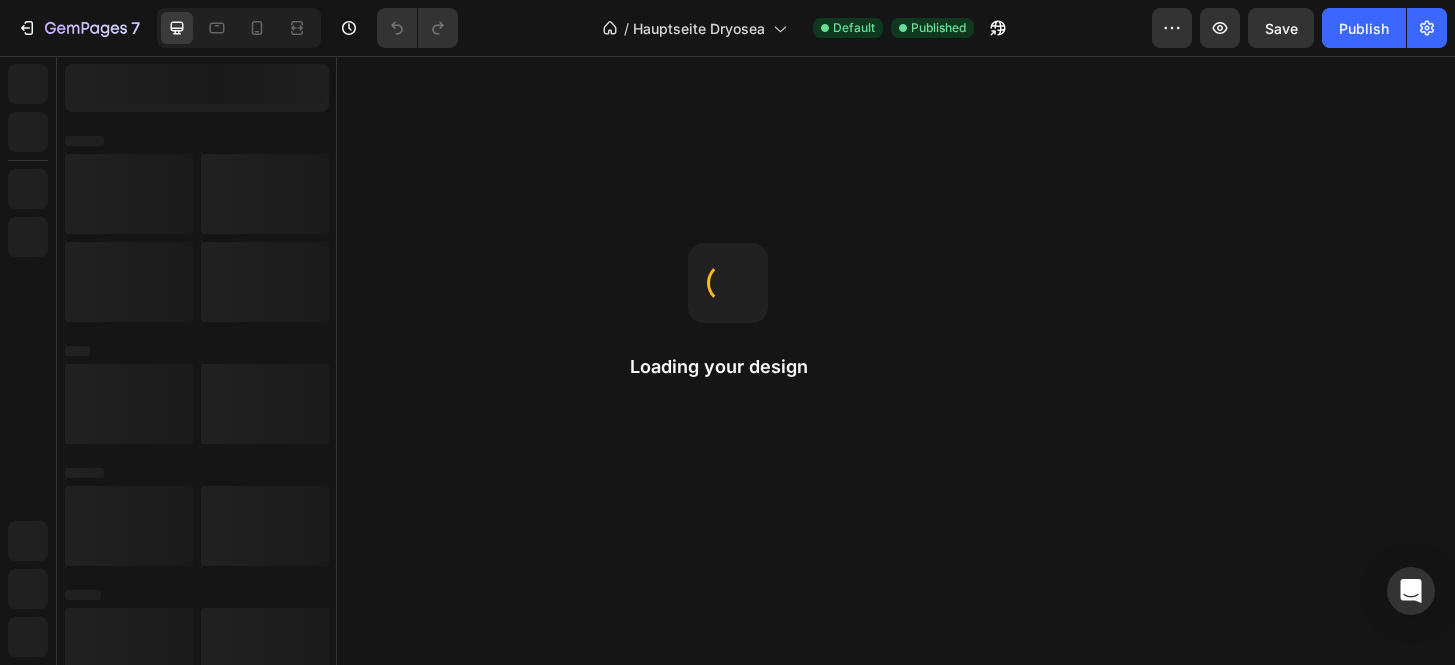 scroll, scrollTop: 0, scrollLeft: 0, axis: both 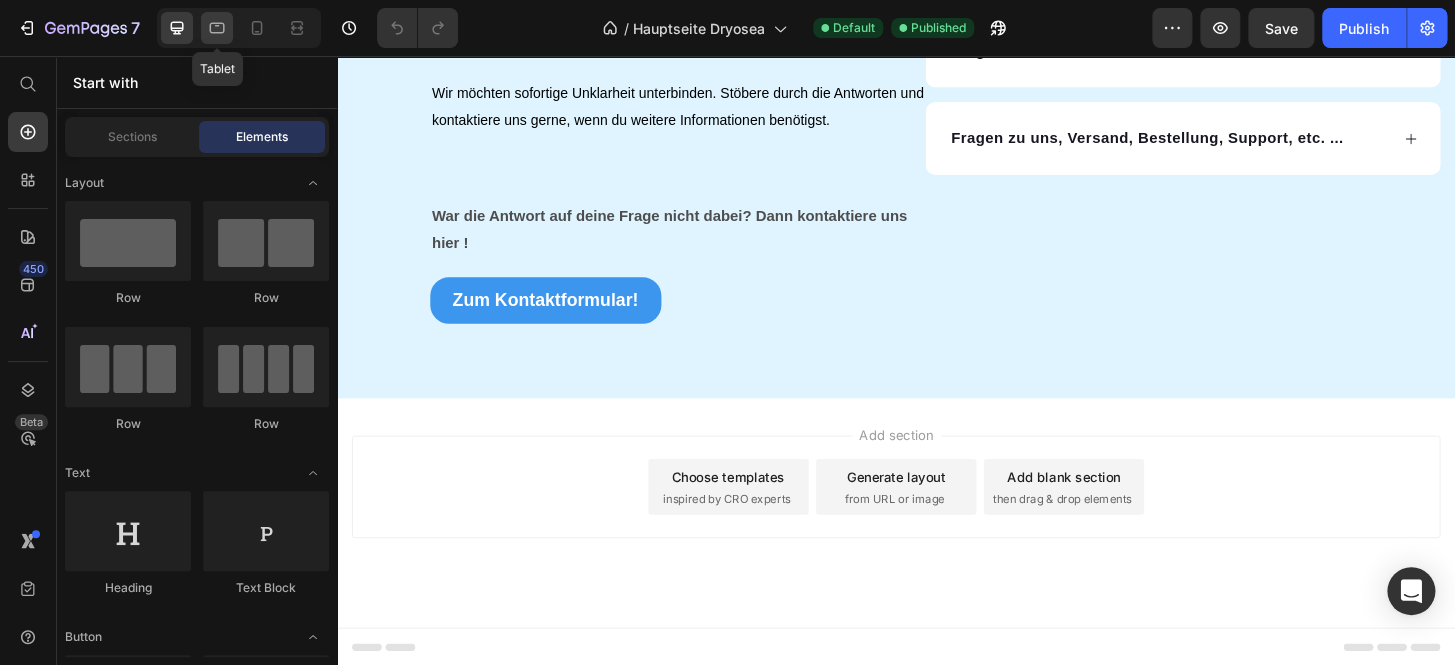 click 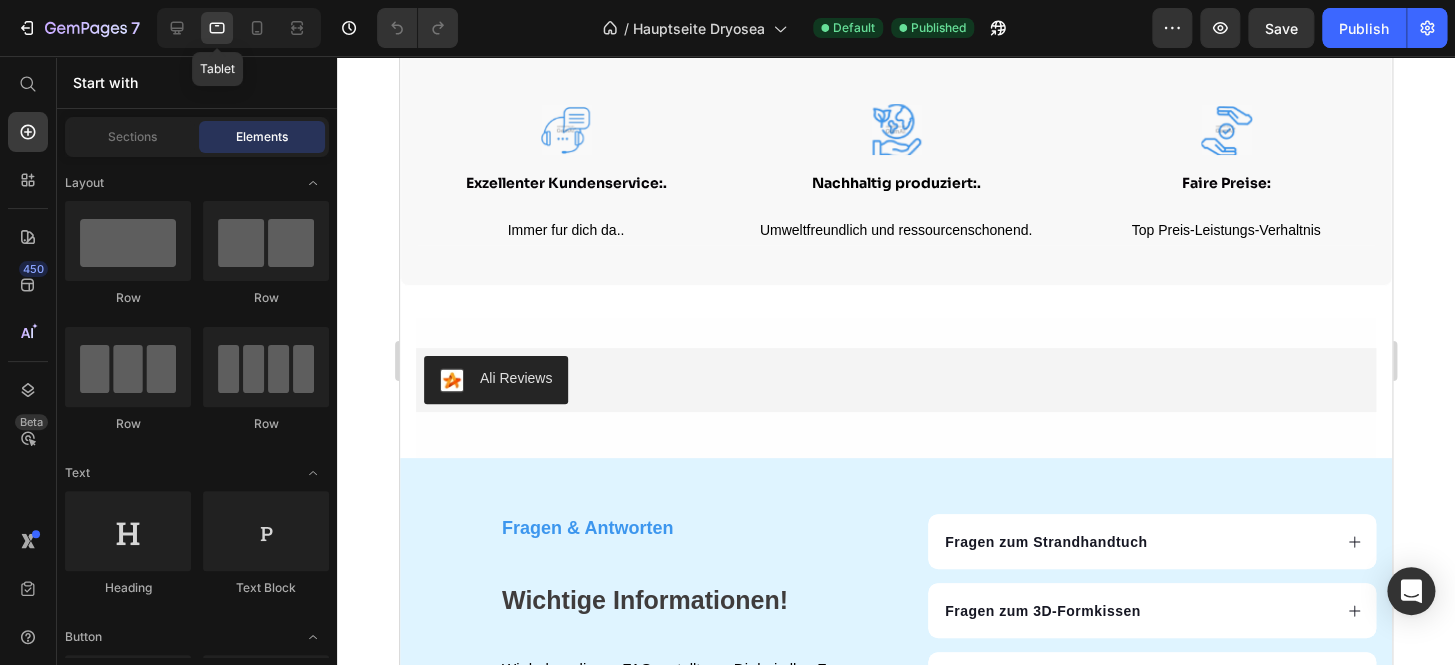 scroll, scrollTop: 8141, scrollLeft: 0, axis: vertical 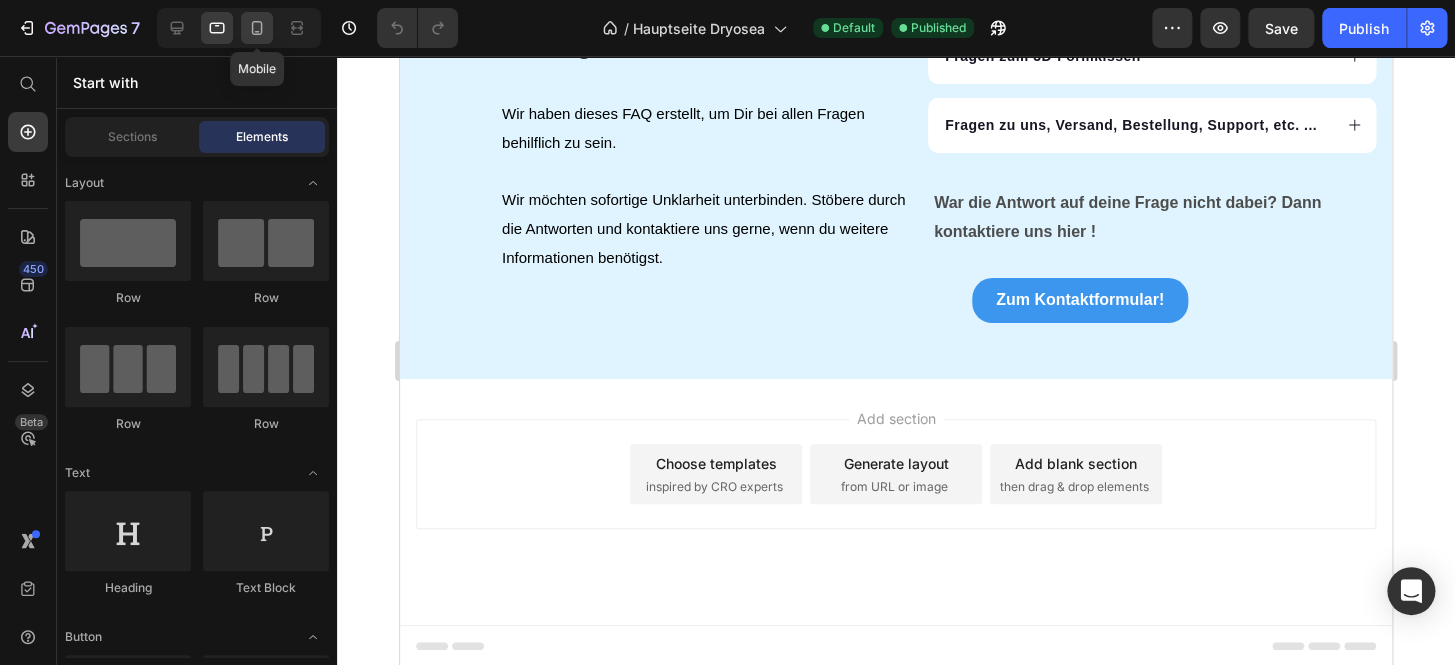click 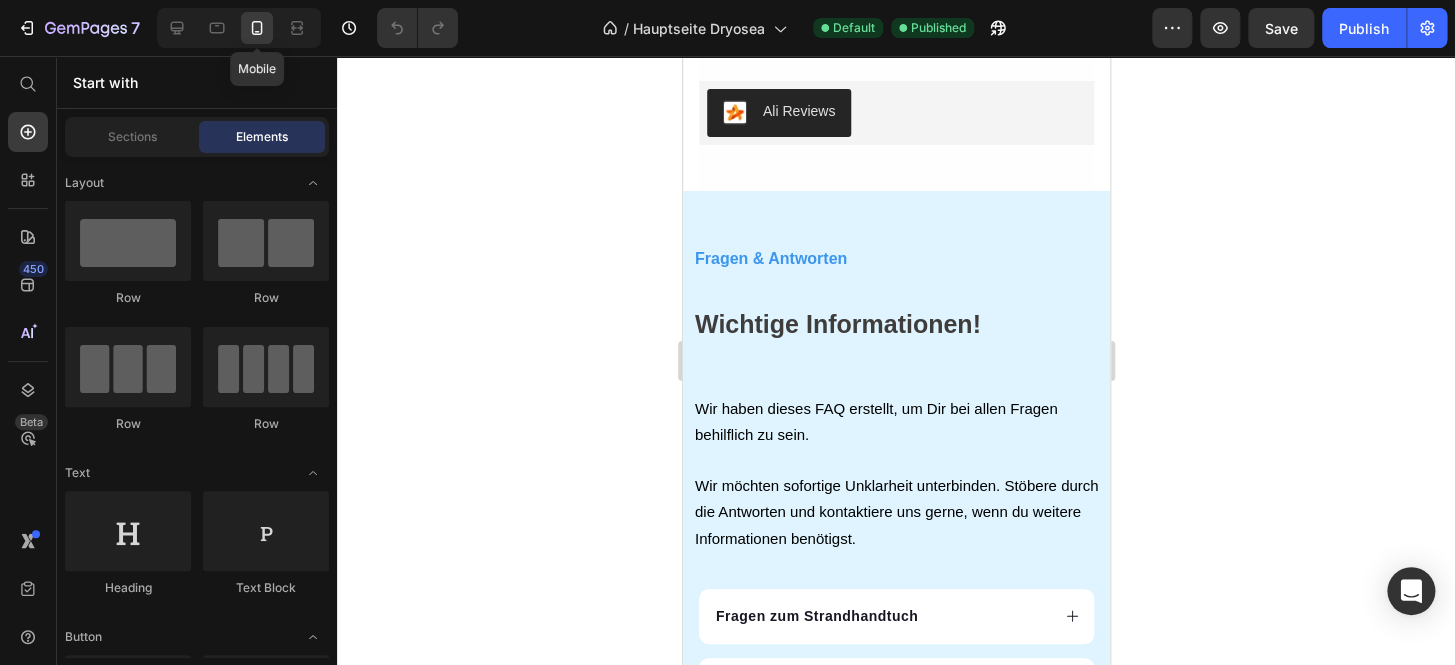 scroll, scrollTop: 8515, scrollLeft: 0, axis: vertical 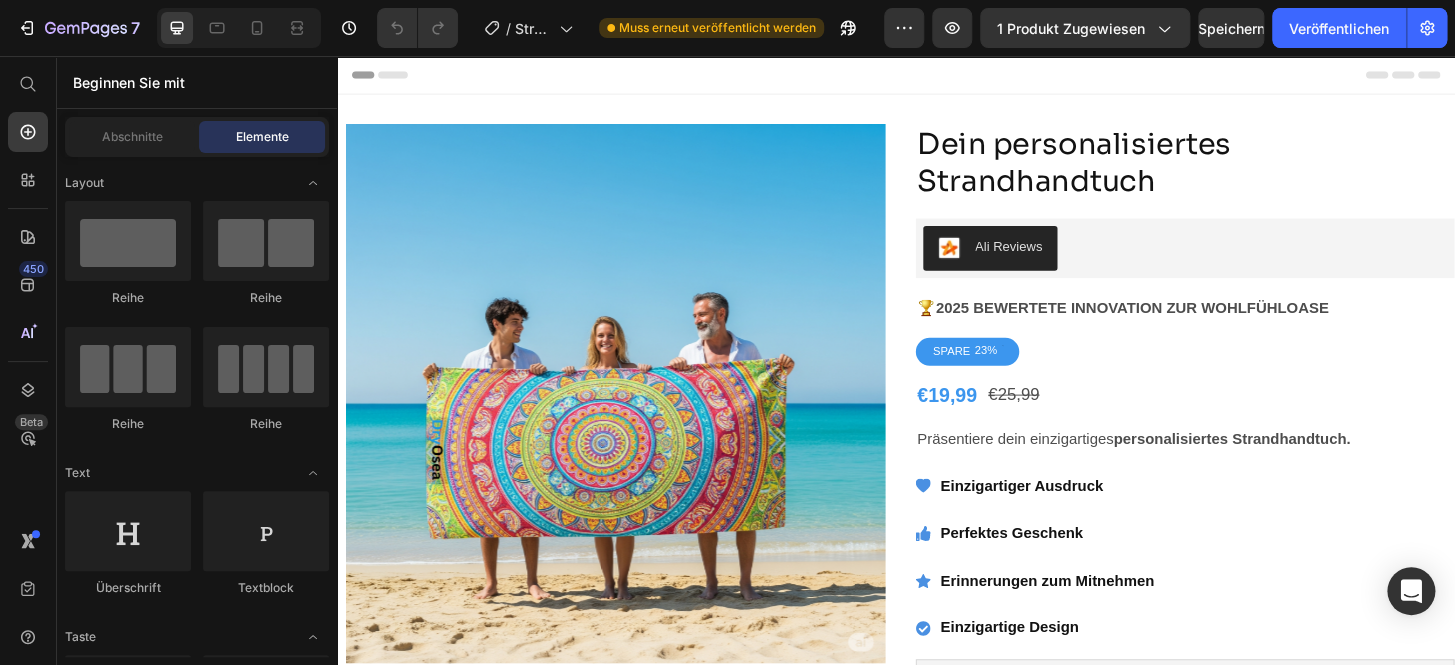 radio on "false" 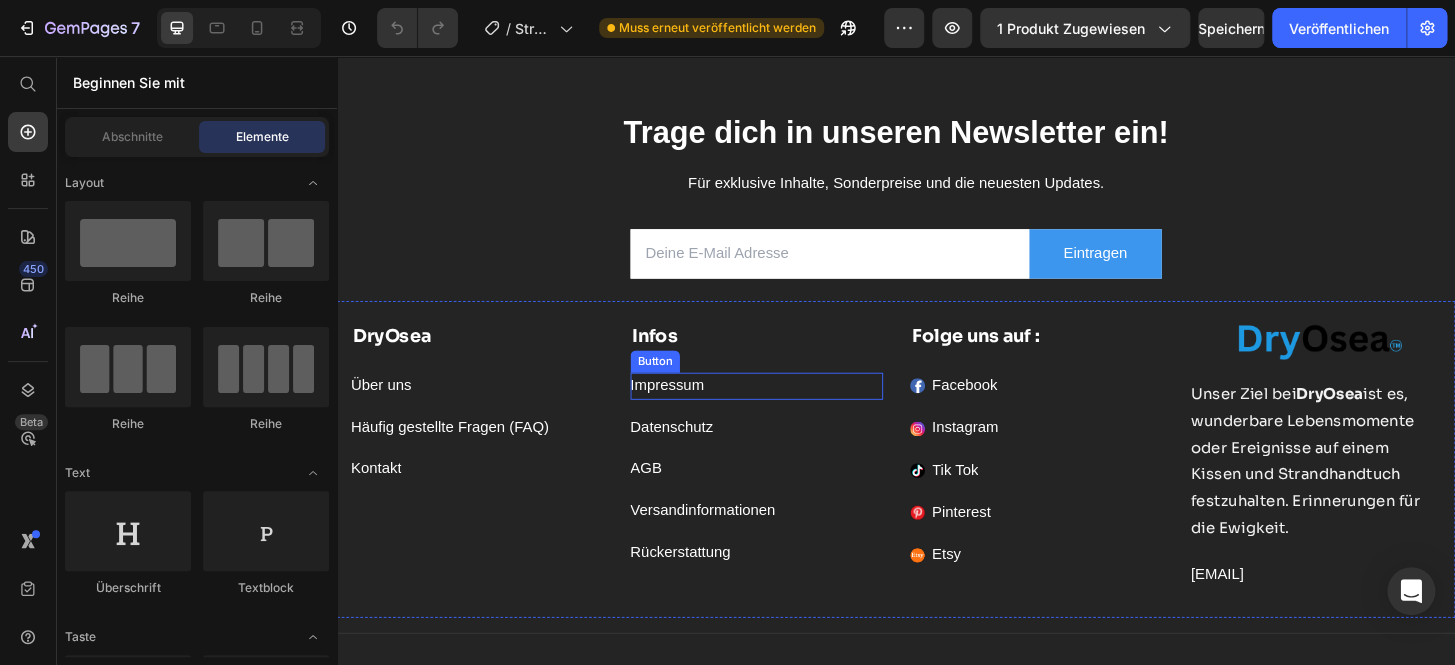 scroll, scrollTop: 11229, scrollLeft: 0, axis: vertical 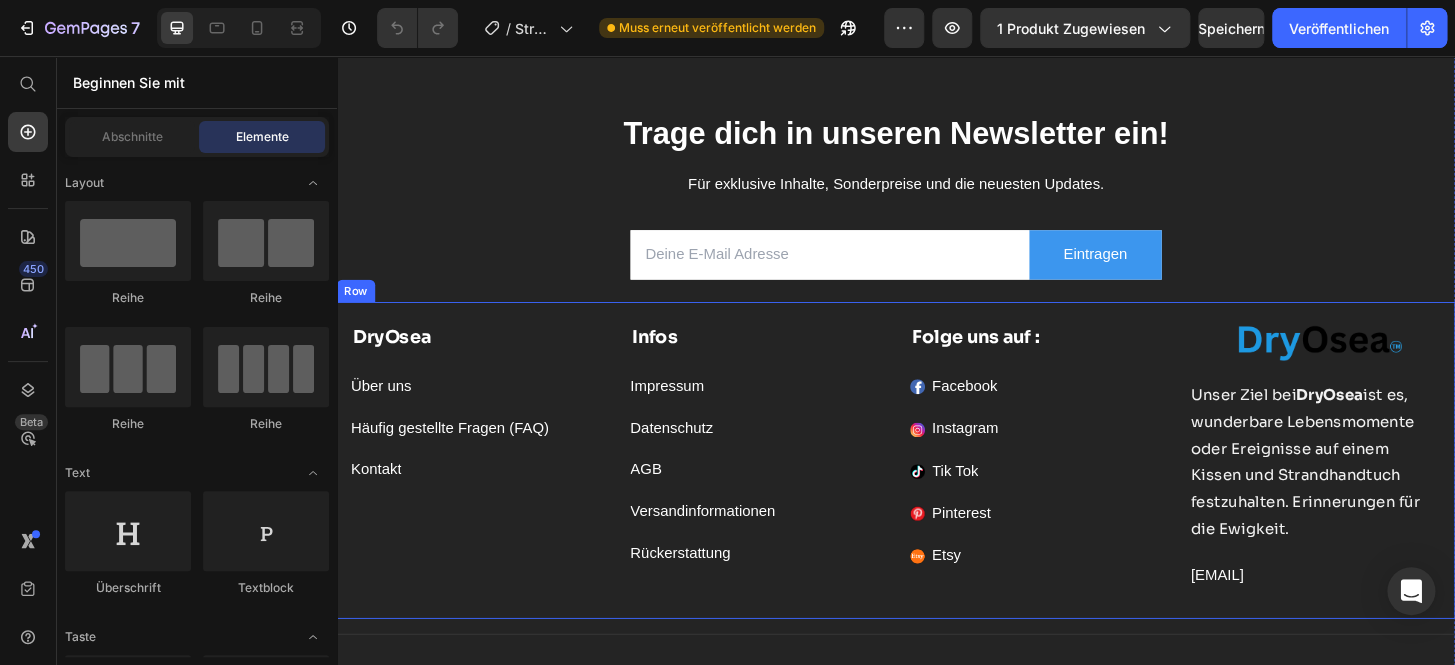 click on "[COMPANY] Text block Über uns Button Häufig gestellte Fragen (FAQ) Button Kontakt Button Infos Text block Impressum Button Datenschutz Button AGB Button Versandinformationen Button Rückerstattung Button Folge uns auf : Text block Facebook Button Instagram Button Tik Tok Button Pinterest Button Etsy Button Image Unser Ziel bei [COMPANY] ist es, wunderbare Lebensmomente oder Ereignisse auf einem Kissen und Strandhandtuch festzuhalten. Erinnerungen für die Ewigkeit. Text Block [EMAIL] Text block Row" at bounding box center [937, 490] 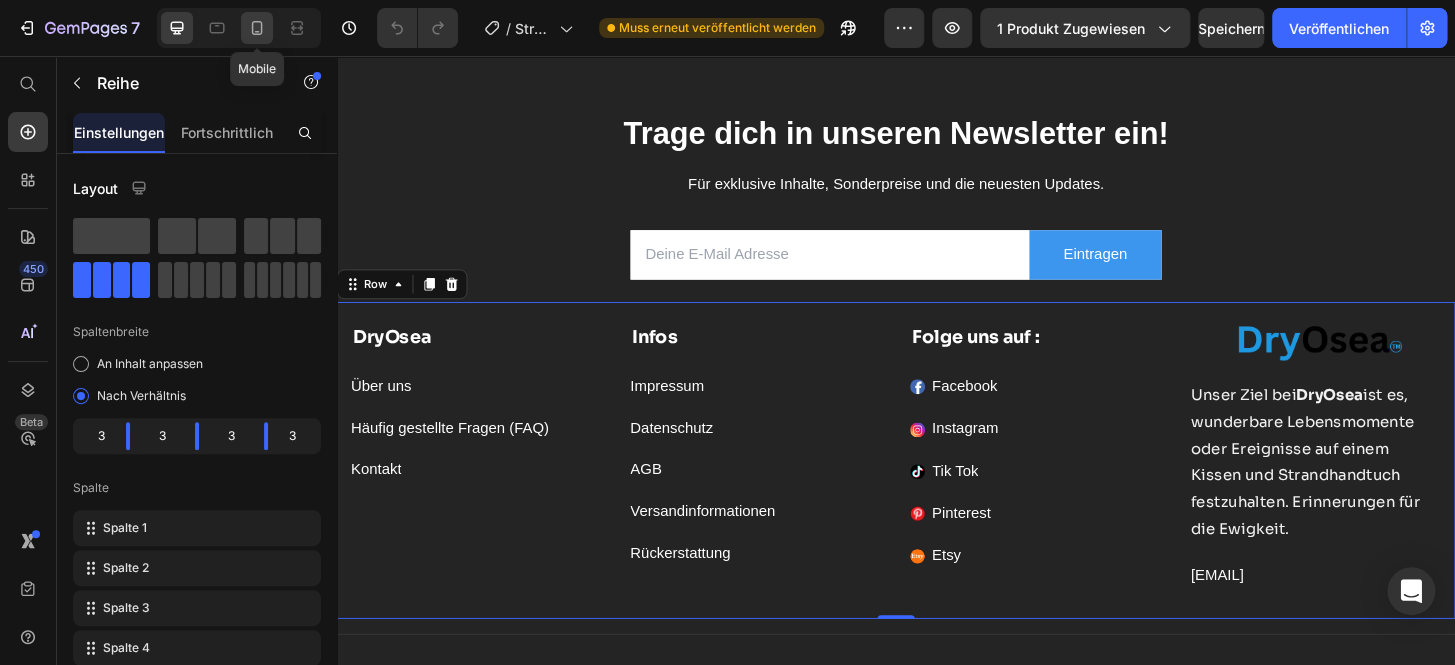 click 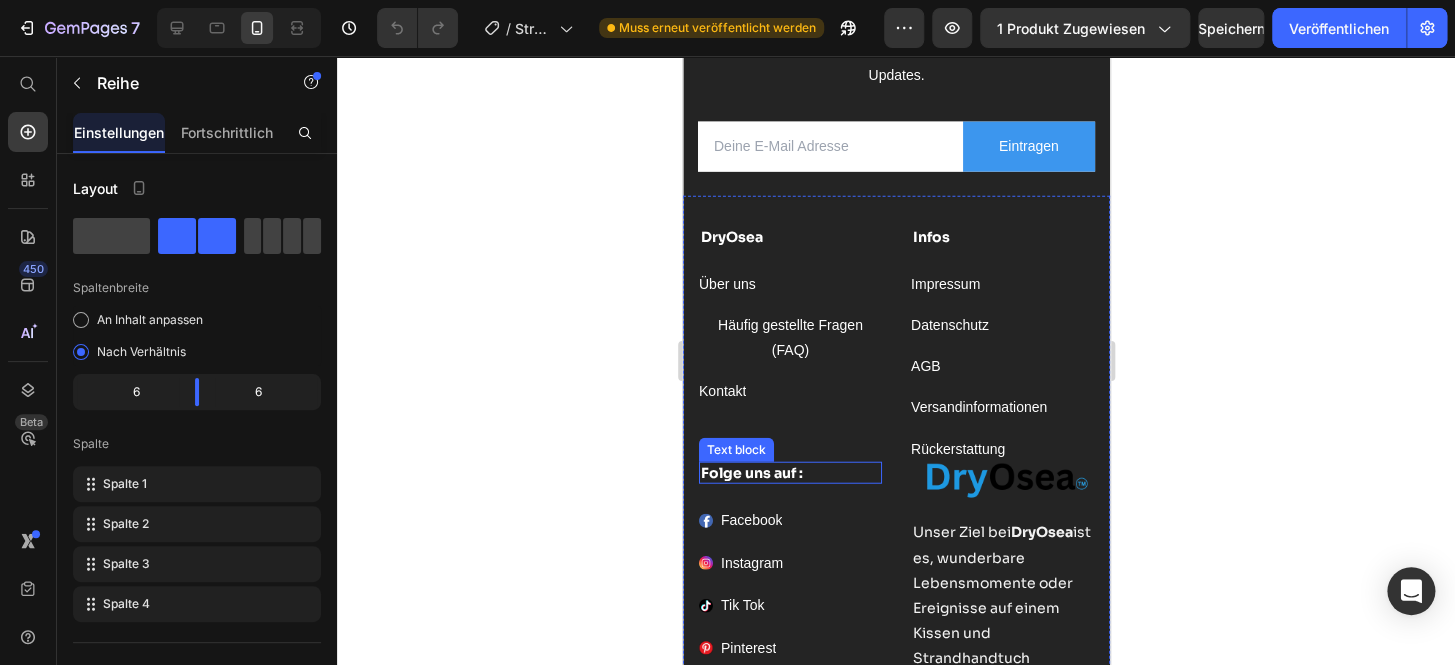 scroll, scrollTop: 11512, scrollLeft: 0, axis: vertical 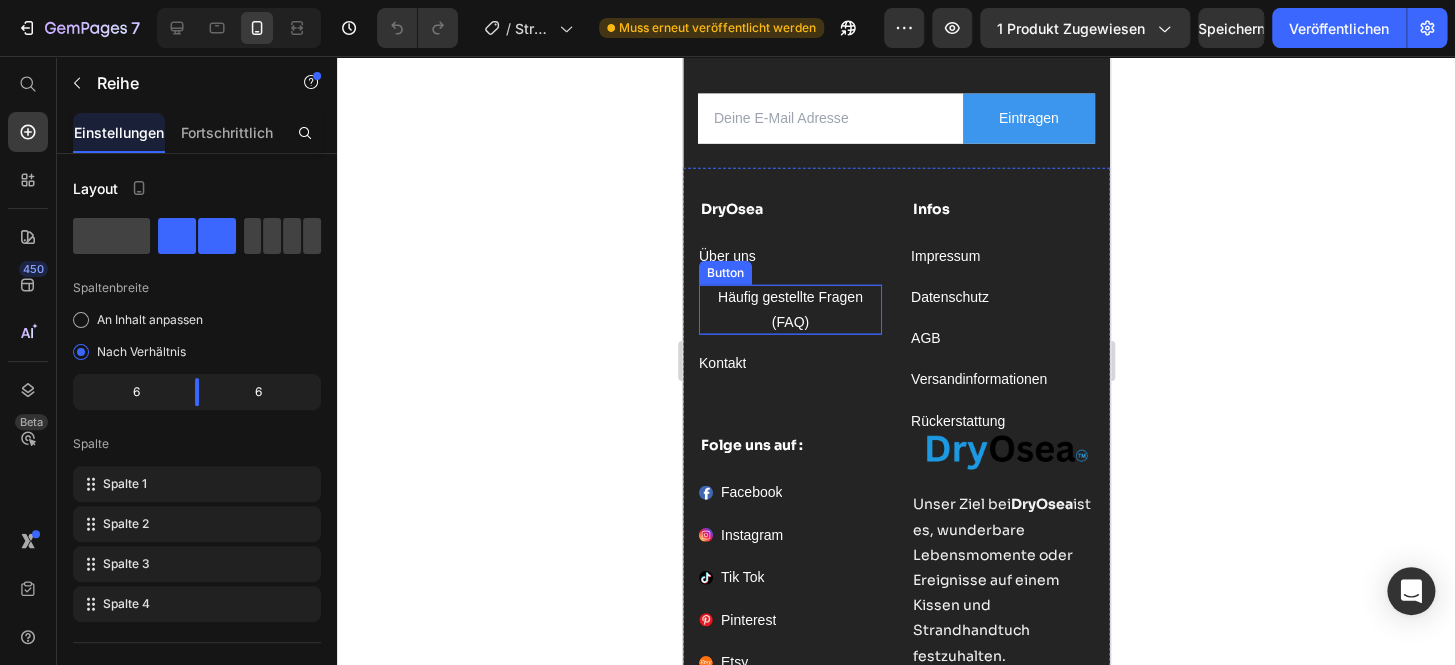 click on "Häufig gestellte Fragen (FAQ)" at bounding box center [789, 310] 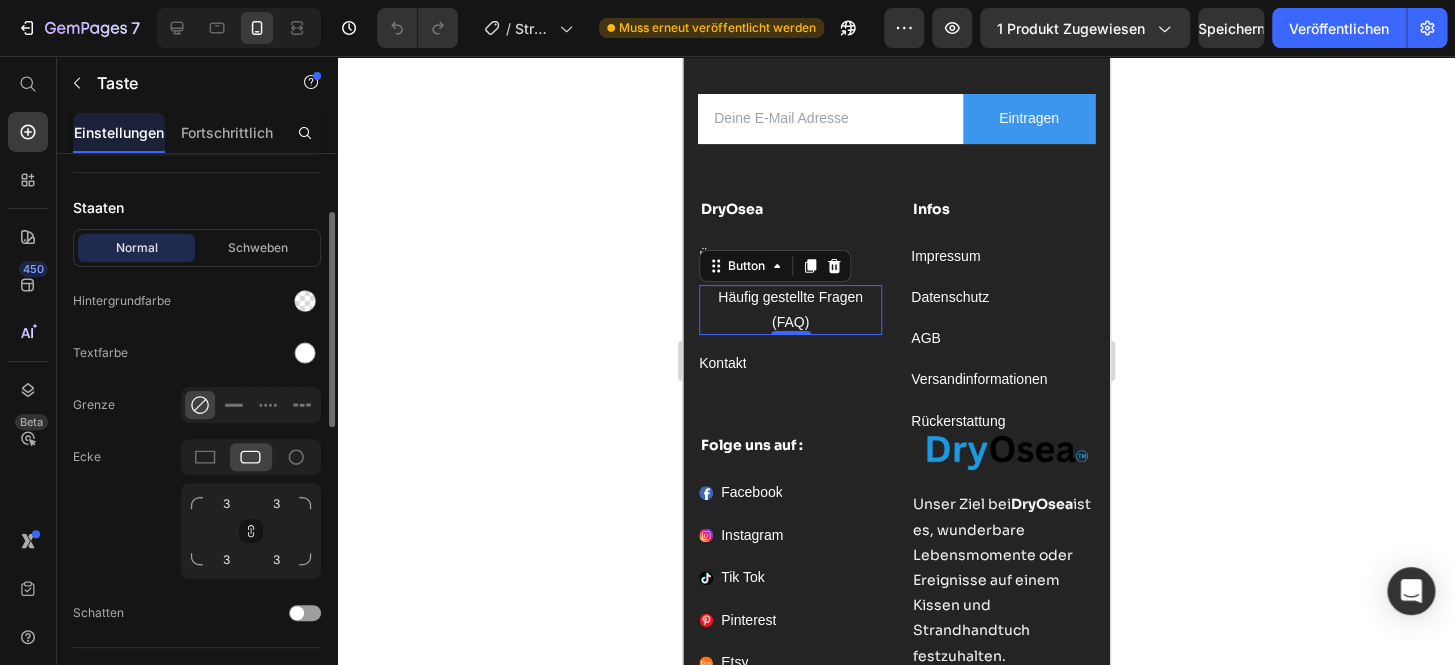 scroll, scrollTop: 390, scrollLeft: 0, axis: vertical 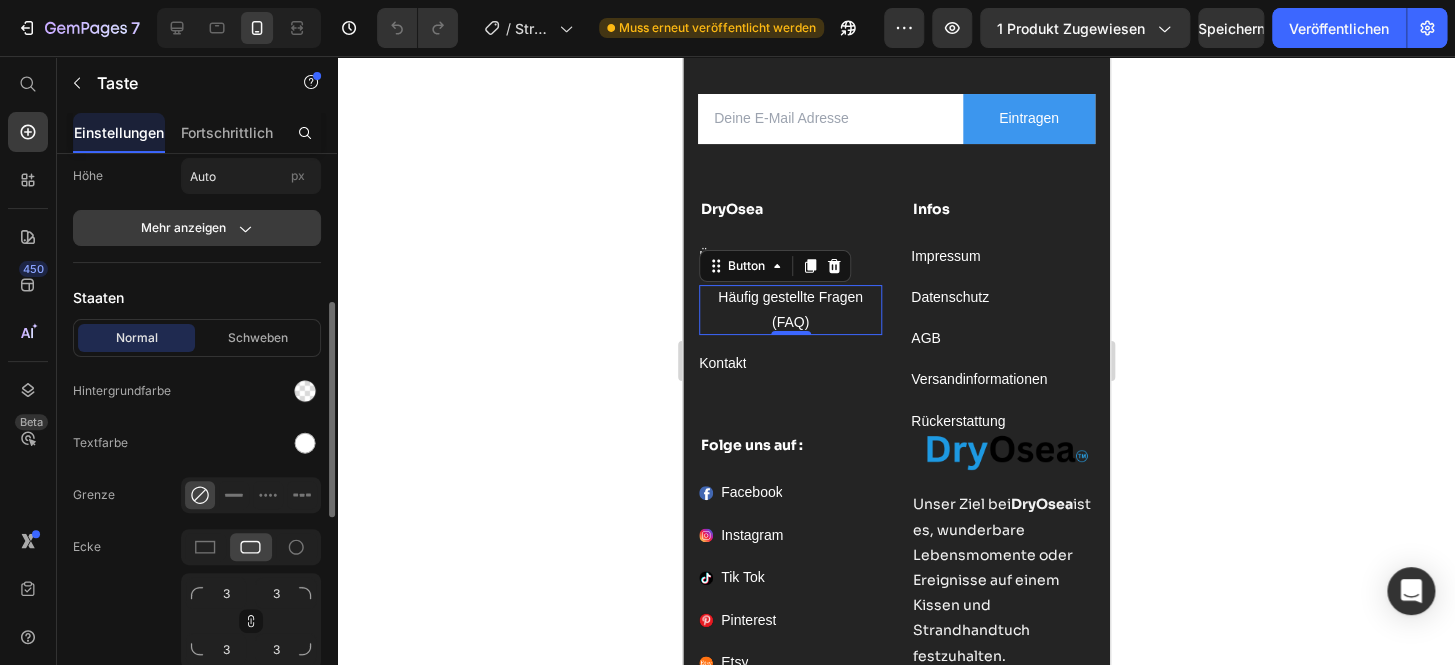 click on "Mehr anzeigen" 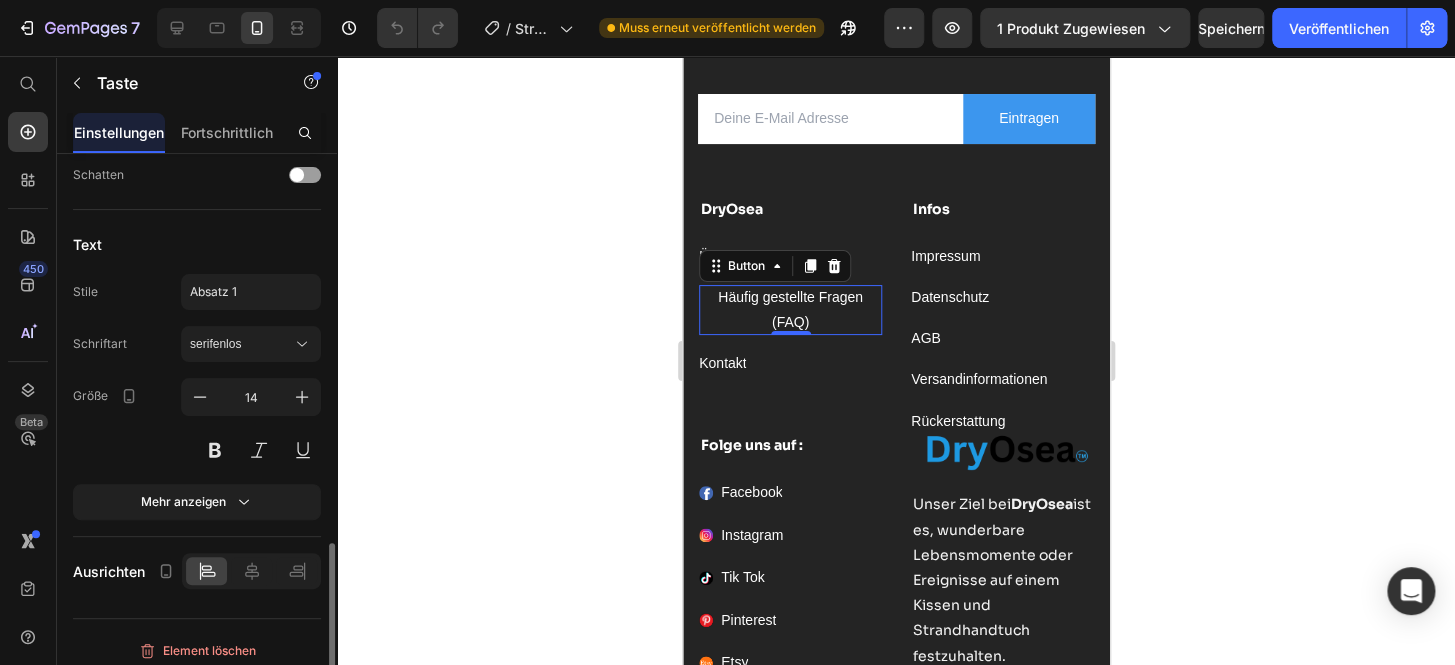 scroll, scrollTop: 1129, scrollLeft: 0, axis: vertical 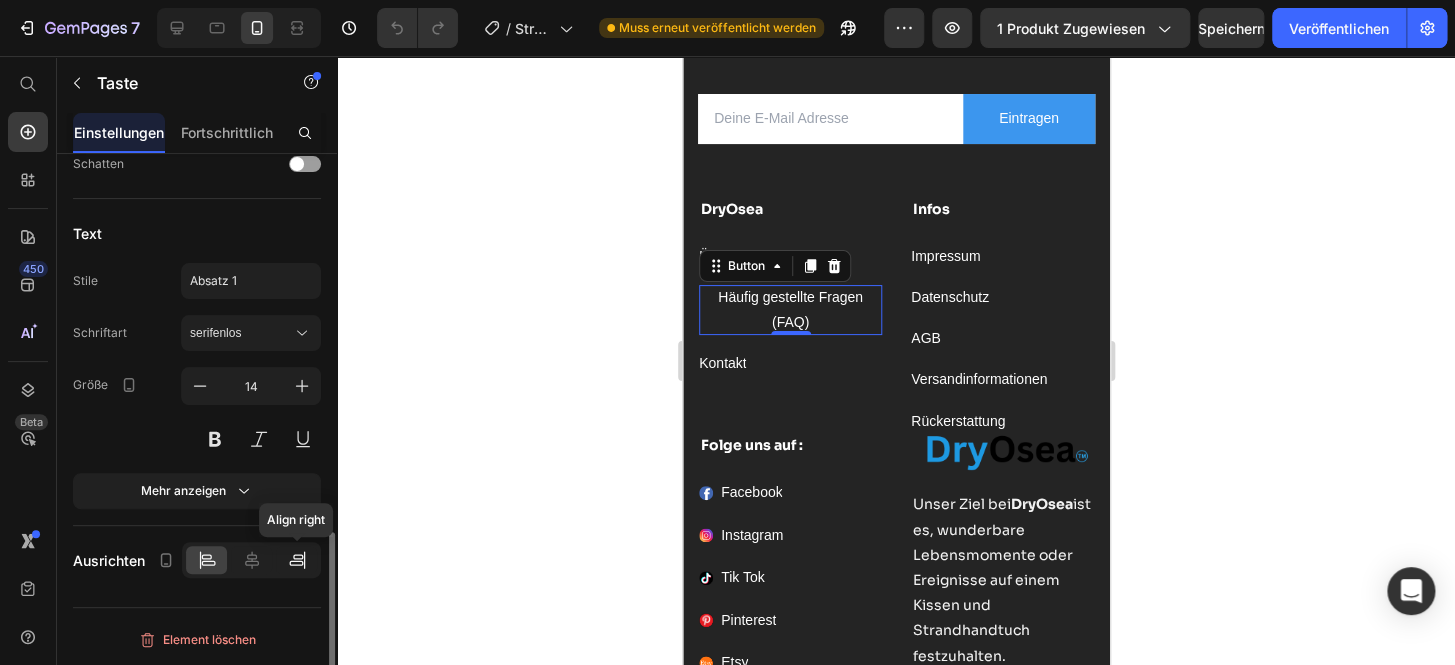click 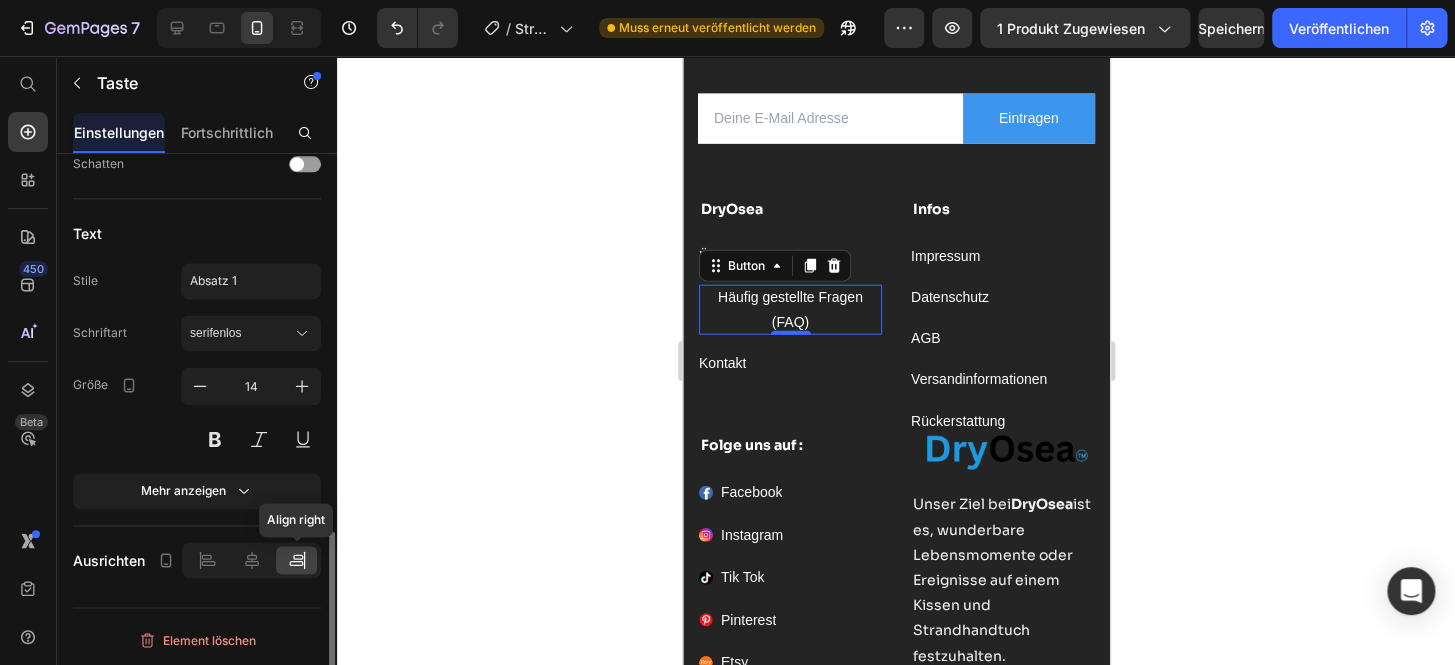 scroll, scrollTop: 1128, scrollLeft: 0, axis: vertical 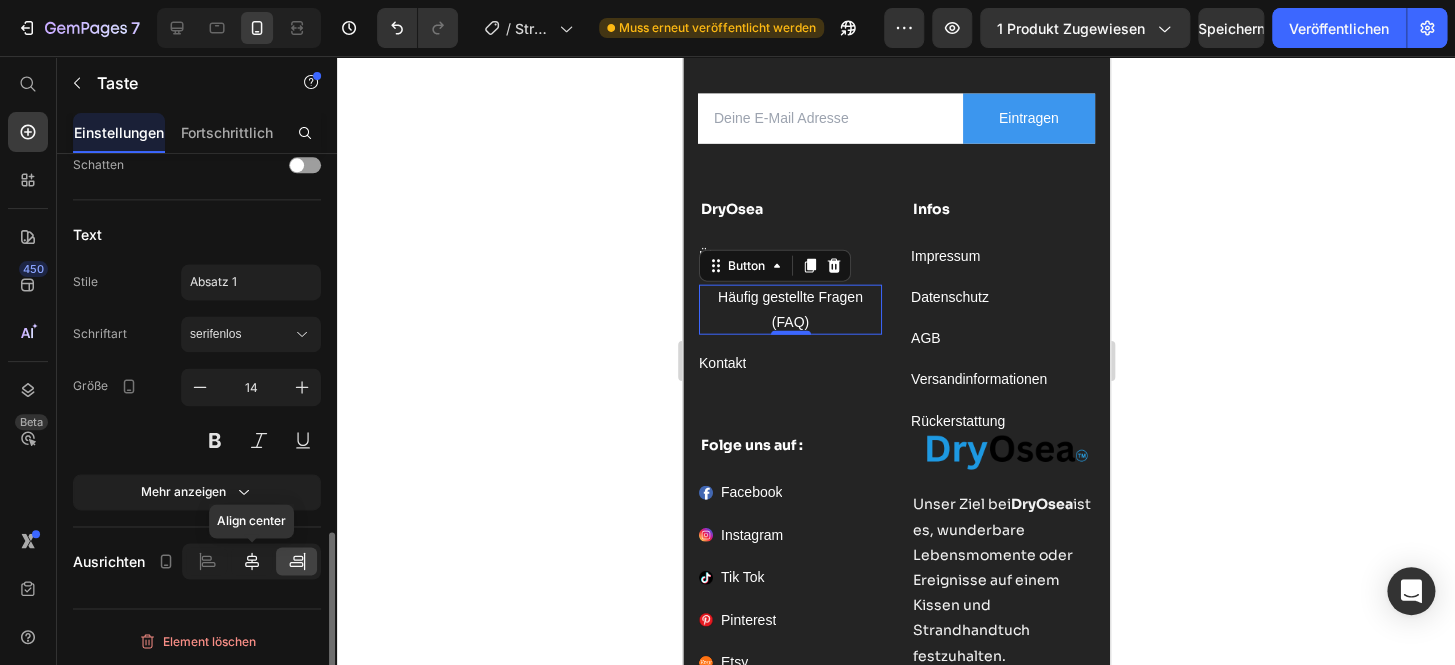 click 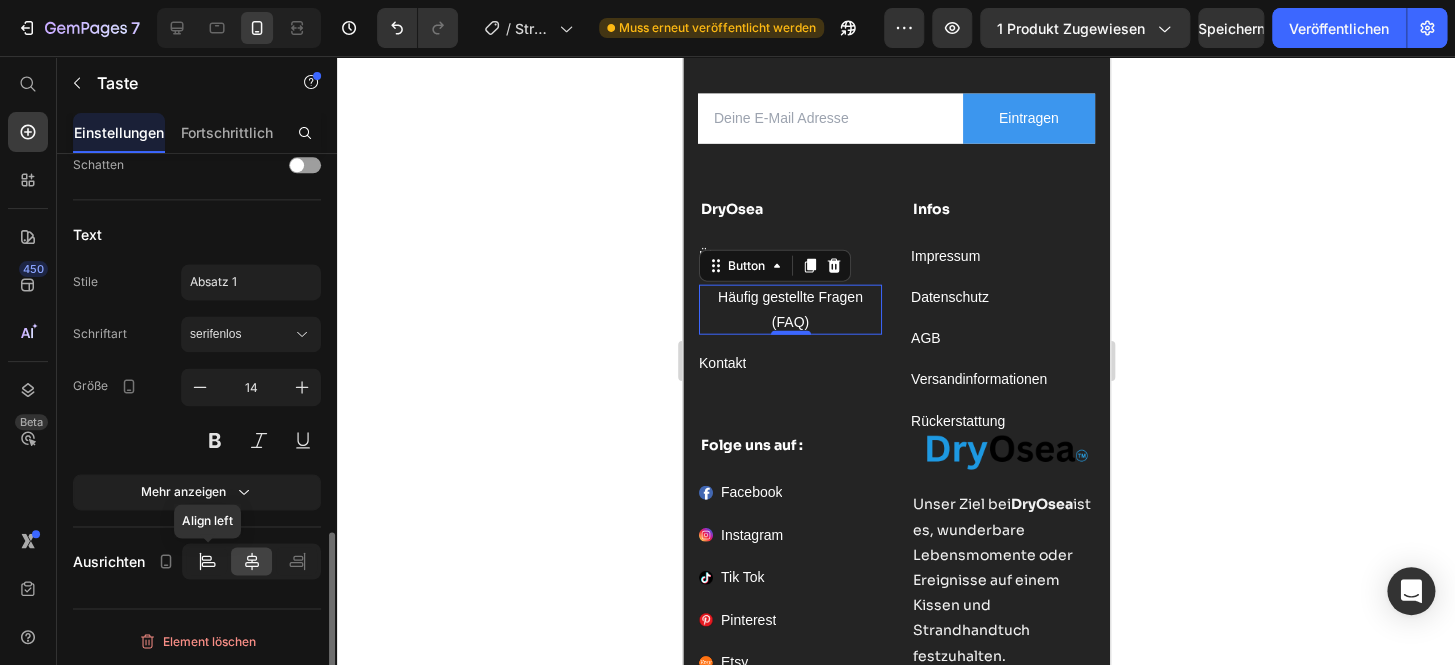 click 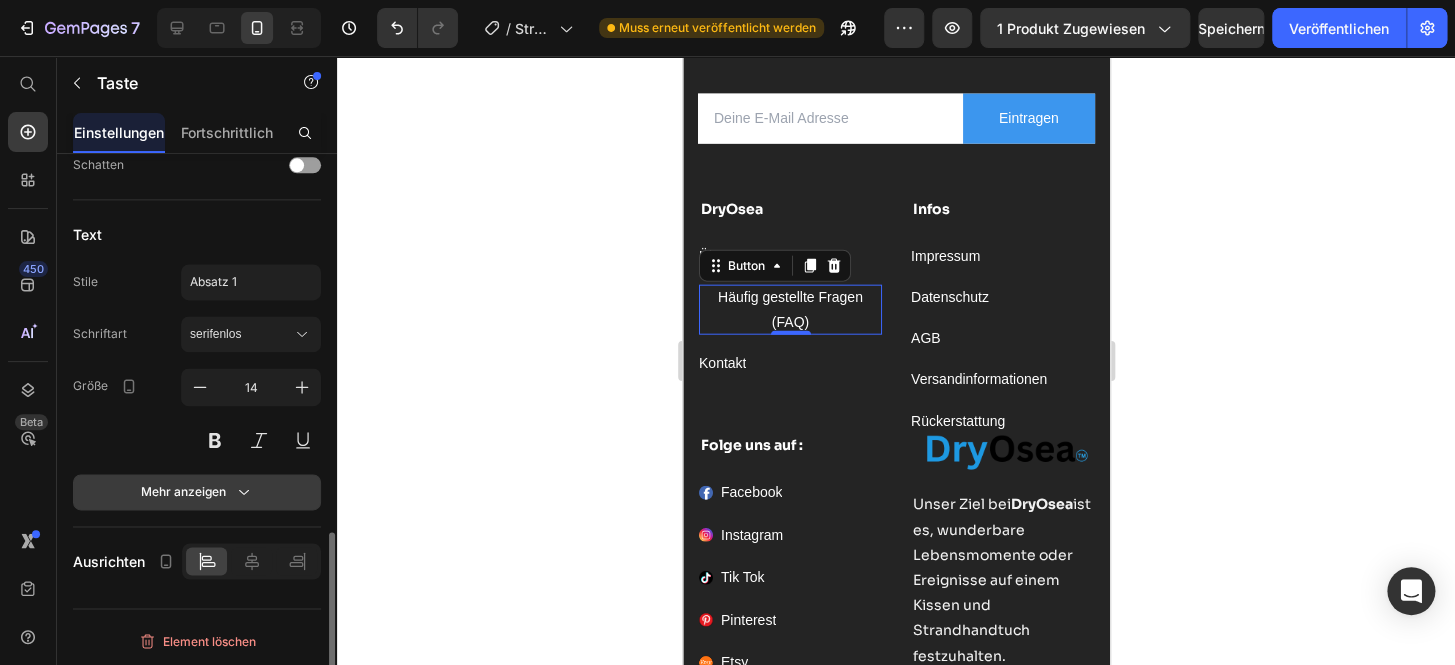click on "Mehr anzeigen" at bounding box center (197, 492) 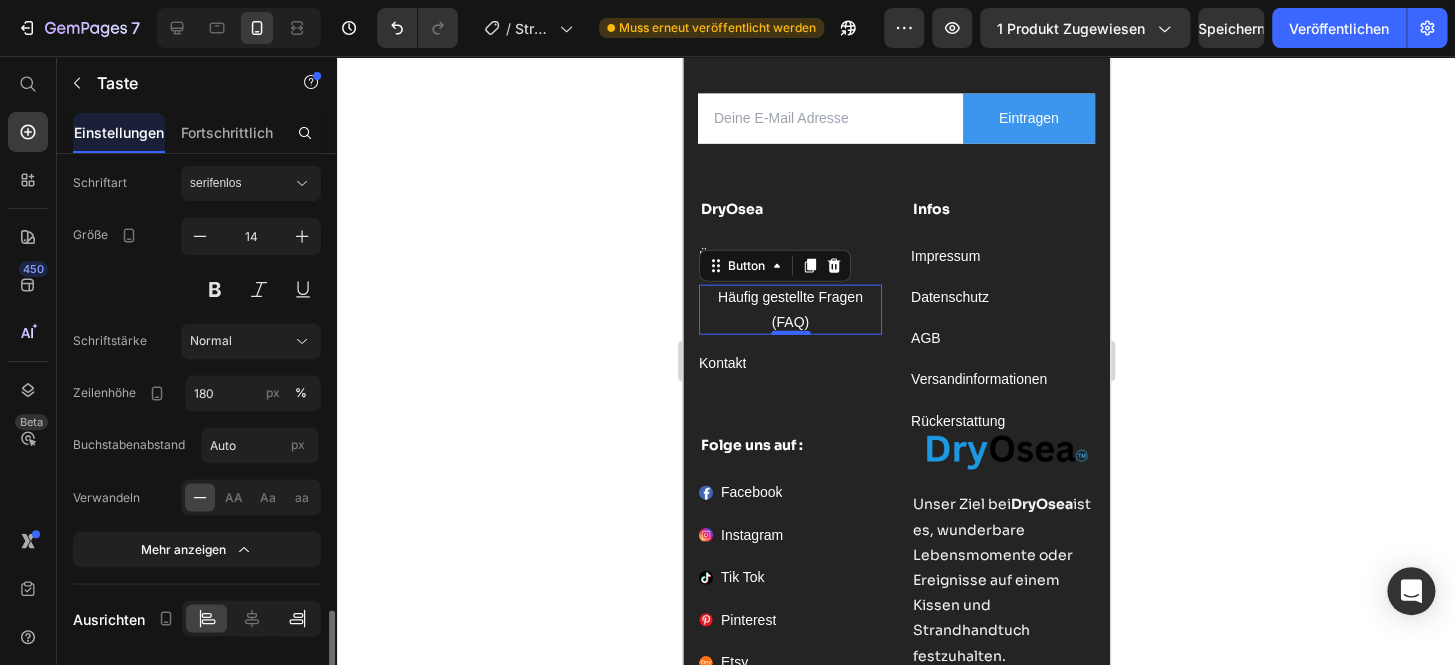 scroll, scrollTop: 1336, scrollLeft: 0, axis: vertical 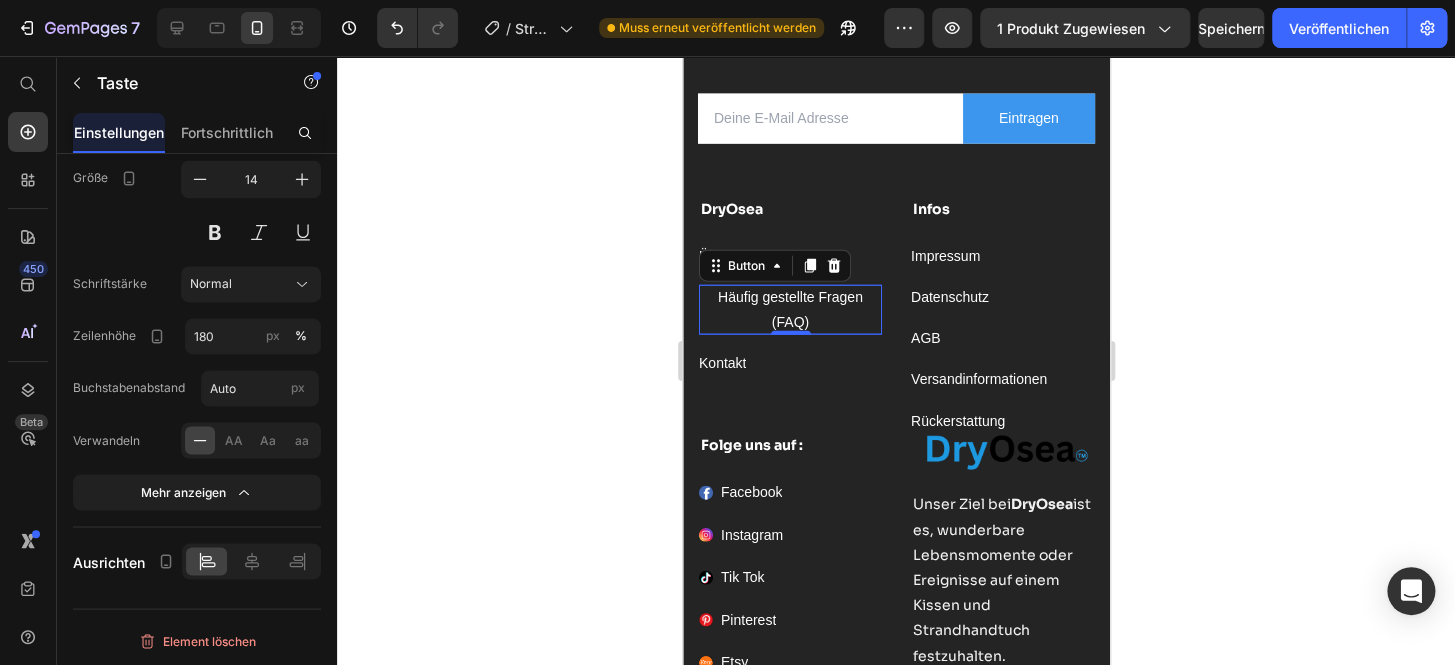 click on "Häufig gestellte Fragen (FAQ)" at bounding box center (789, 310) 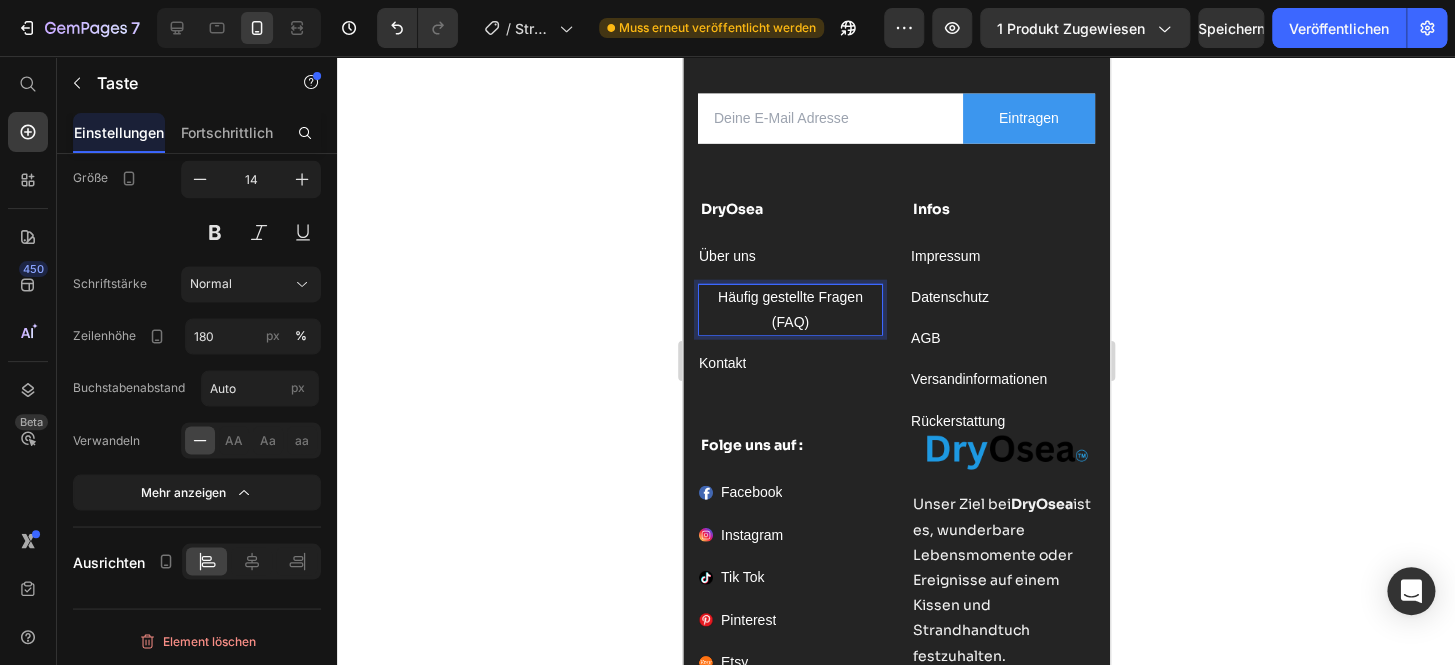 click on "Häufig gestellte Fragen (FAQ)" at bounding box center [789, 310] 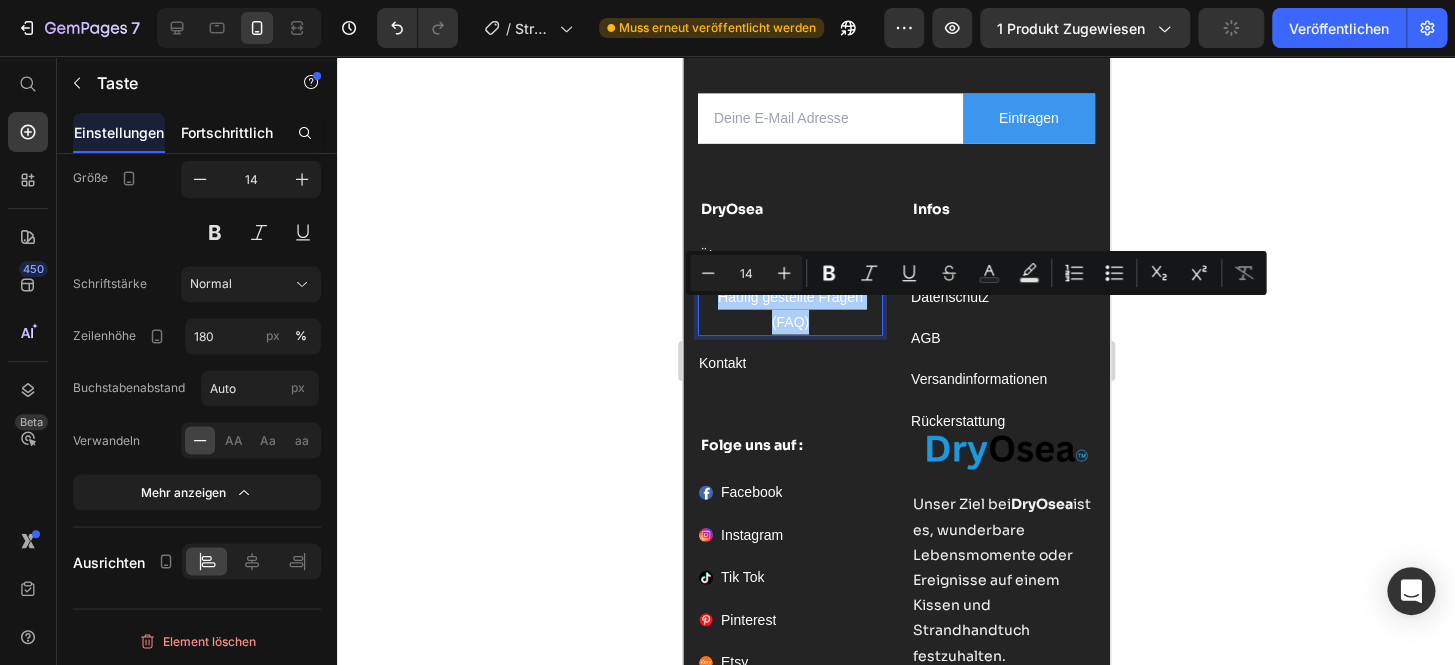 click on "Fortschrittlich" at bounding box center [227, 132] 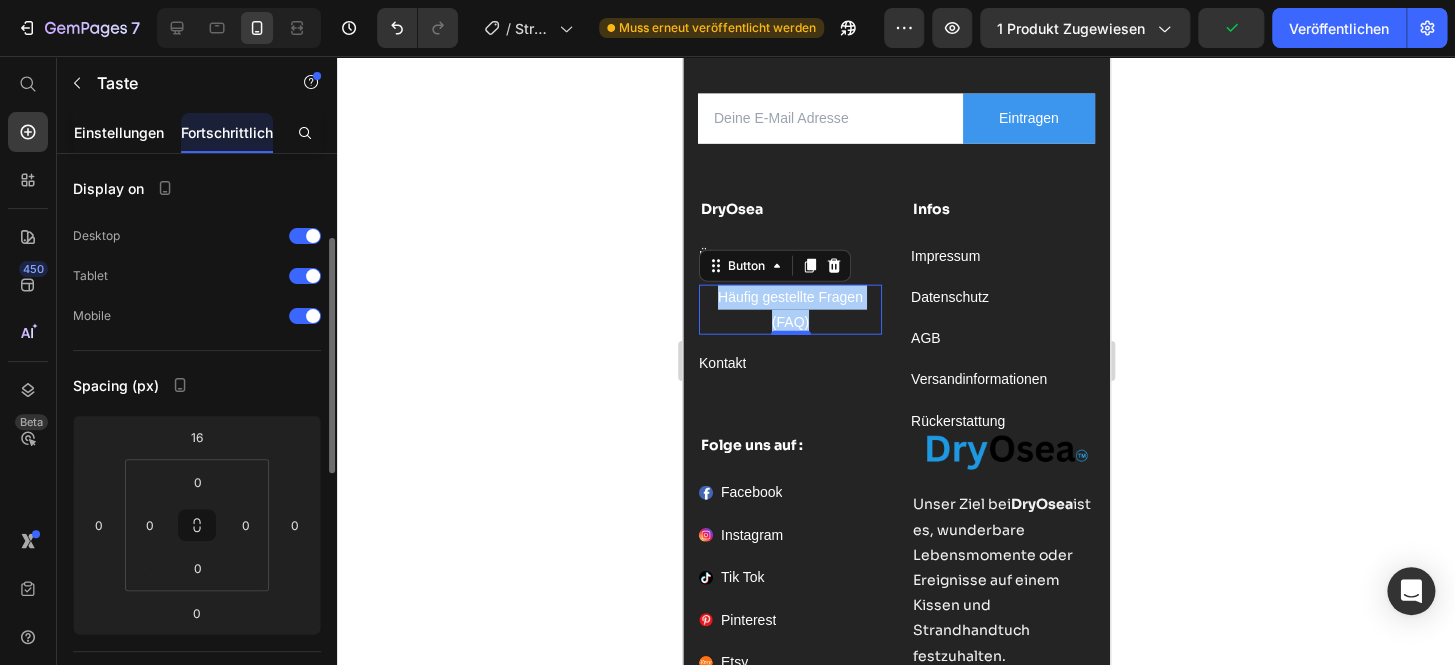 scroll, scrollTop: 60, scrollLeft: 0, axis: vertical 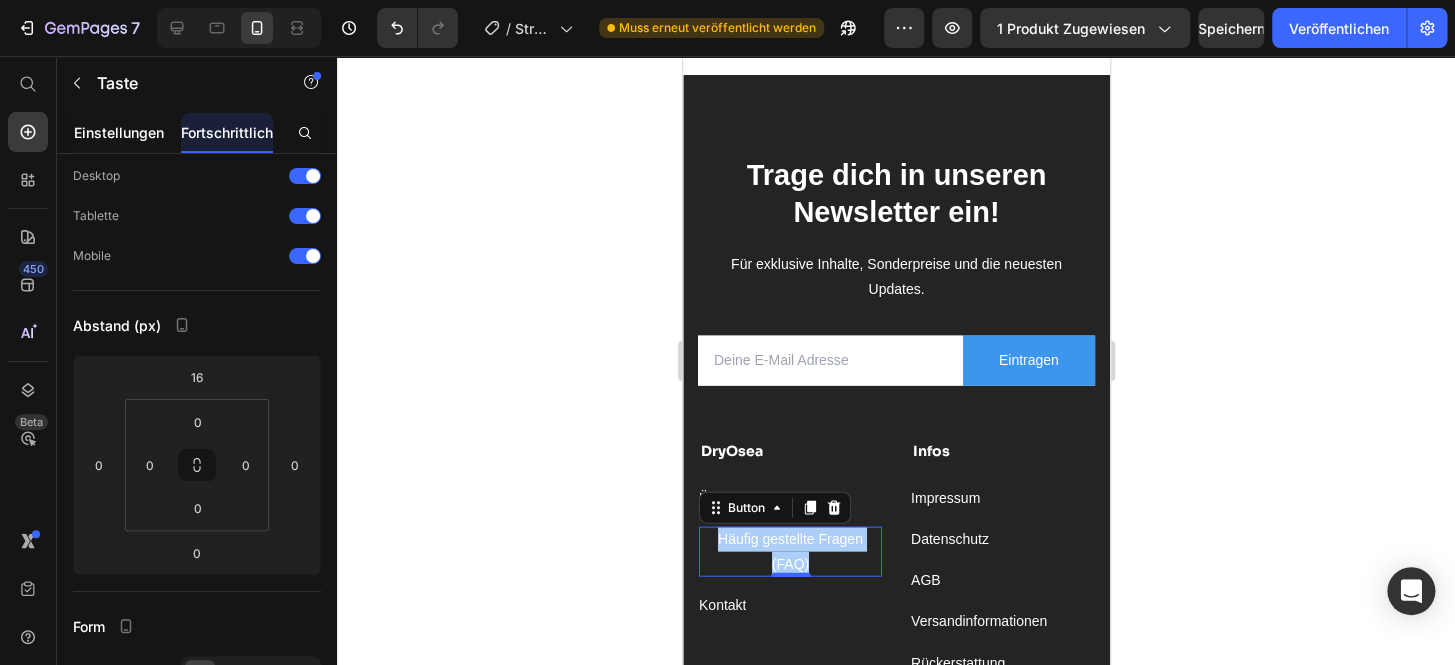 click on "Einstellungen" at bounding box center (119, 132) 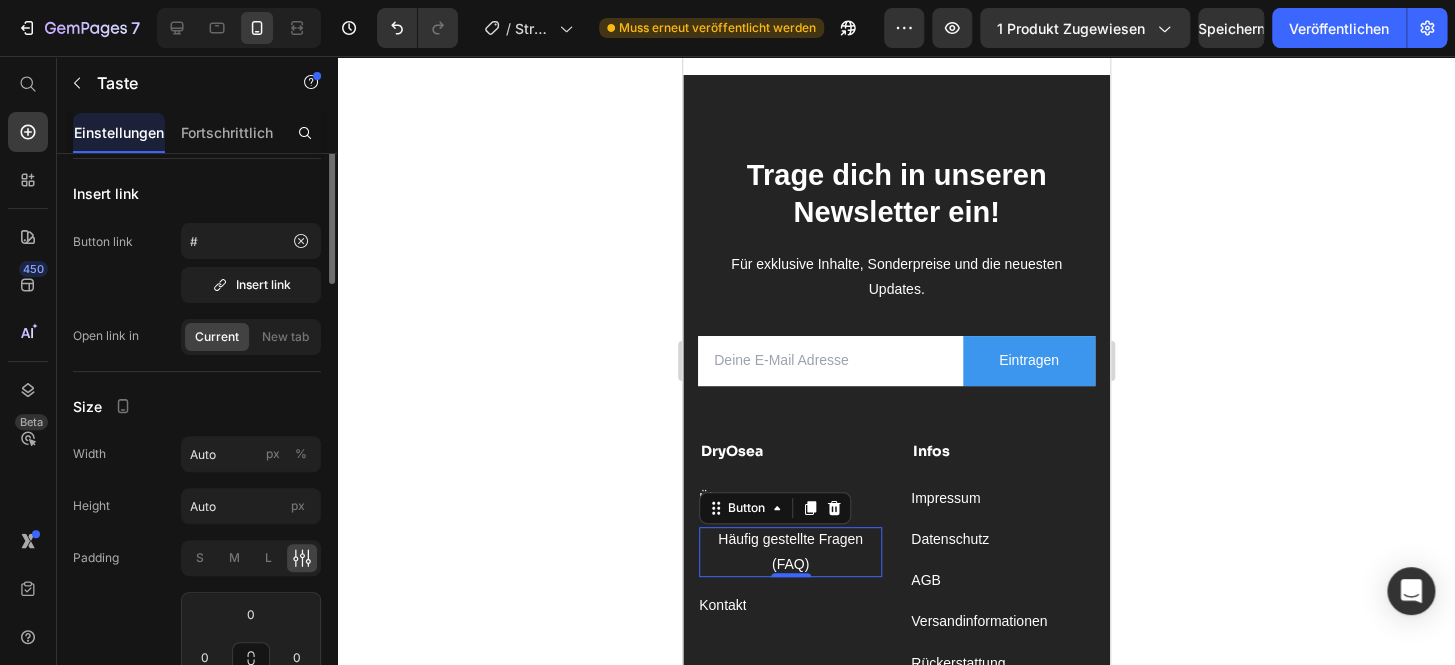 scroll, scrollTop: 0, scrollLeft: 0, axis: both 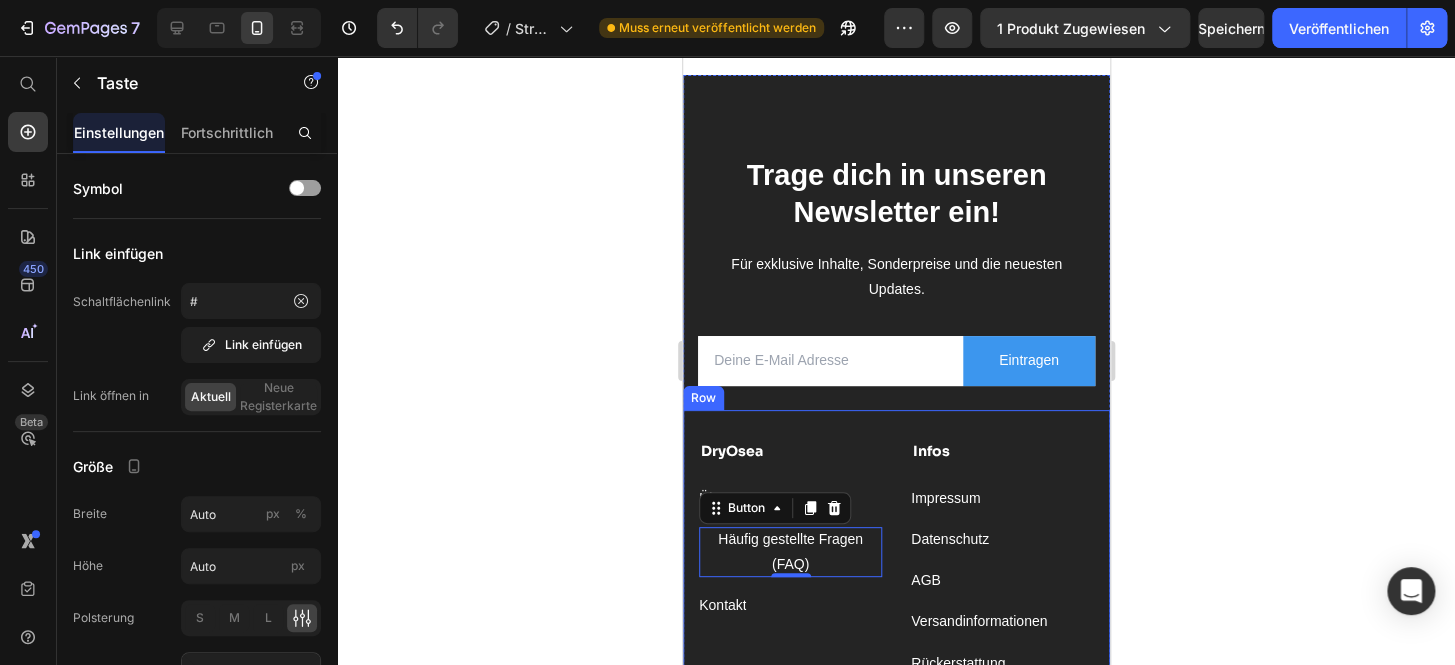 click on "DryOsea Text block Über uns Button Häufig gestellte Fragen (FAQ) Button   0 Kontakt Button Infos Text block Impressum Button Datenschutz Button AGB Button Versandinformationen Button Rückerstattung Button Folge uns auf :  Text block Facebook Button Instagram Button Tik Tok Button Pinterest Button Etsy Button Image Unser Ziel bei  DryOsea  ist es, wunderbare Lebensmomente oder Ereignisse auf einem Kissen und Strandhandtuch festzuhalten. Erinnerungen für die Ewigkeit.  Text Block info@dryosea.com Text block Row" at bounding box center [895, 724] 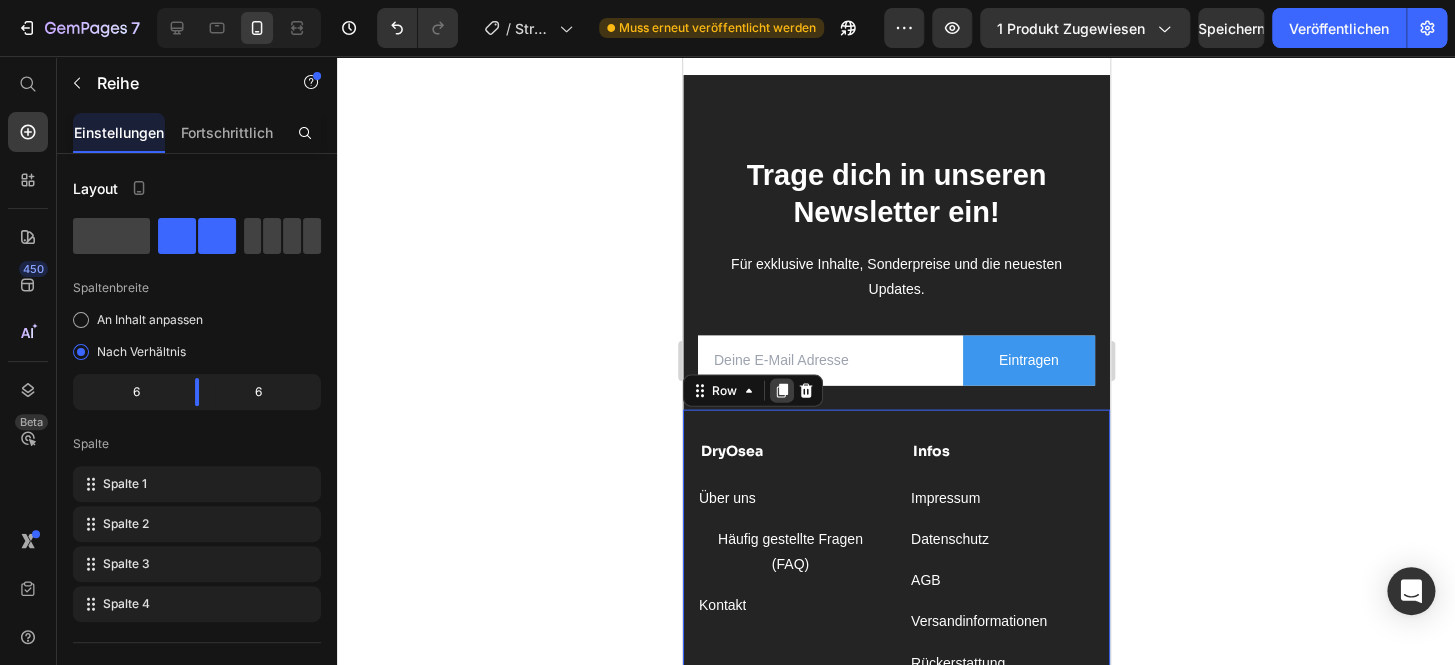 click 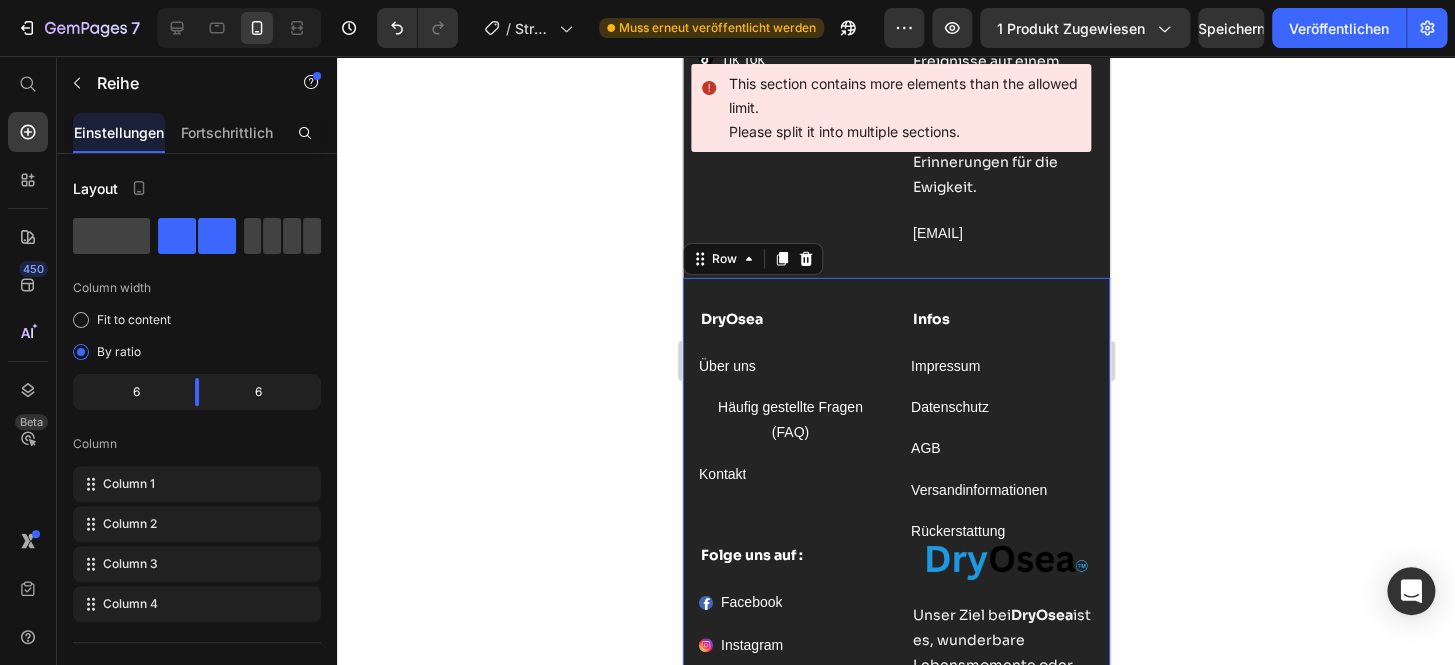 scroll, scrollTop: 12196, scrollLeft: 0, axis: vertical 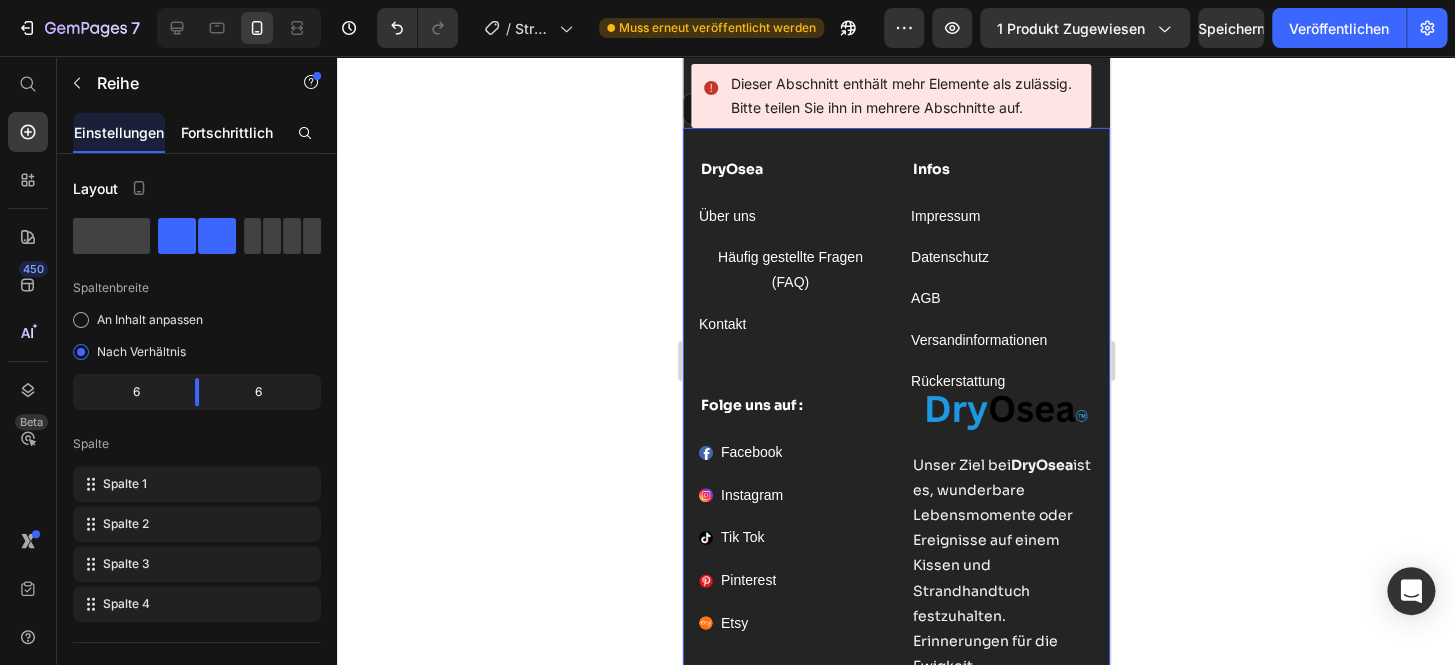 click on "Fortschrittlich" at bounding box center (227, 132) 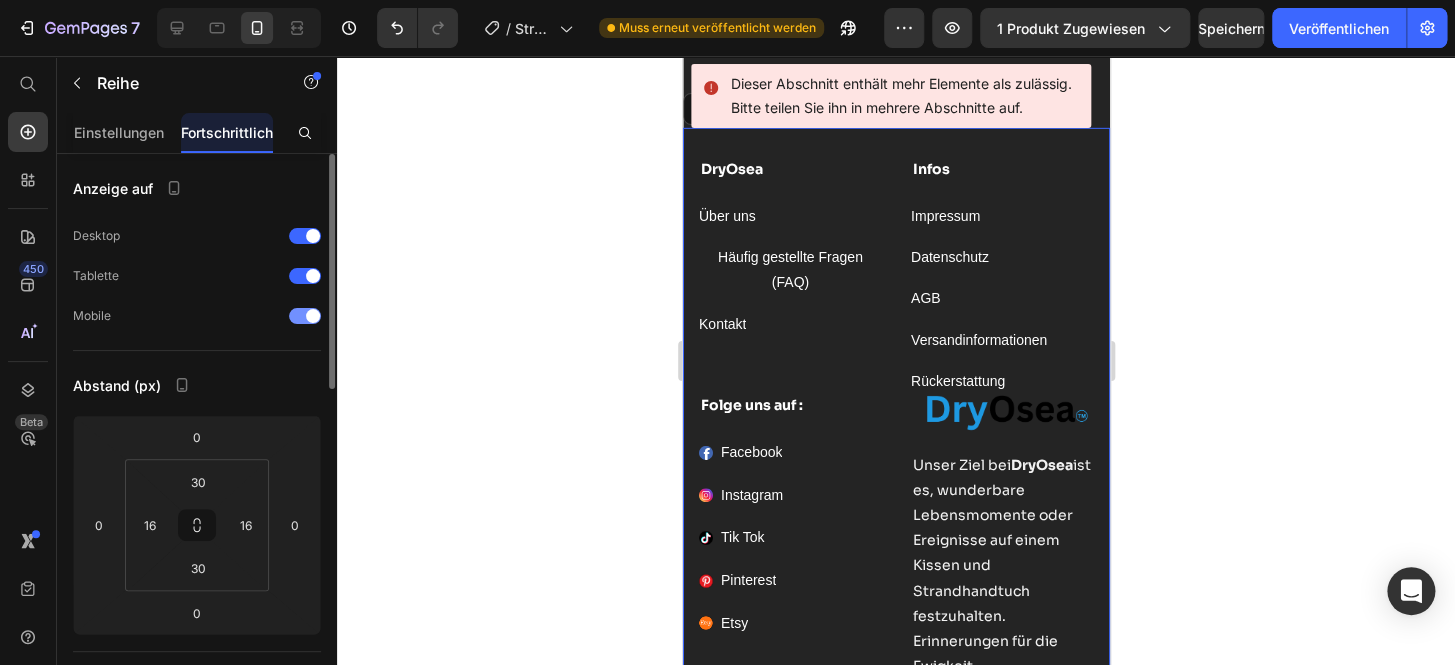 click at bounding box center (313, 316) 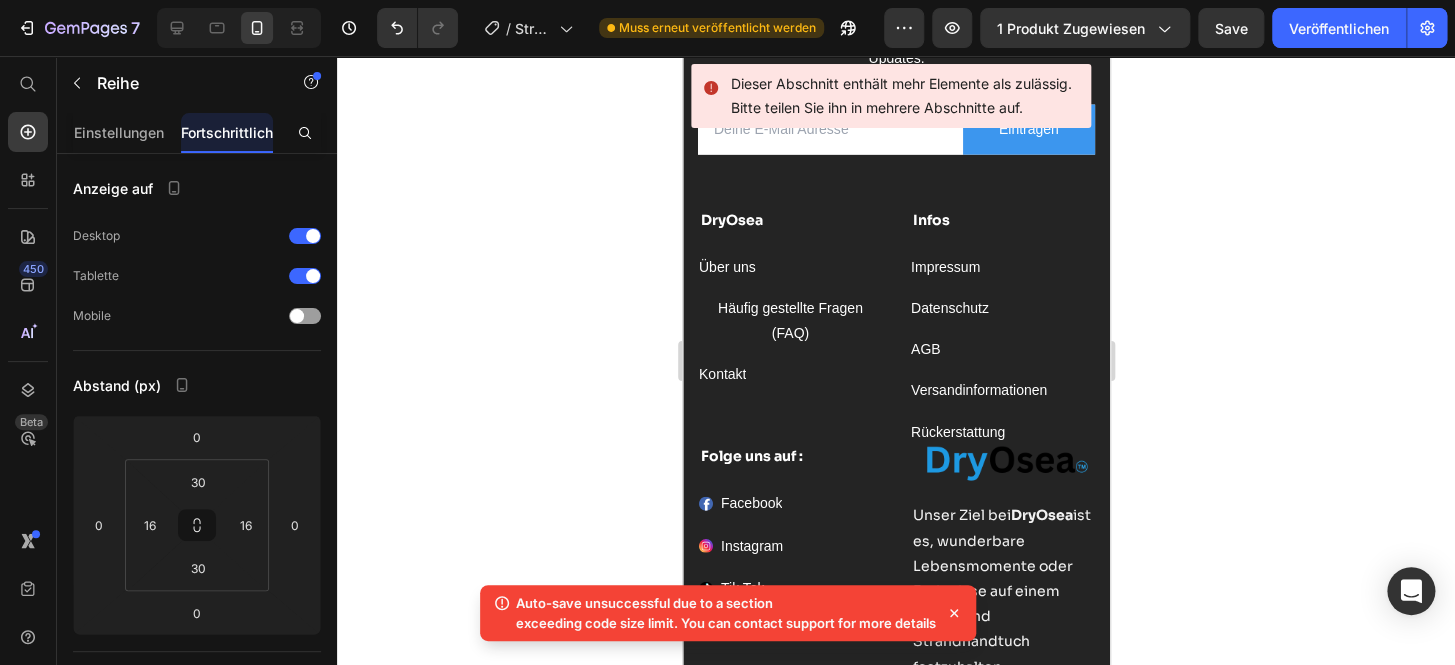 scroll, scrollTop: 11500, scrollLeft: 0, axis: vertical 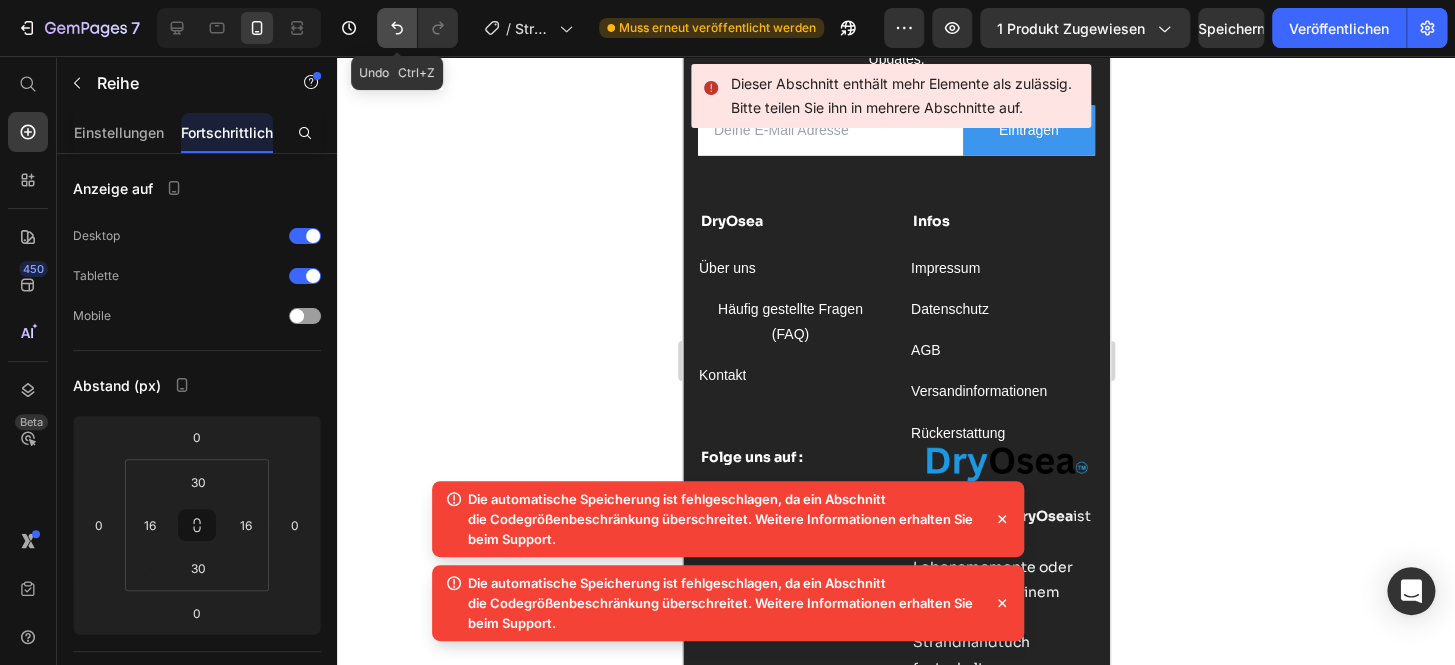 click 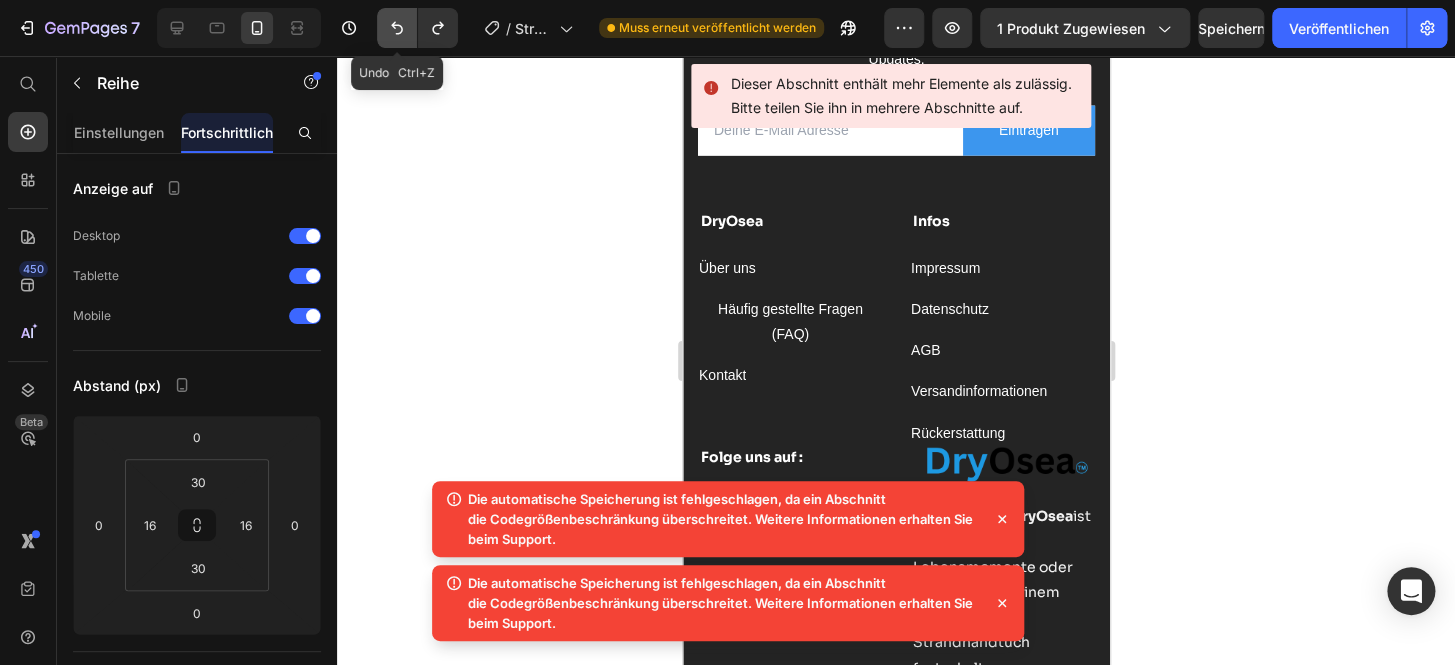click 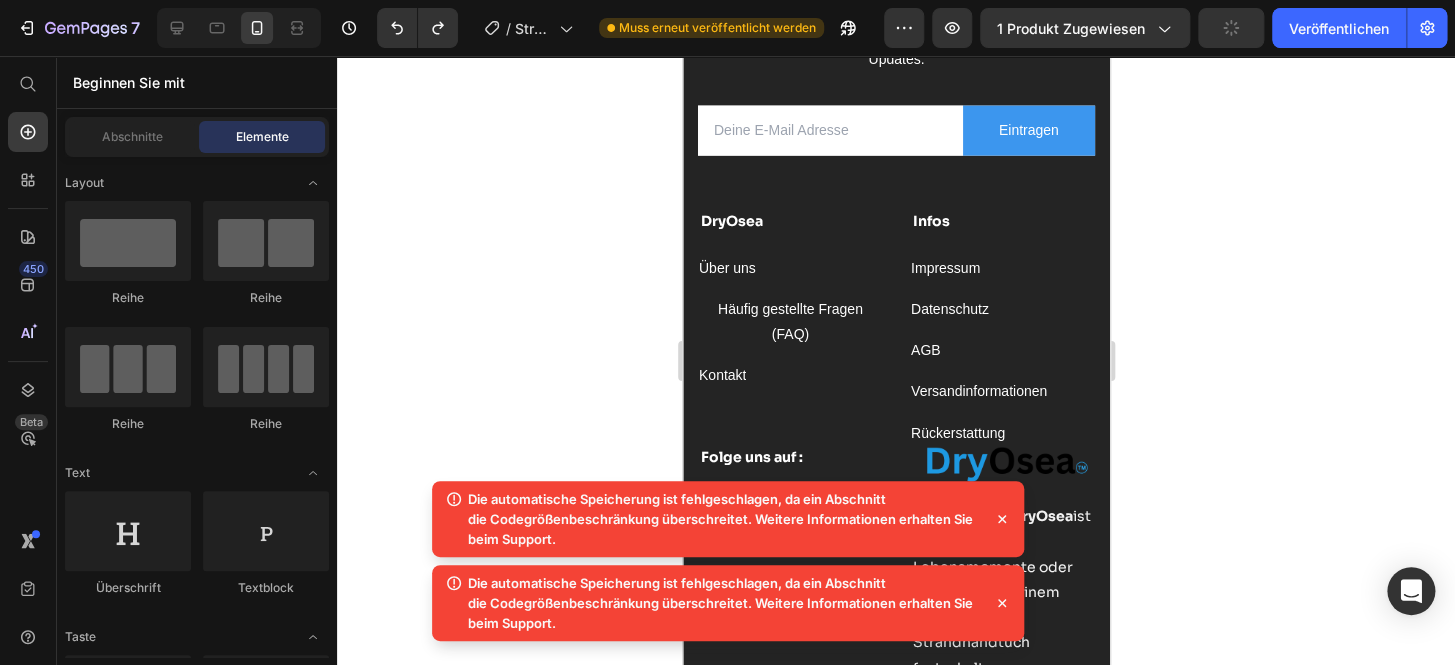 click 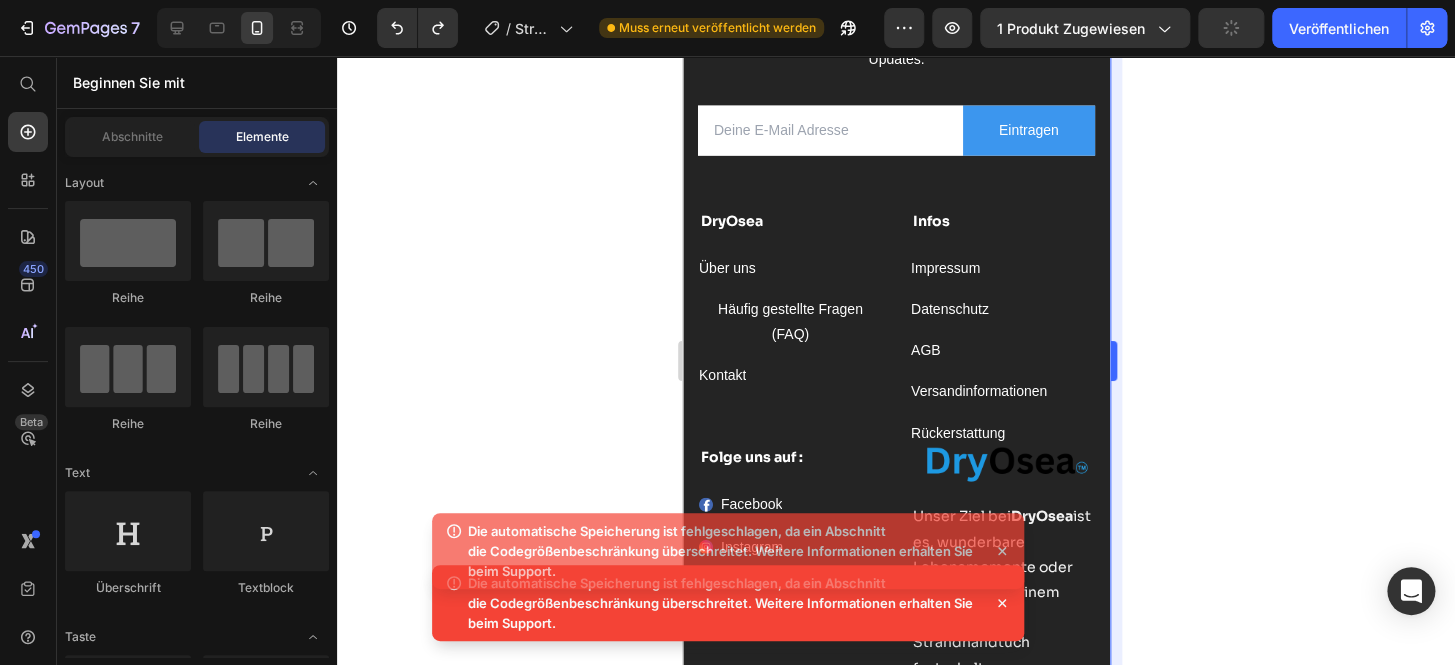 click 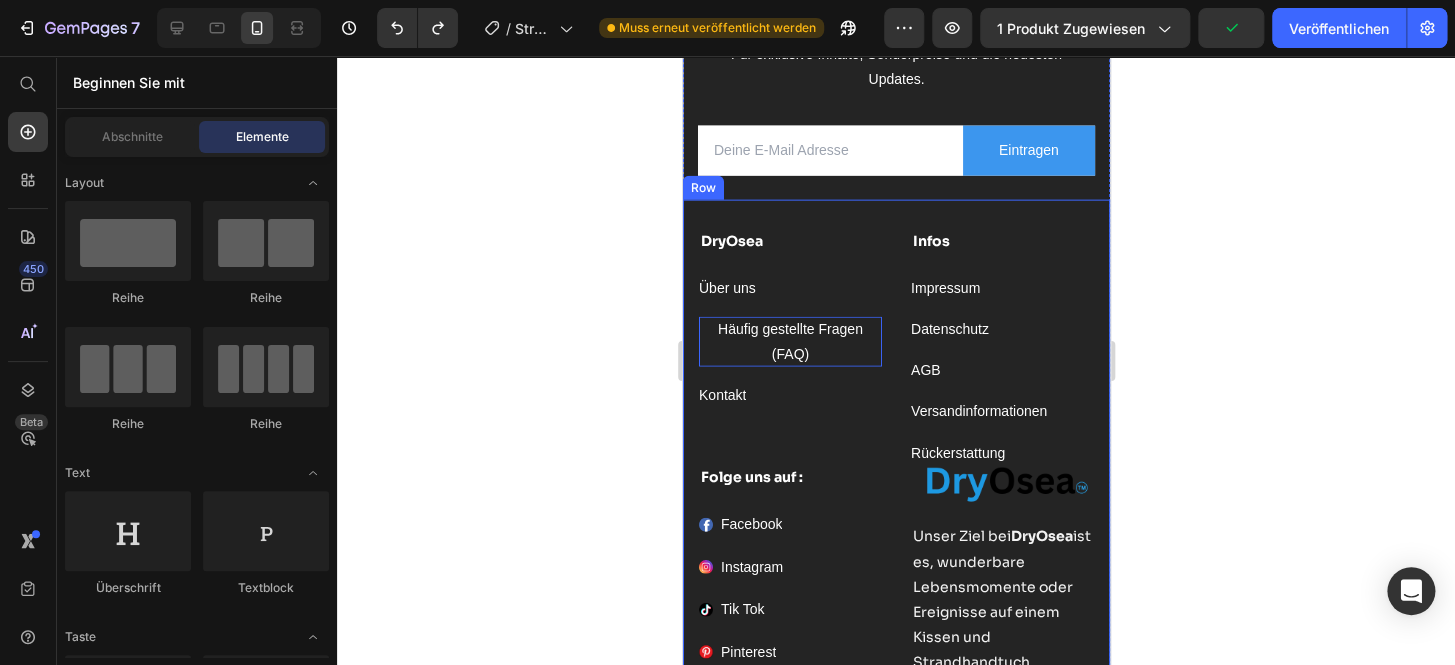 scroll, scrollTop: 11530, scrollLeft: 0, axis: vertical 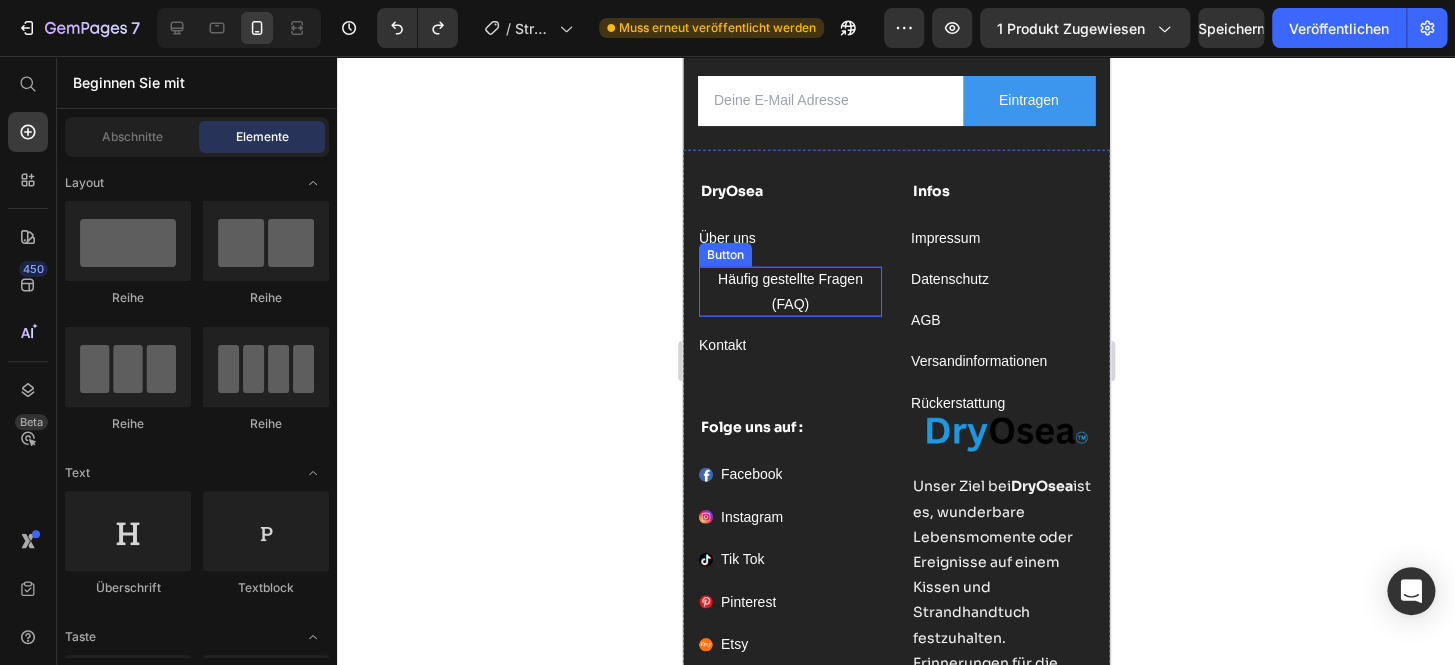 click on "Häufig gestellte Fragen (FAQ)" at bounding box center [789, 292] 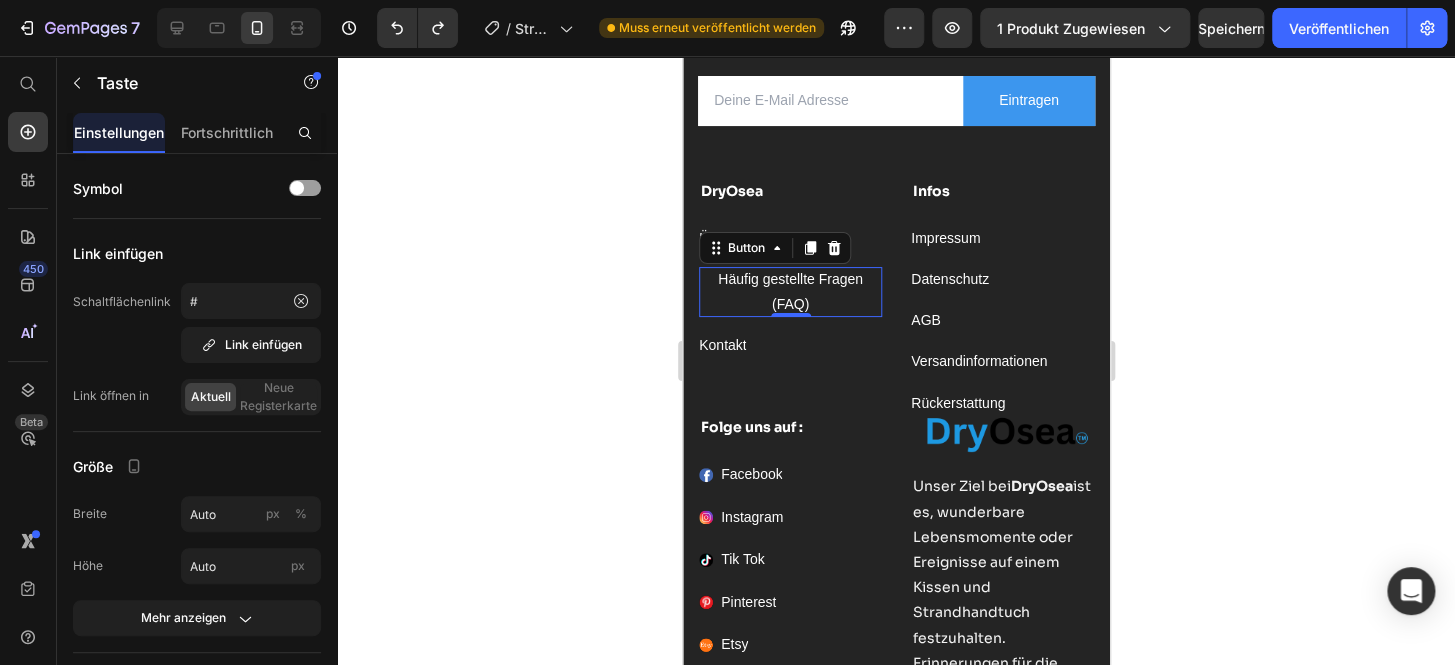 click 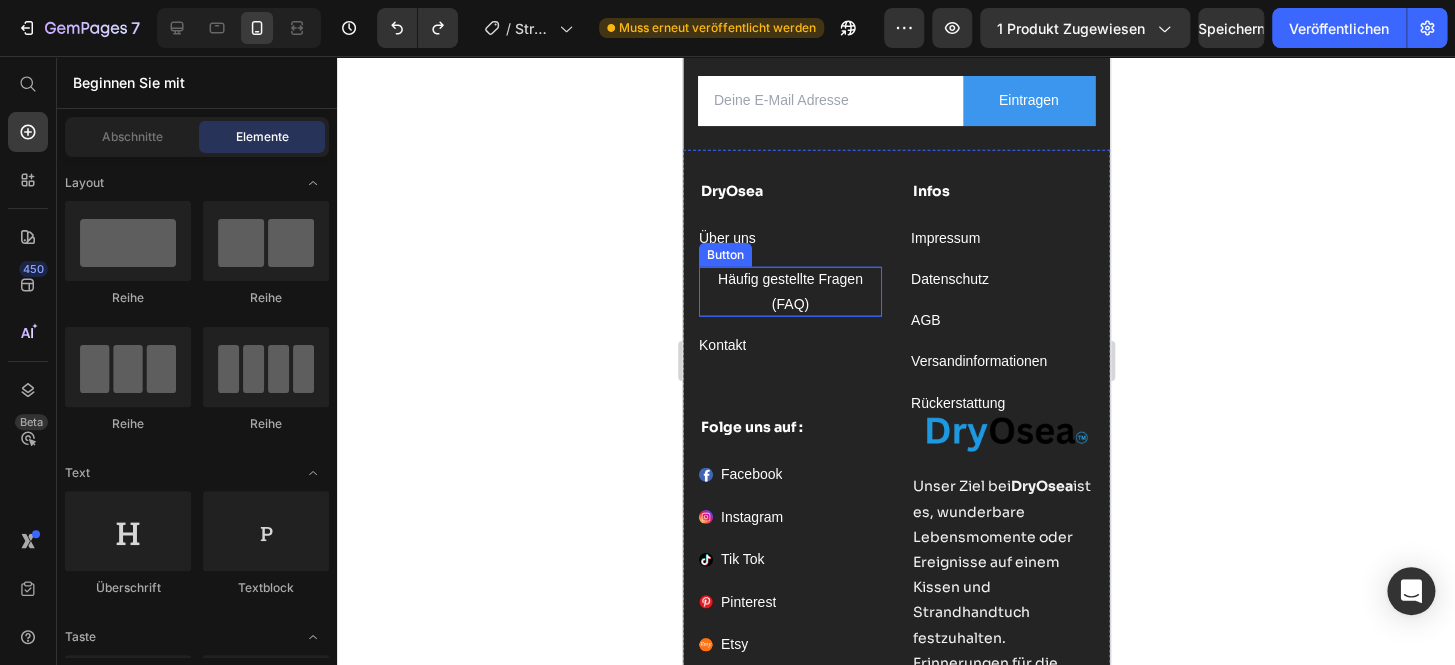 click on "Häufig gestellte Fragen (FAQ)" at bounding box center [789, 292] 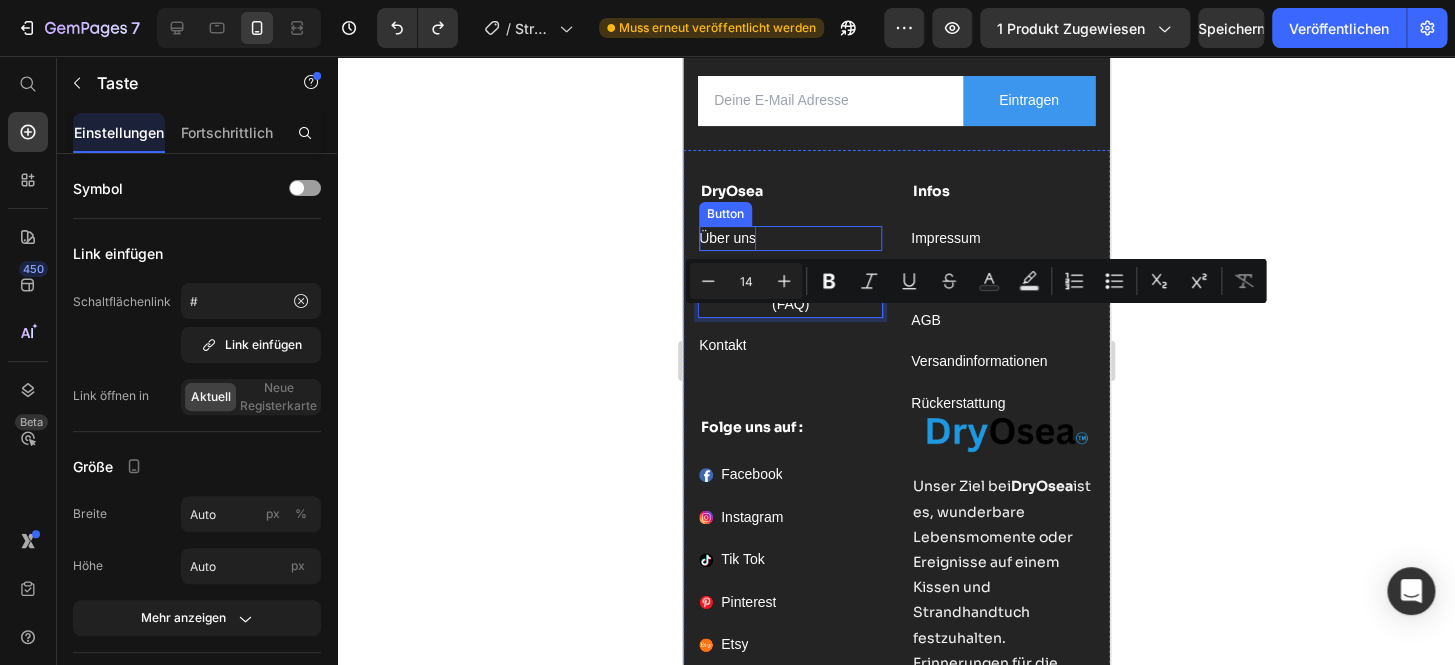 click on "Über uns" at bounding box center (726, 238) 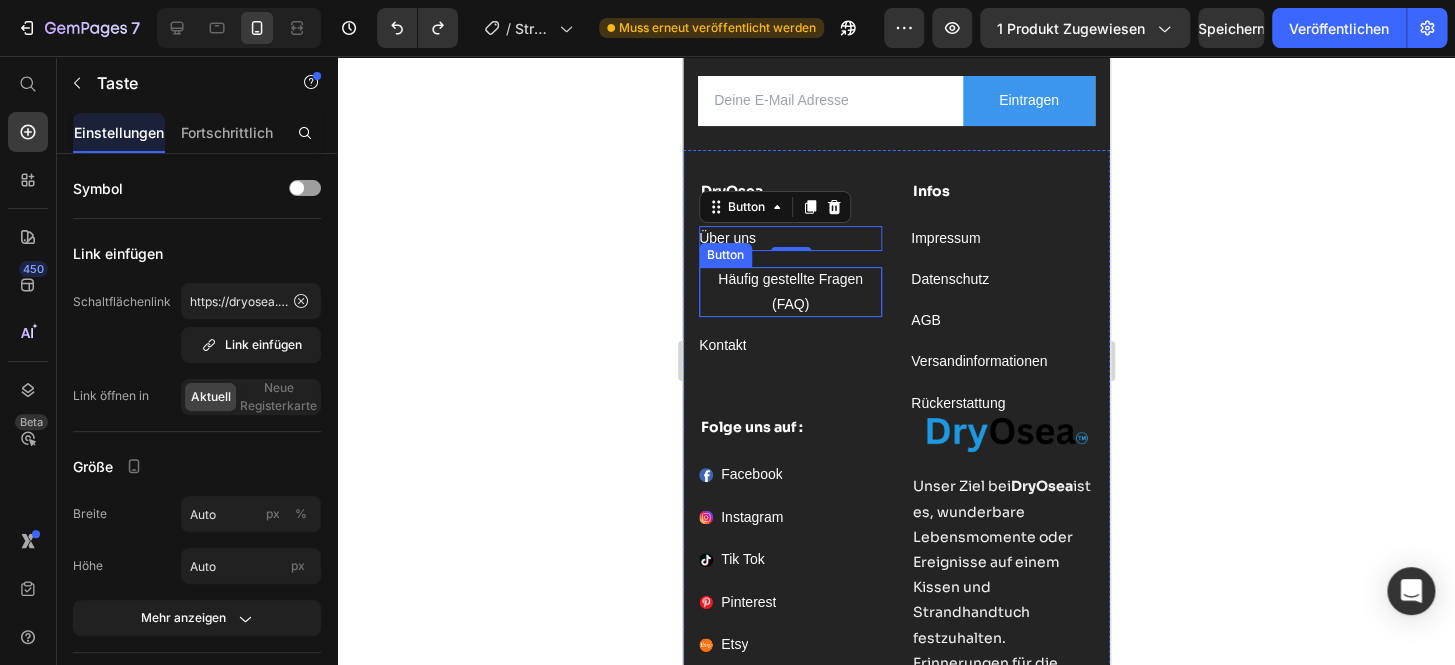 click on "Häufig gestellte Fragen (FAQ)" at bounding box center (789, 292) 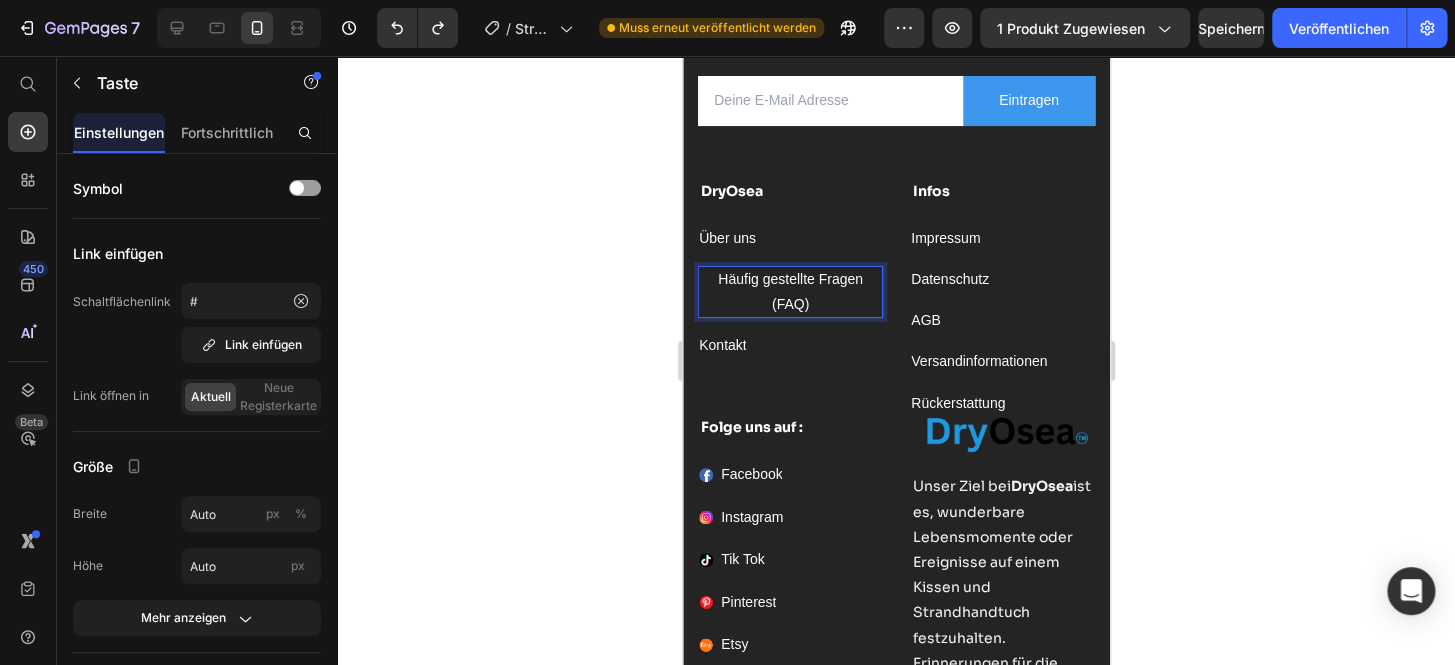 click on "Häufig gestellte Fragen (FAQ)" at bounding box center [789, 292] 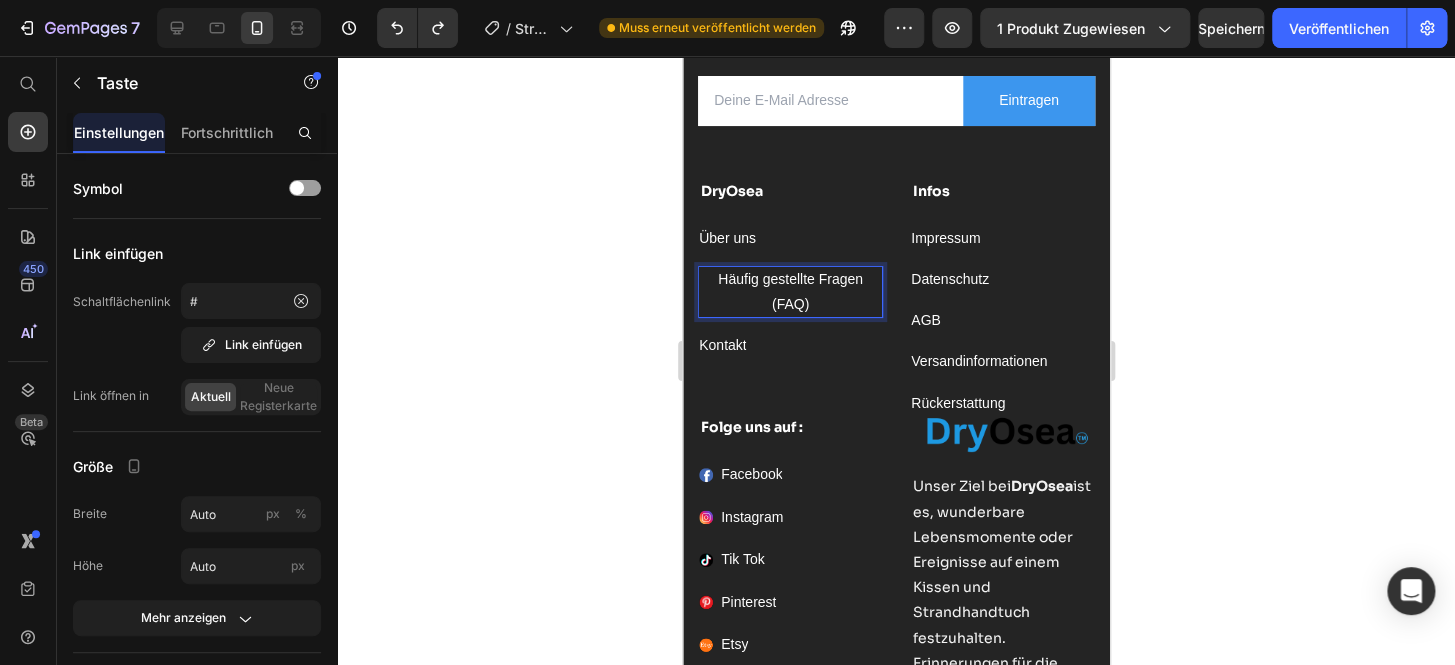 click on "Häufig gestellte Fragen (FAQ)" at bounding box center [789, 292] 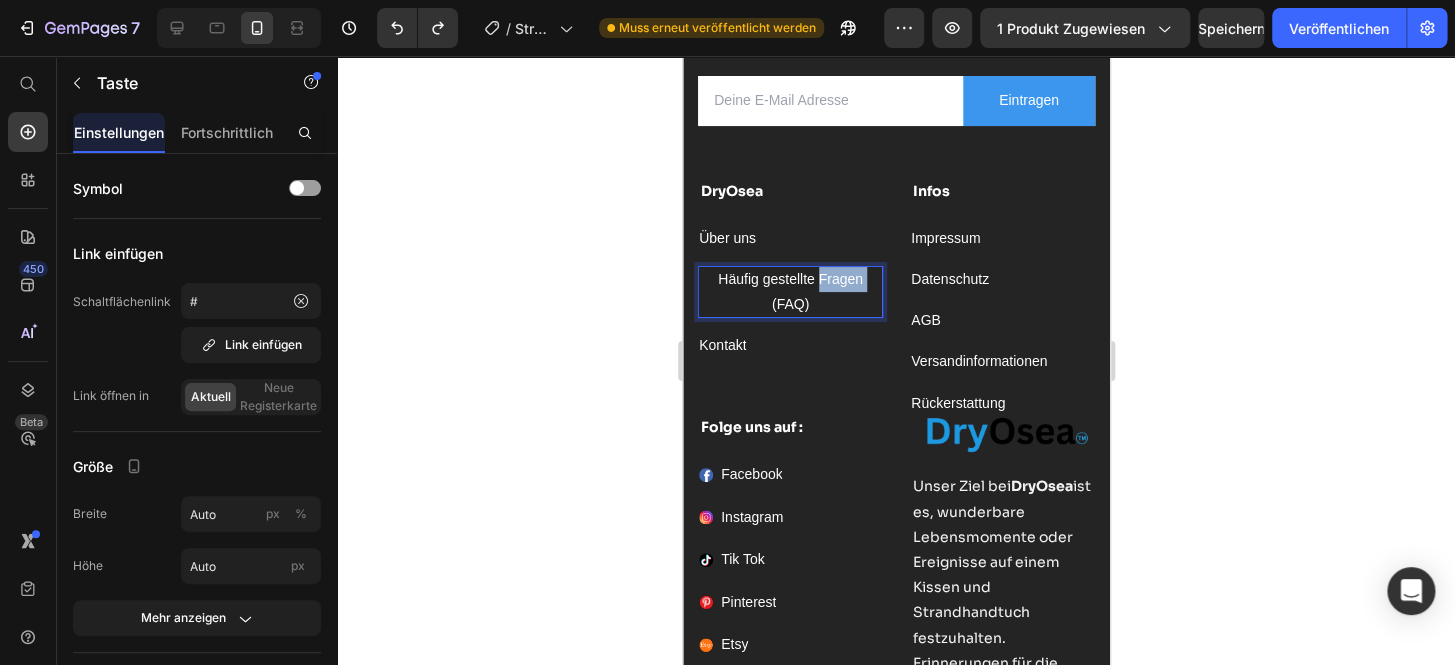 click on "Häufig gestellte Fragen (FAQ)" at bounding box center [789, 292] 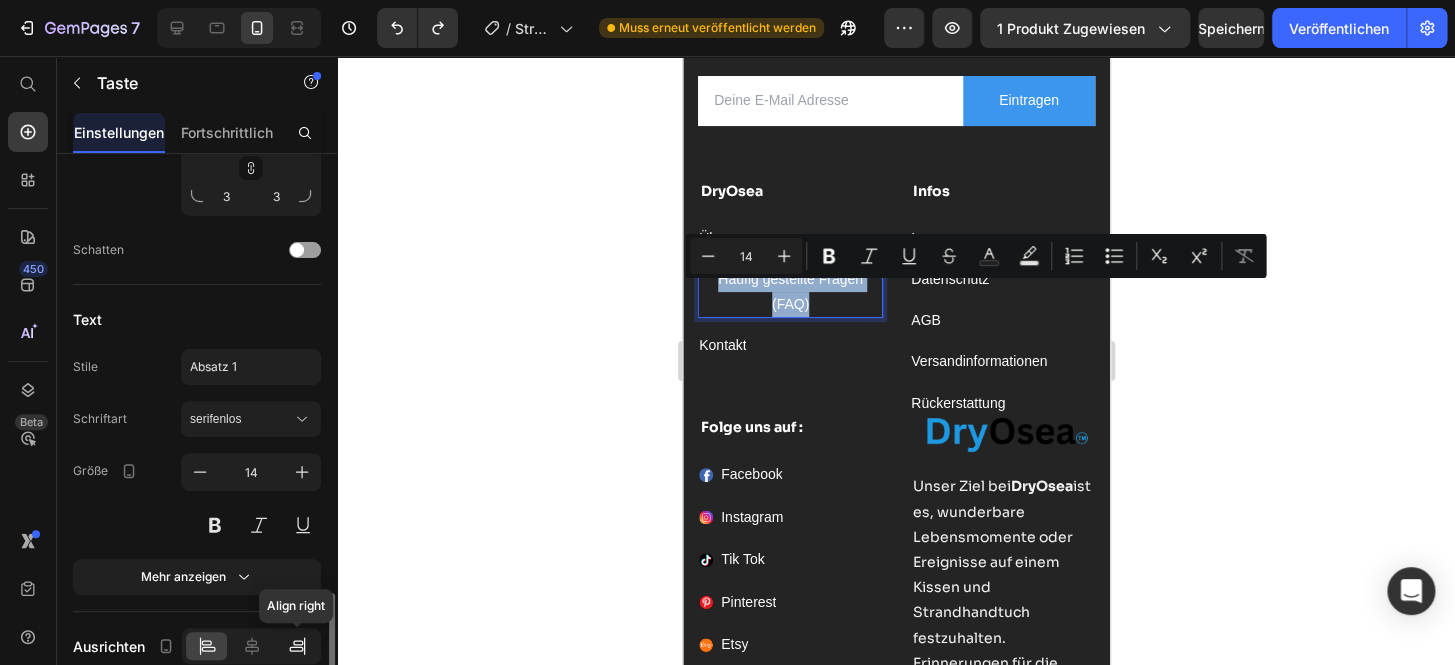 scroll, scrollTop: 929, scrollLeft: 0, axis: vertical 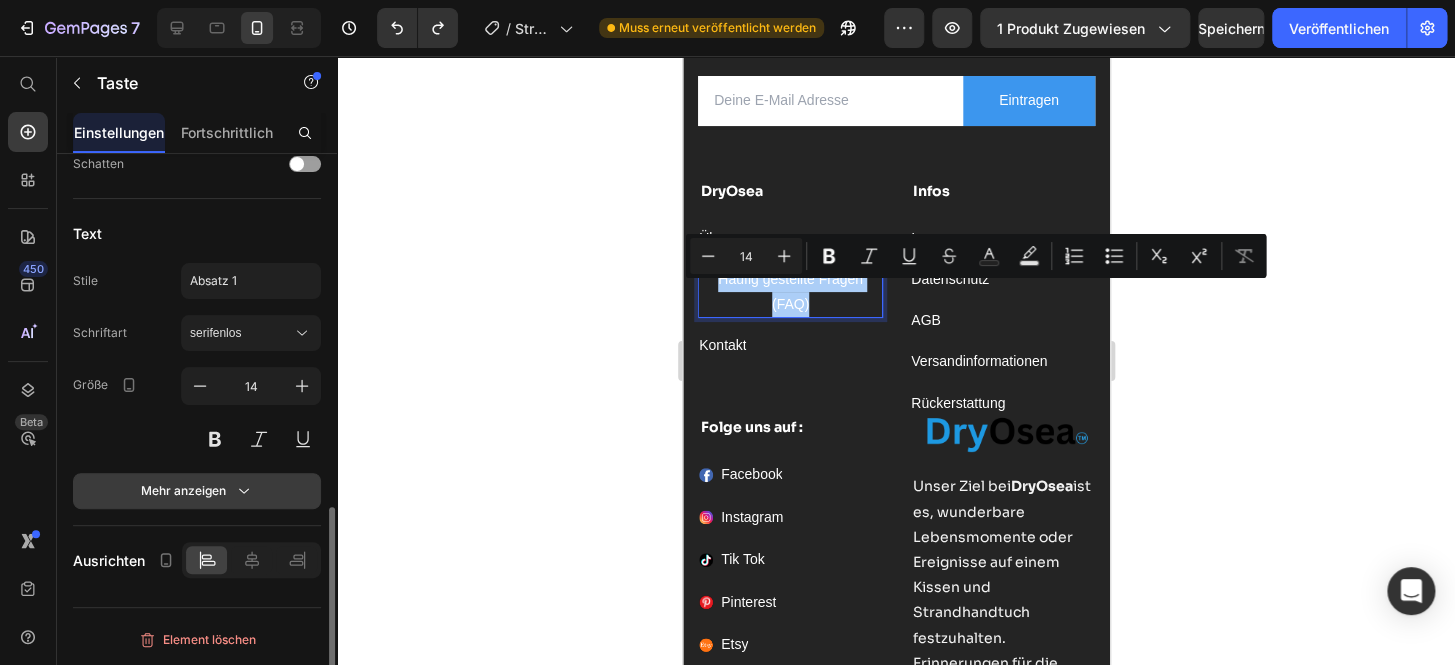 click on "Mehr anzeigen" at bounding box center [197, 491] 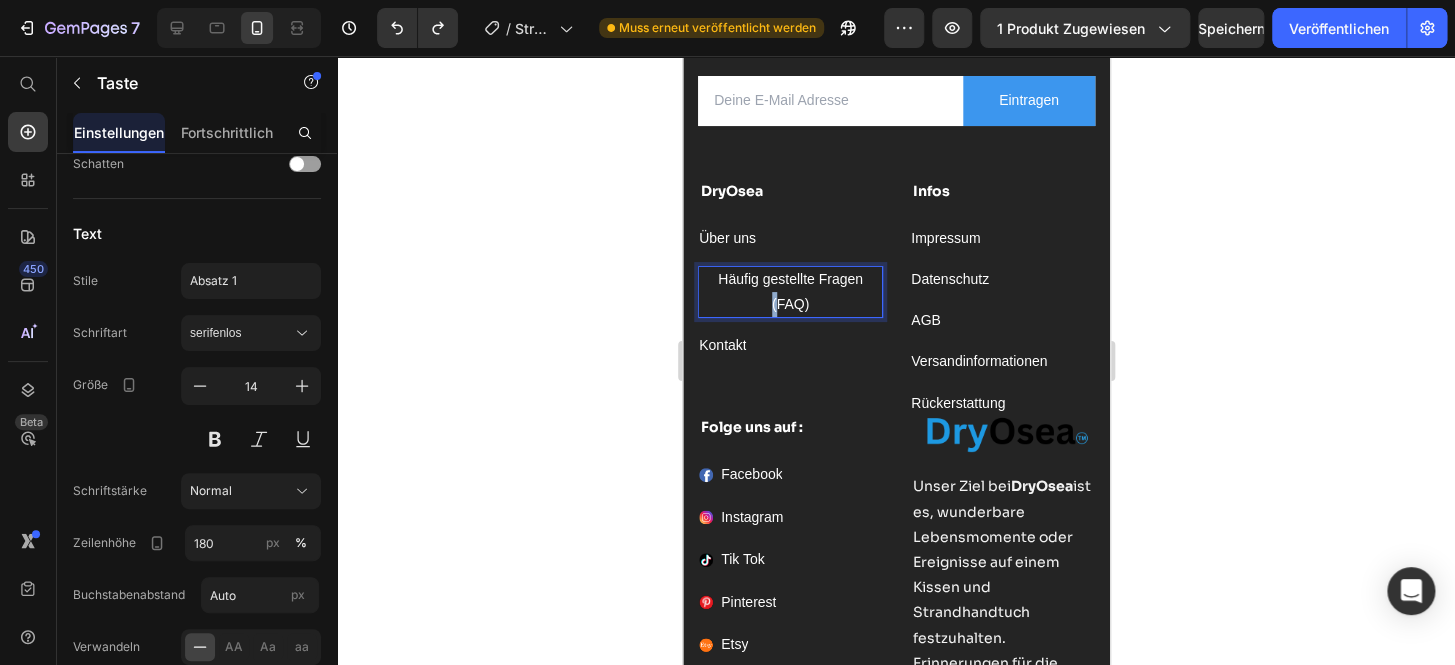 click on "Häufig gestellte Fragen (FAQ)" at bounding box center (789, 292) 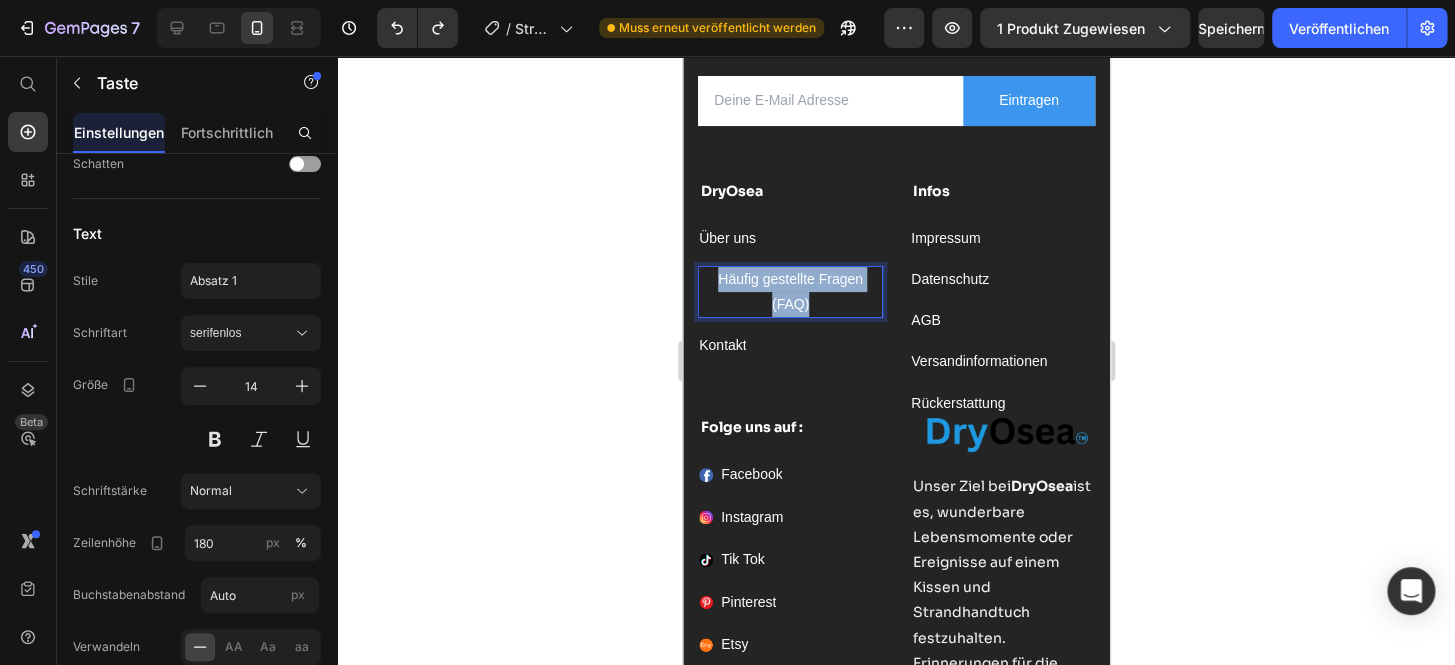 click on "Häufig gestellte Fragen (FAQ)" at bounding box center [789, 292] 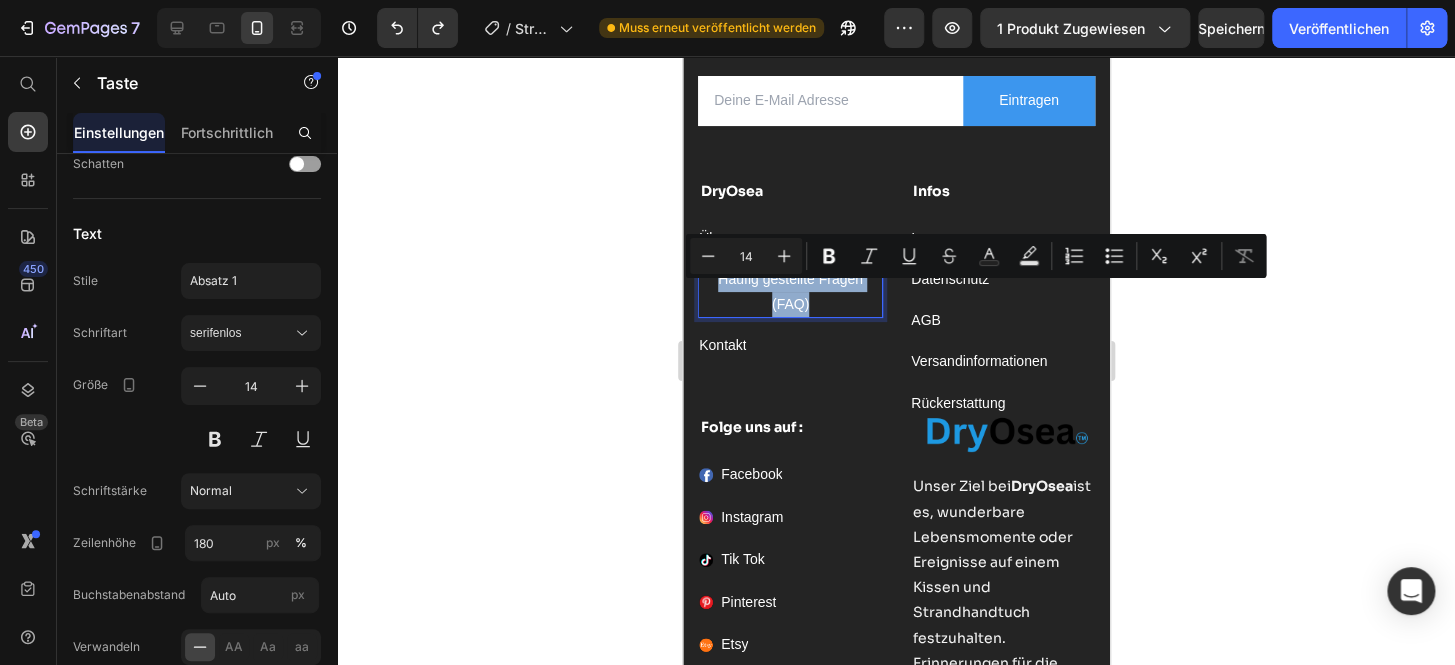 copy on "Häufig gestellte Fragen (FAQ)" 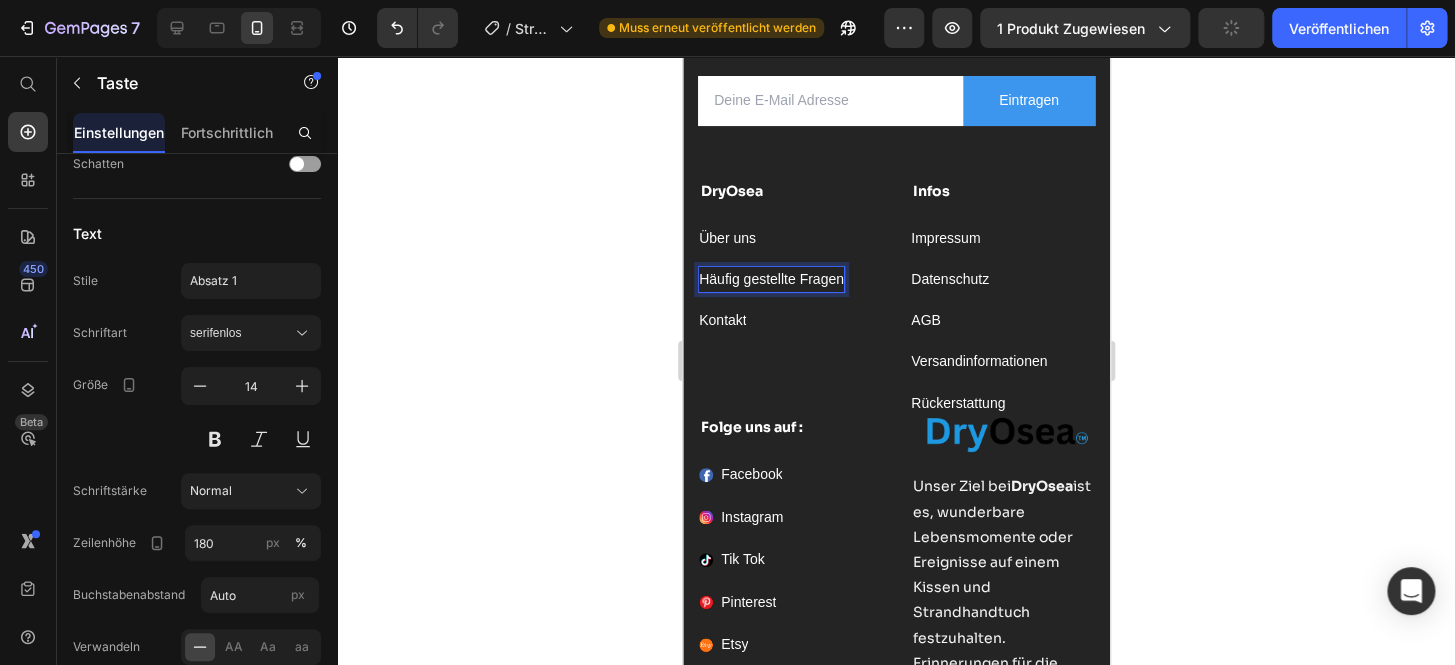 click 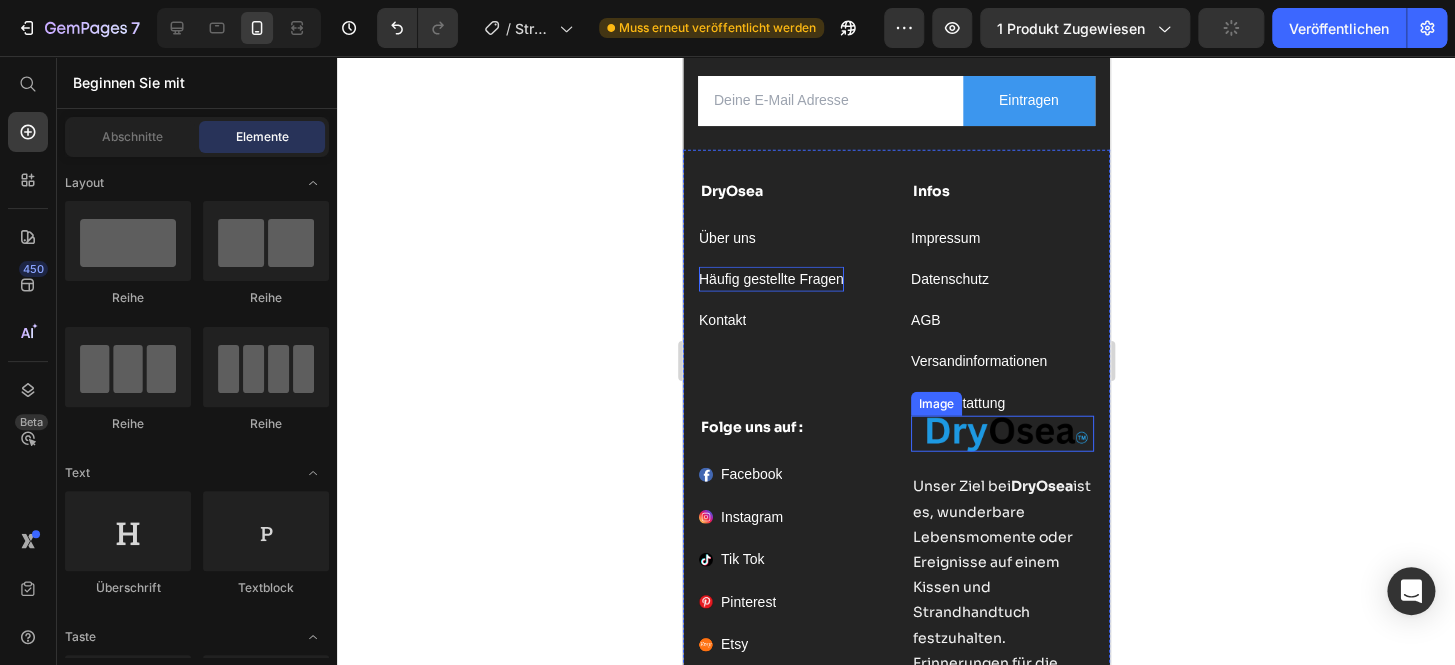 click at bounding box center [1001, 434] 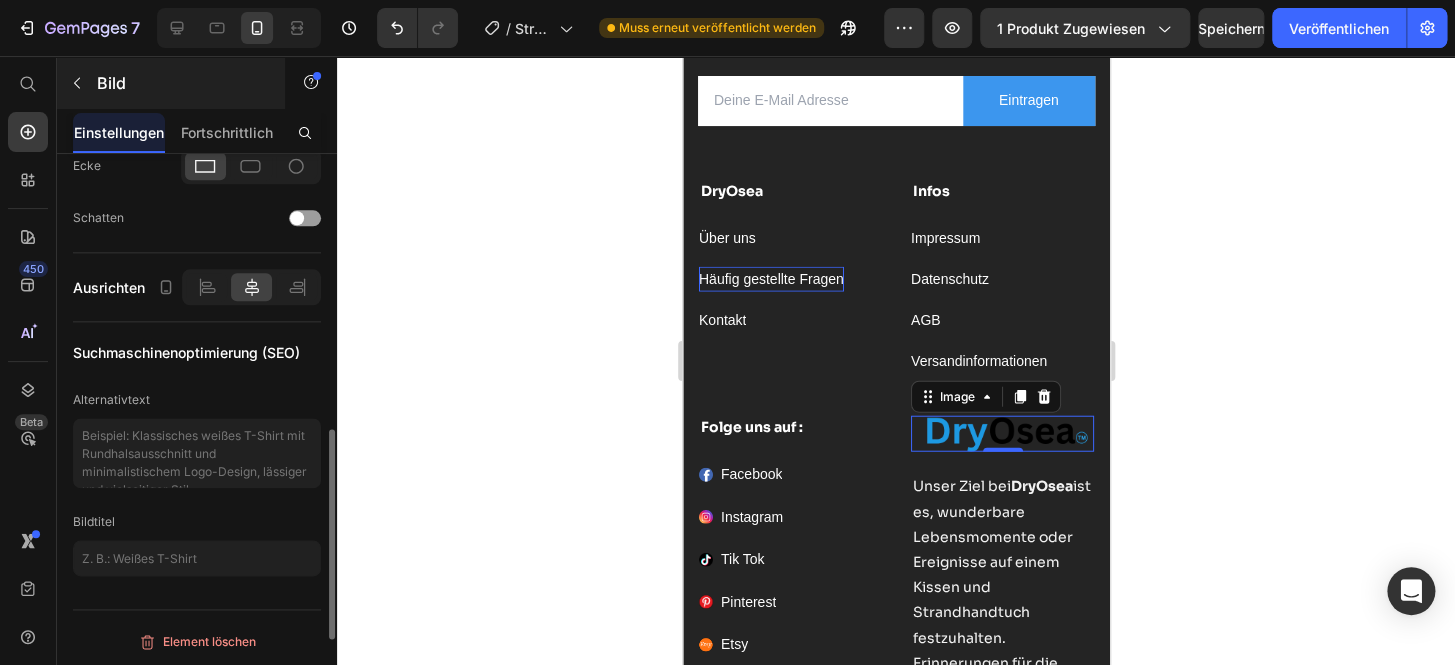 scroll, scrollTop: 903, scrollLeft: 0, axis: vertical 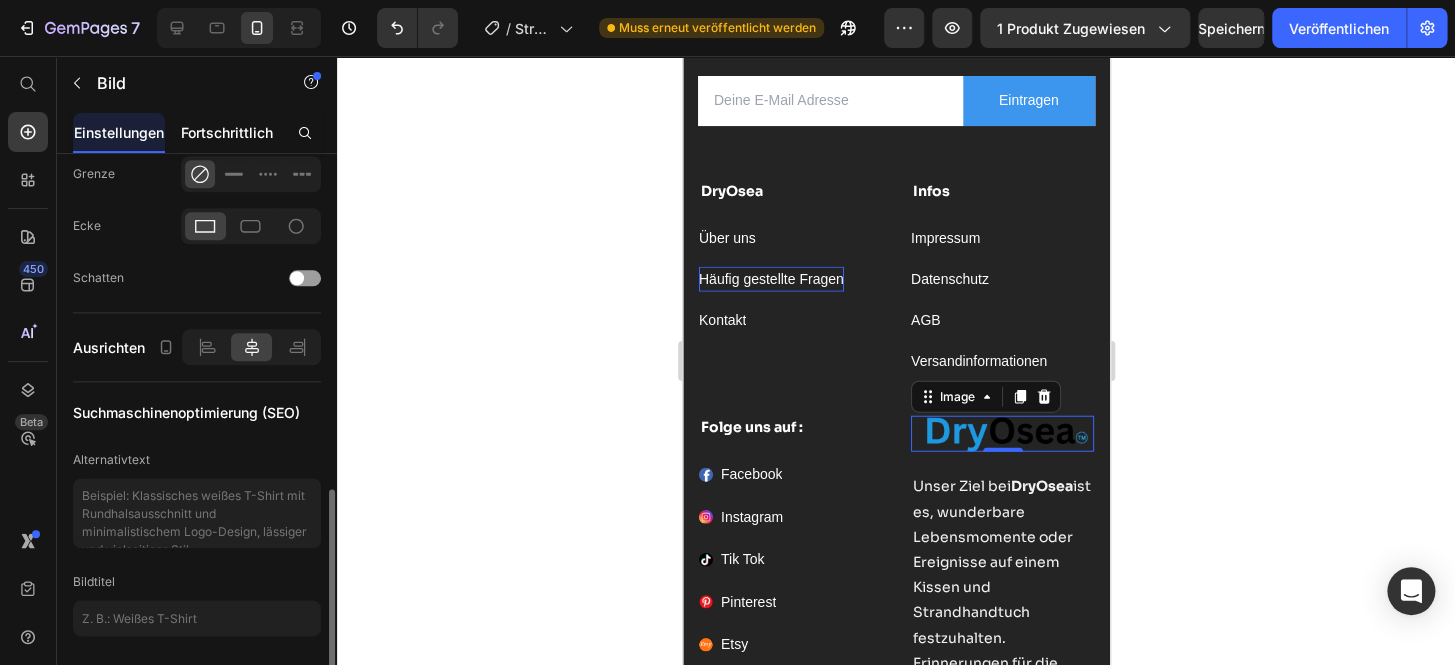 click on "Fortschrittlich" at bounding box center (227, 132) 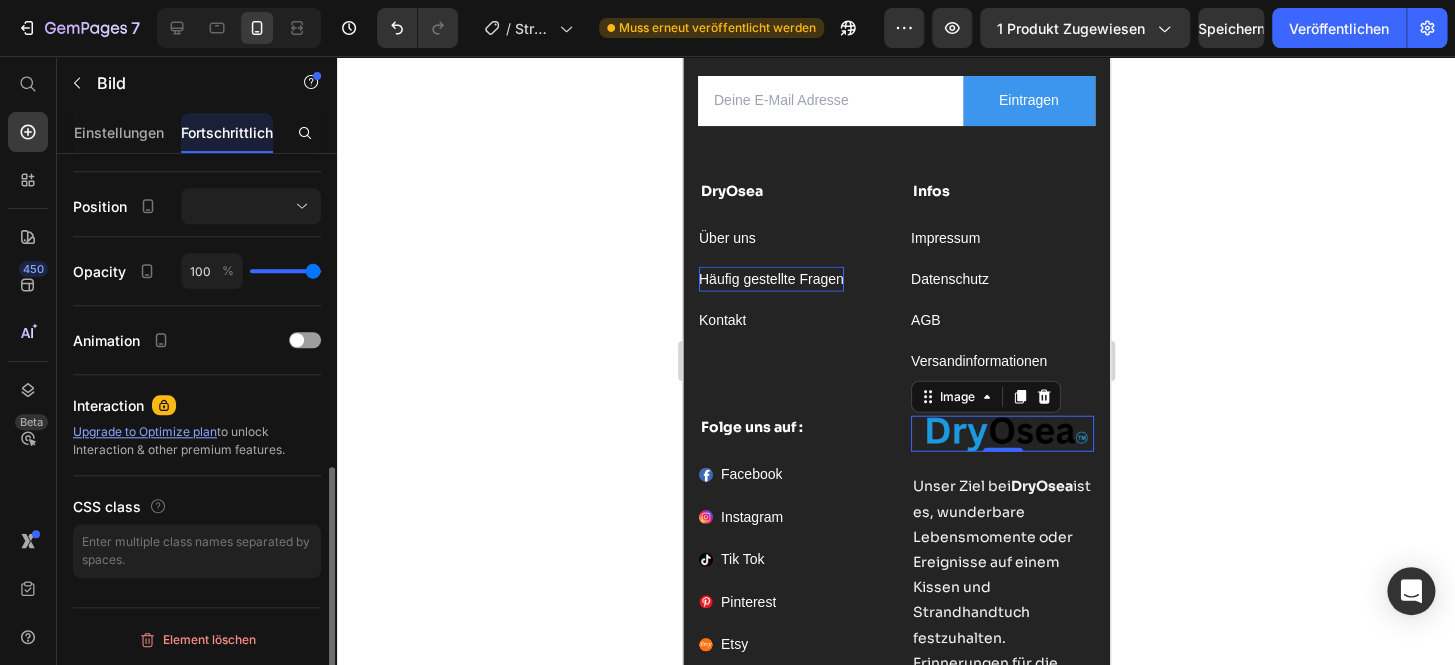scroll, scrollTop: 0, scrollLeft: 0, axis: both 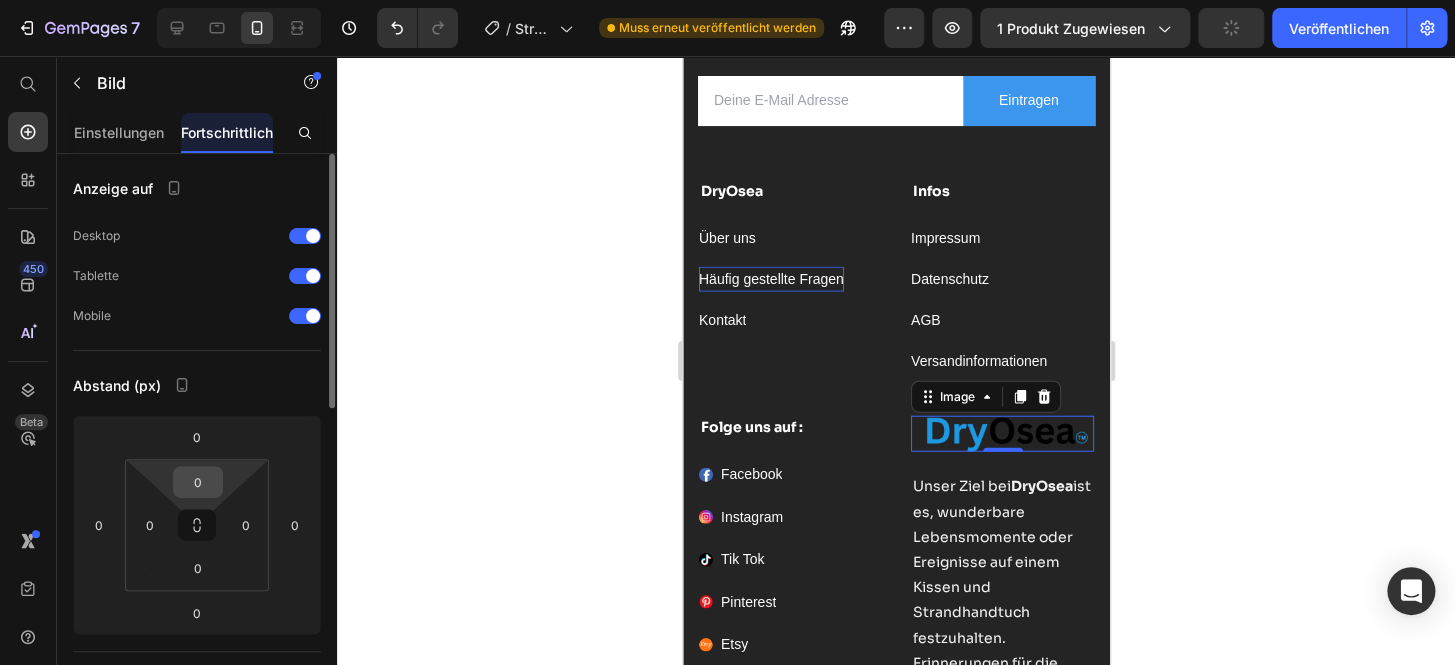 click on "0" at bounding box center (198, 482) 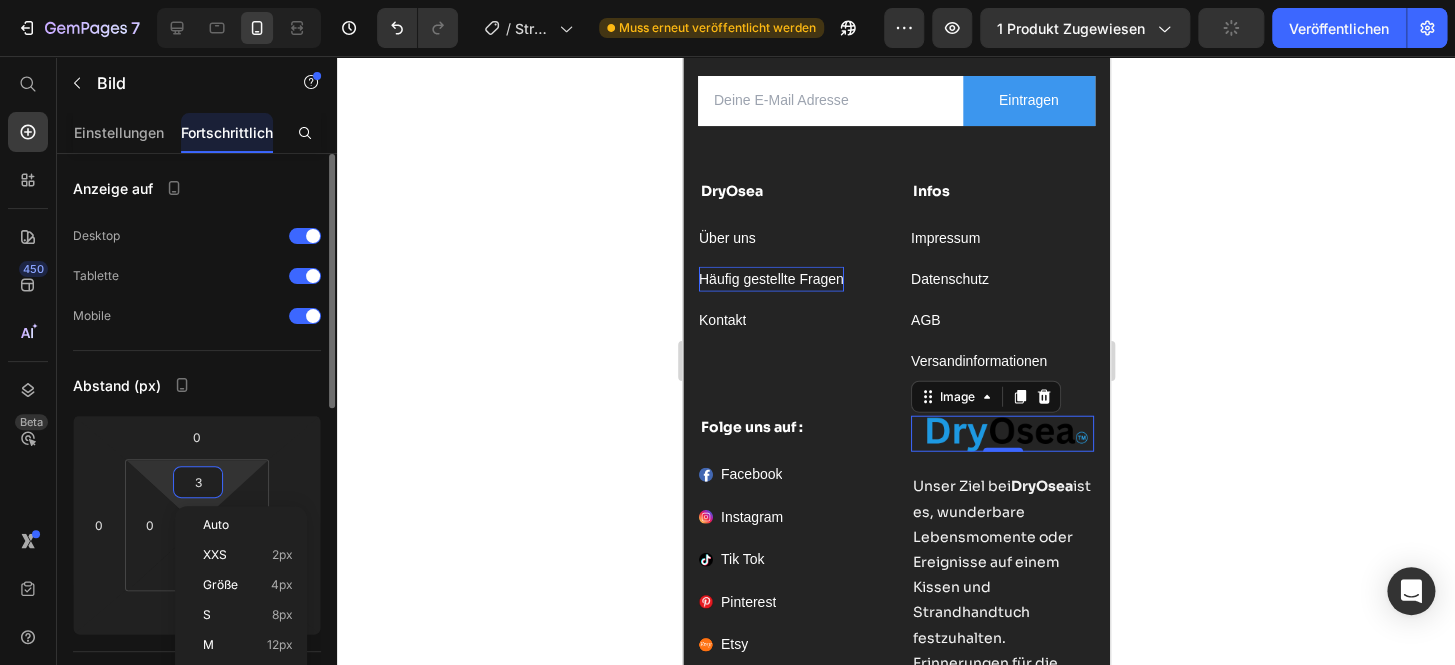 type on "30" 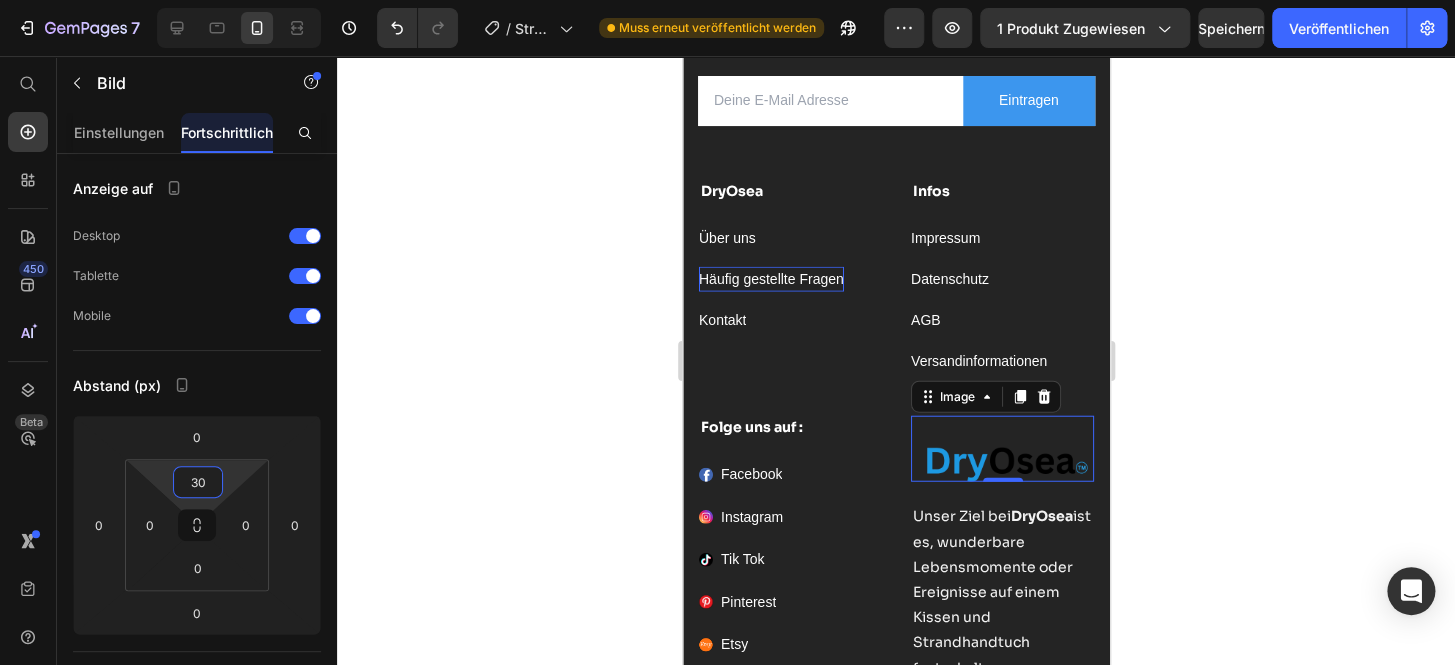 click 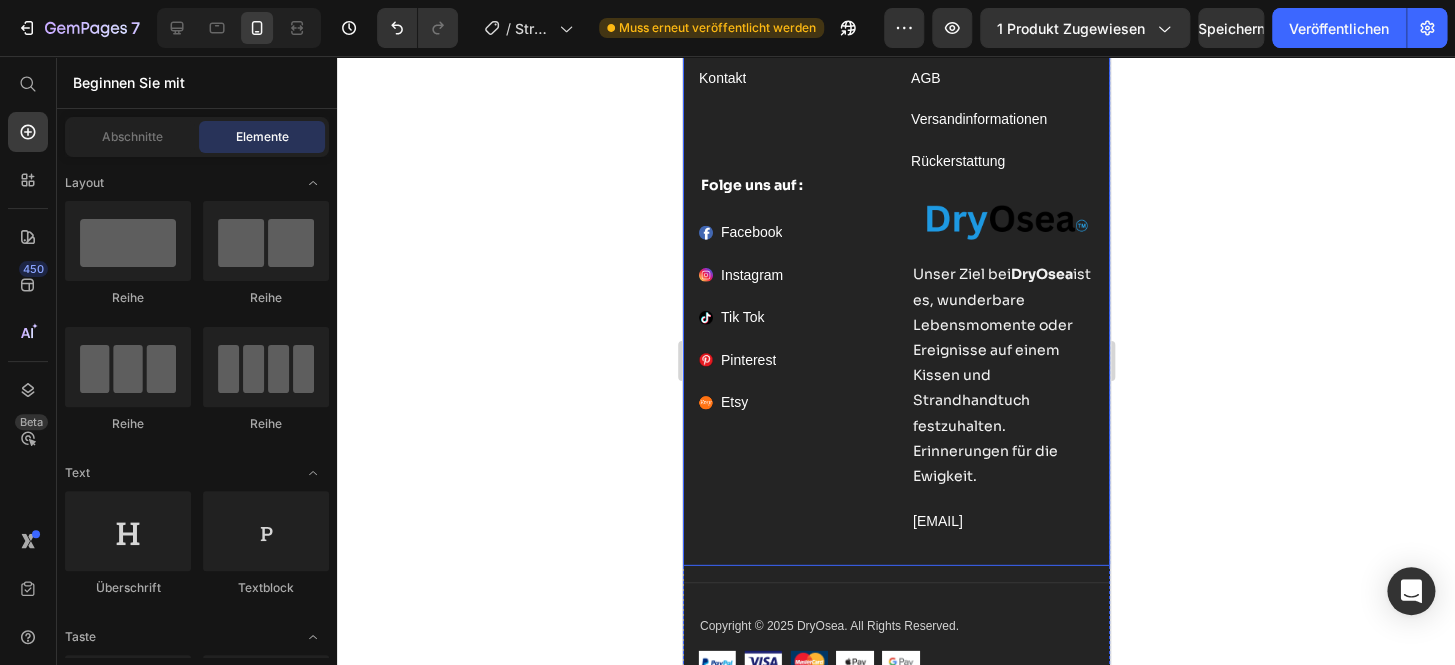 scroll, scrollTop: 11741, scrollLeft: 0, axis: vertical 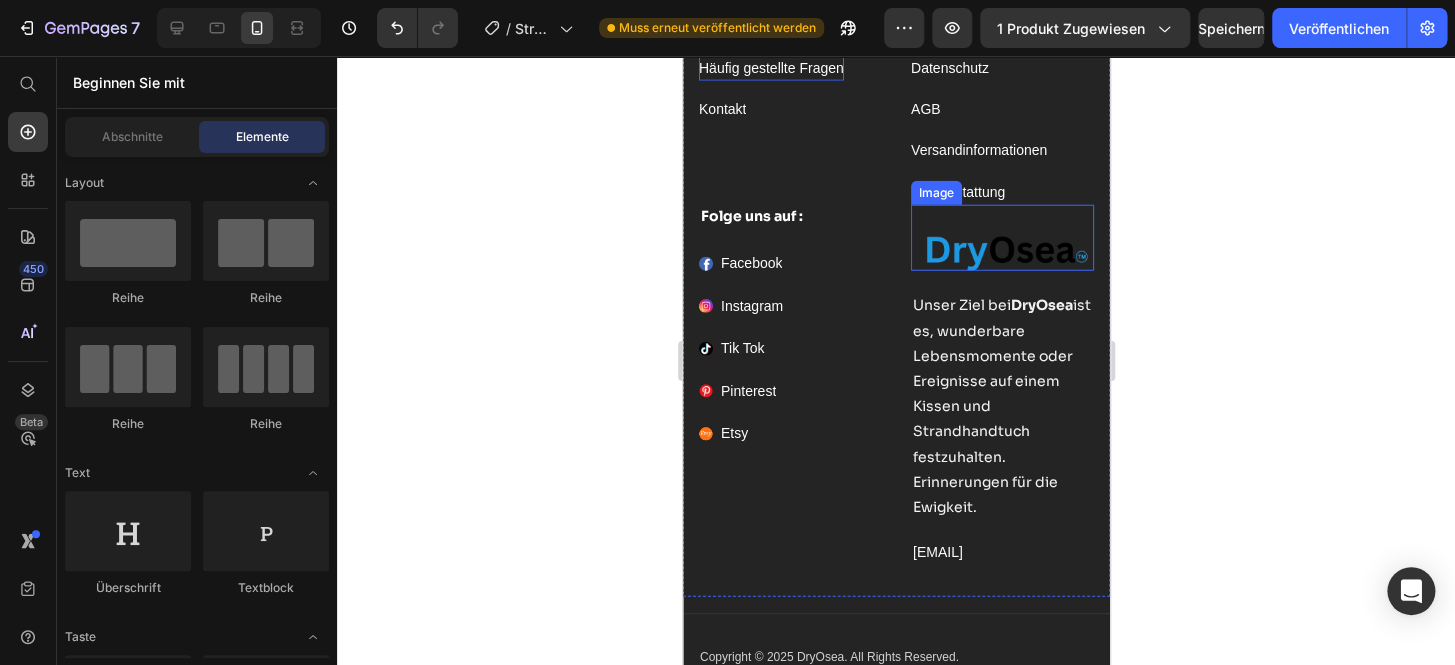 click 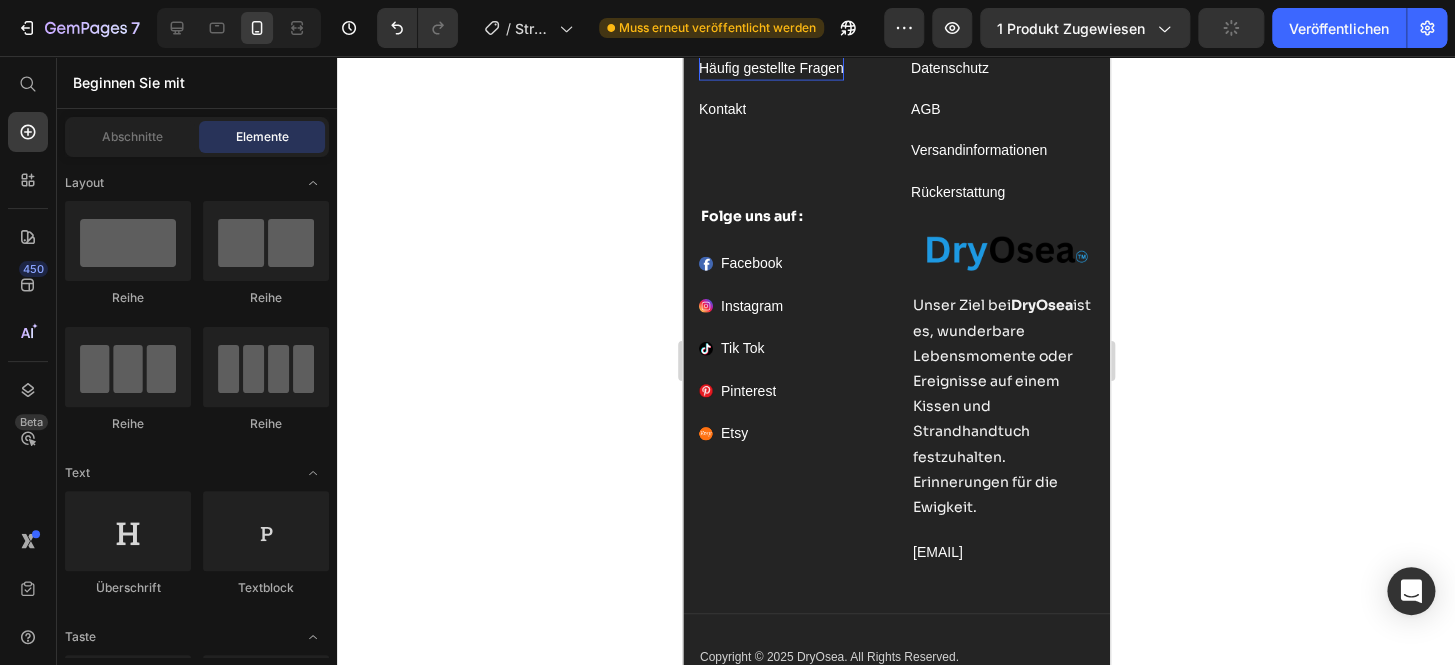 scroll, scrollTop: 11711, scrollLeft: 0, axis: vertical 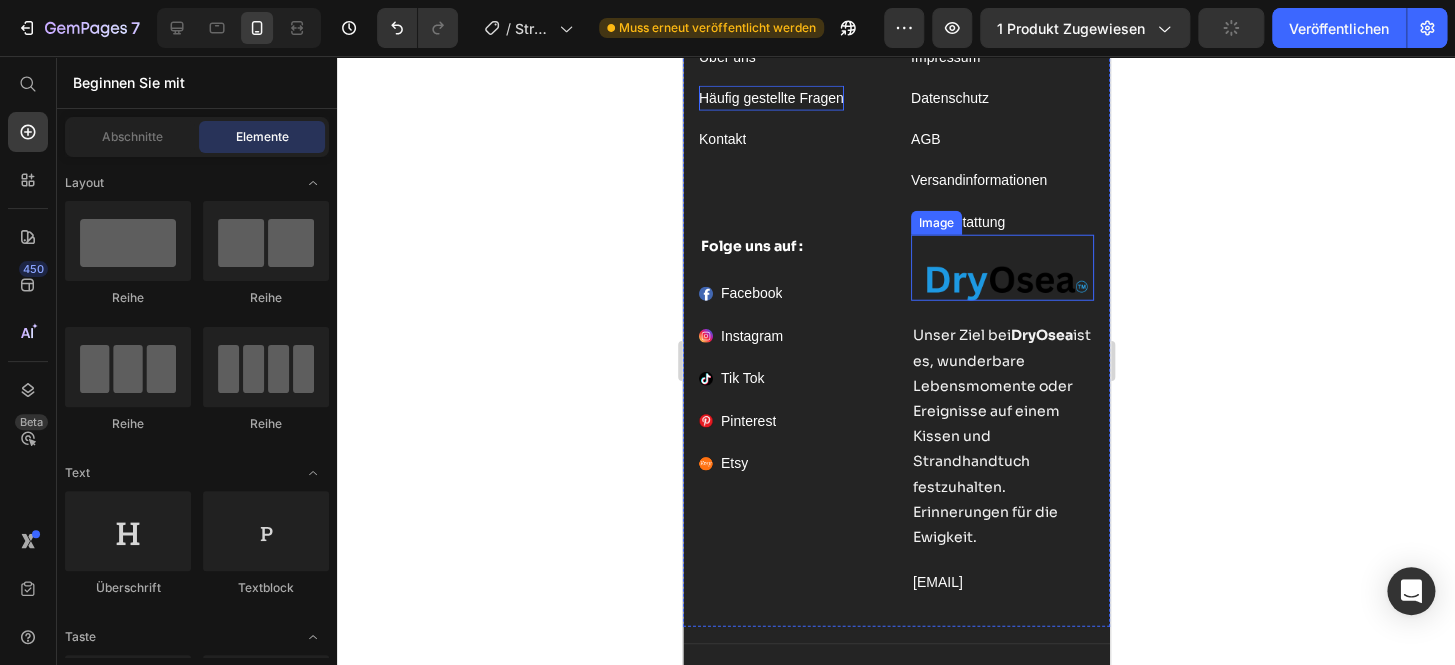 click at bounding box center [1001, 268] 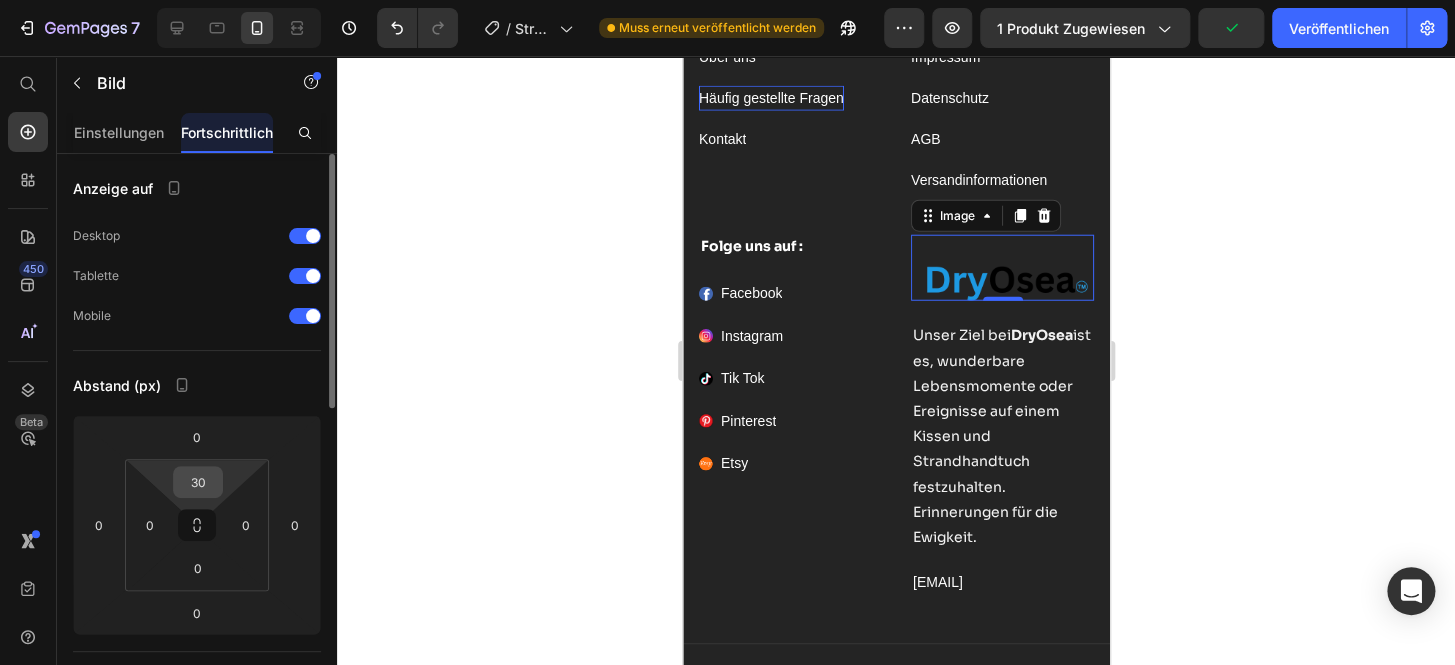 click on "30" at bounding box center (198, 482) 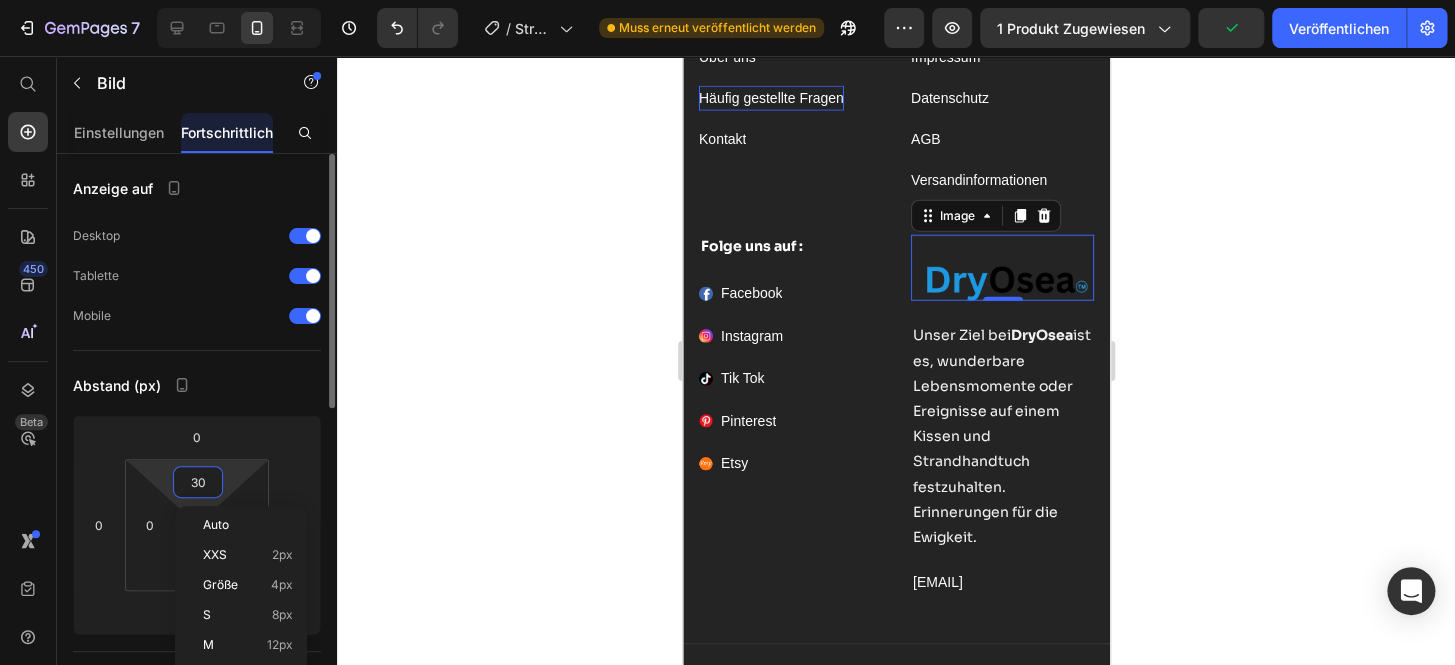 click on "30" at bounding box center [198, 482] 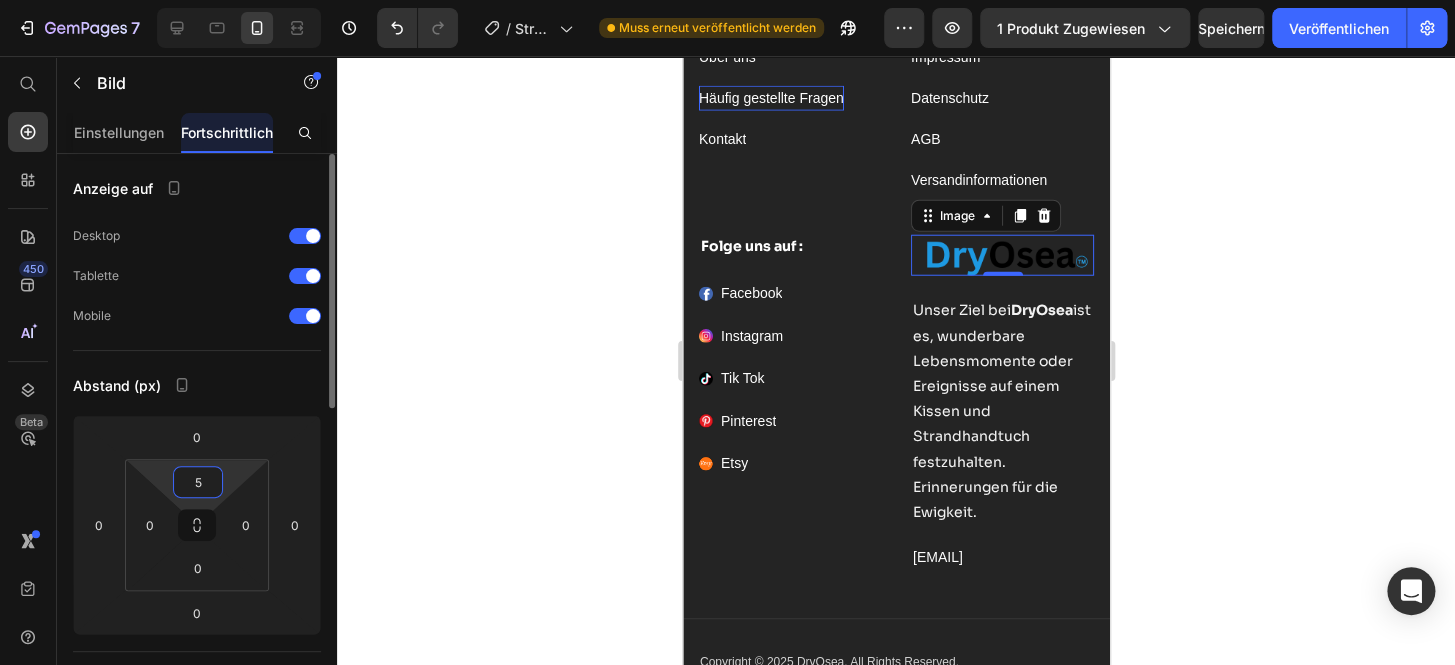 type on "50" 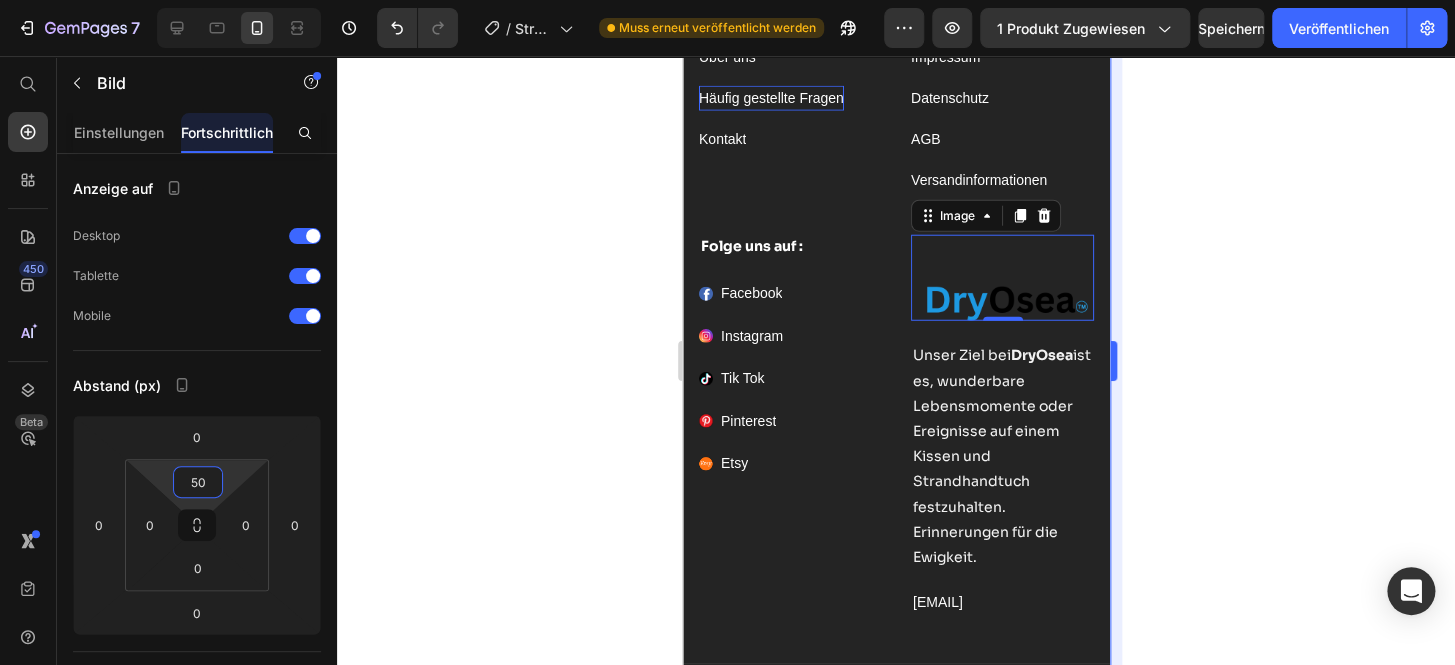 click 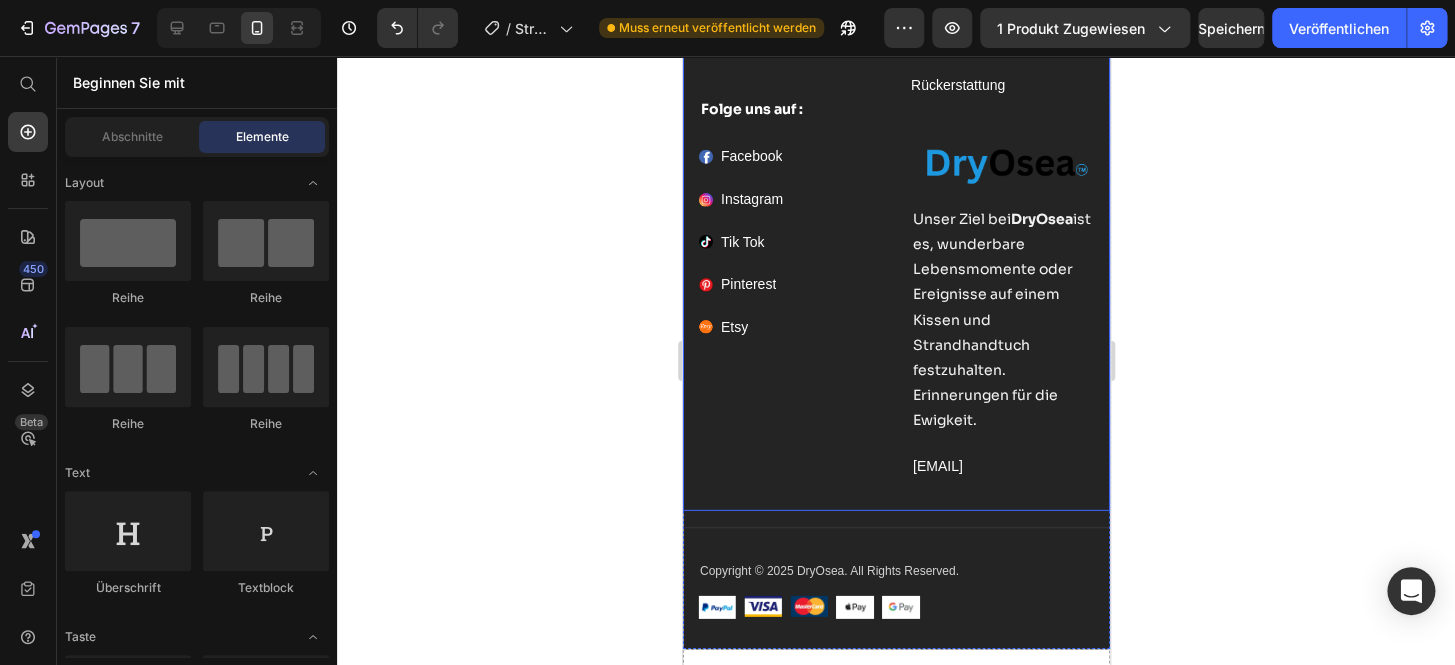 scroll, scrollTop: 11893, scrollLeft: 0, axis: vertical 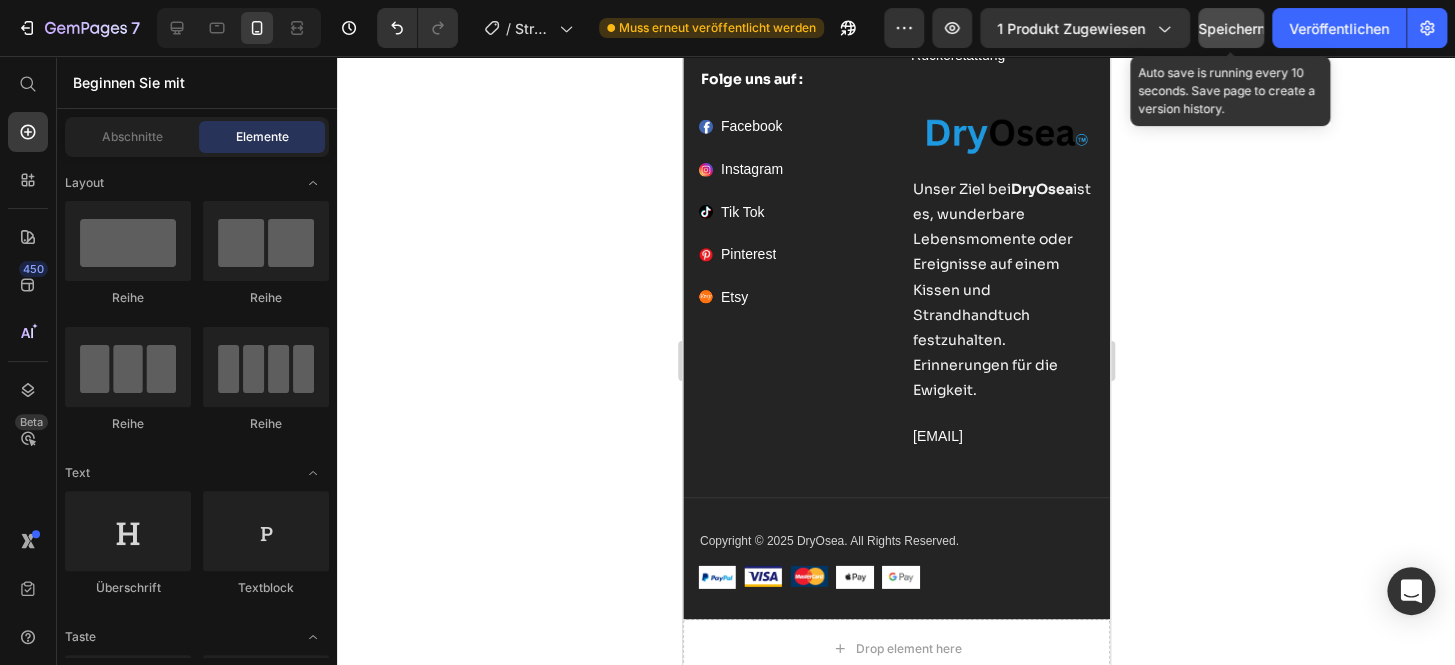 click on "Speichern" at bounding box center [1231, 28] 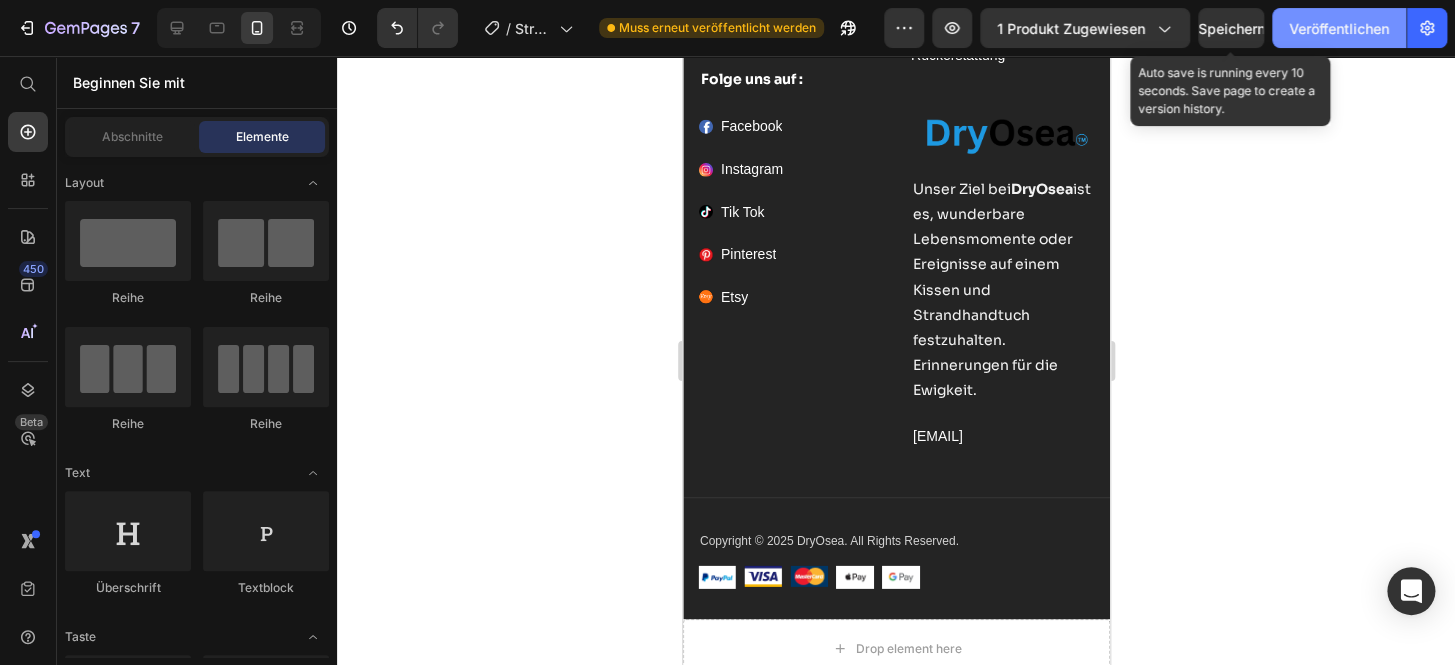 click on "Veröffentlichen" at bounding box center (1339, 28) 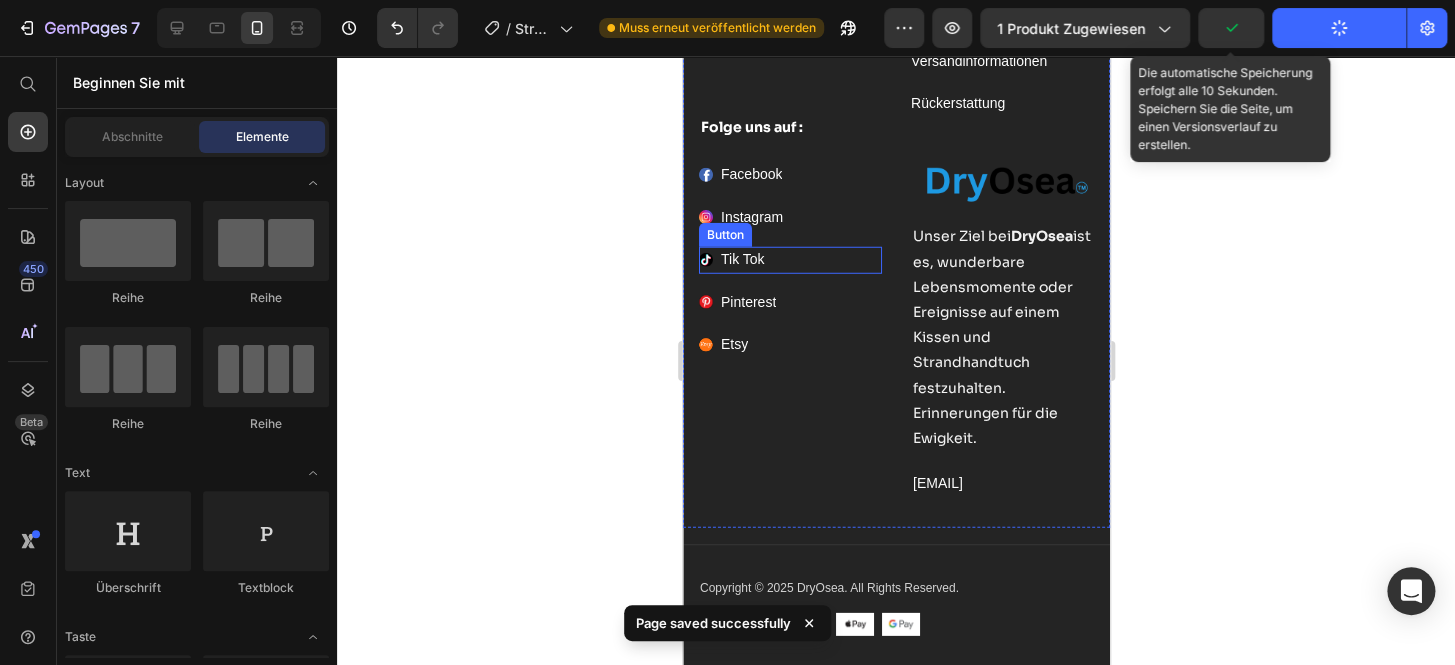 scroll, scrollTop: 11772, scrollLeft: 0, axis: vertical 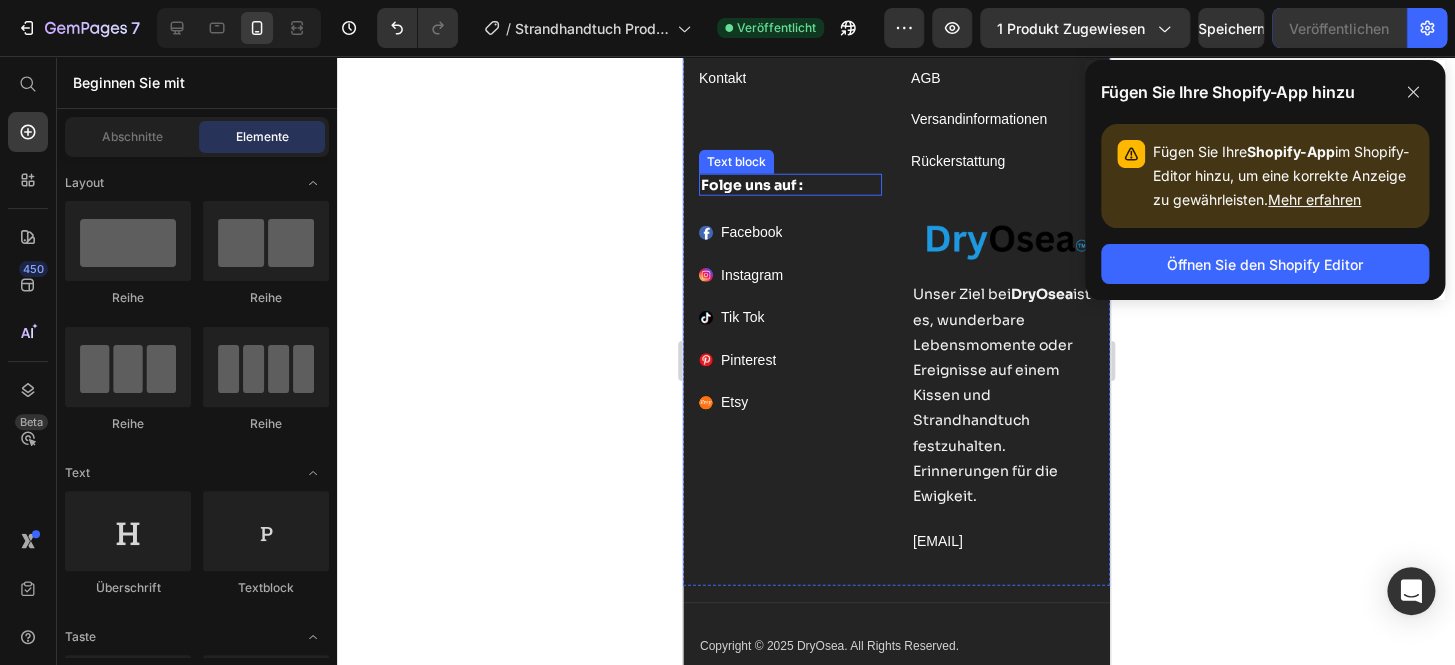 click on "Folge uns auf :" at bounding box center [789, 185] 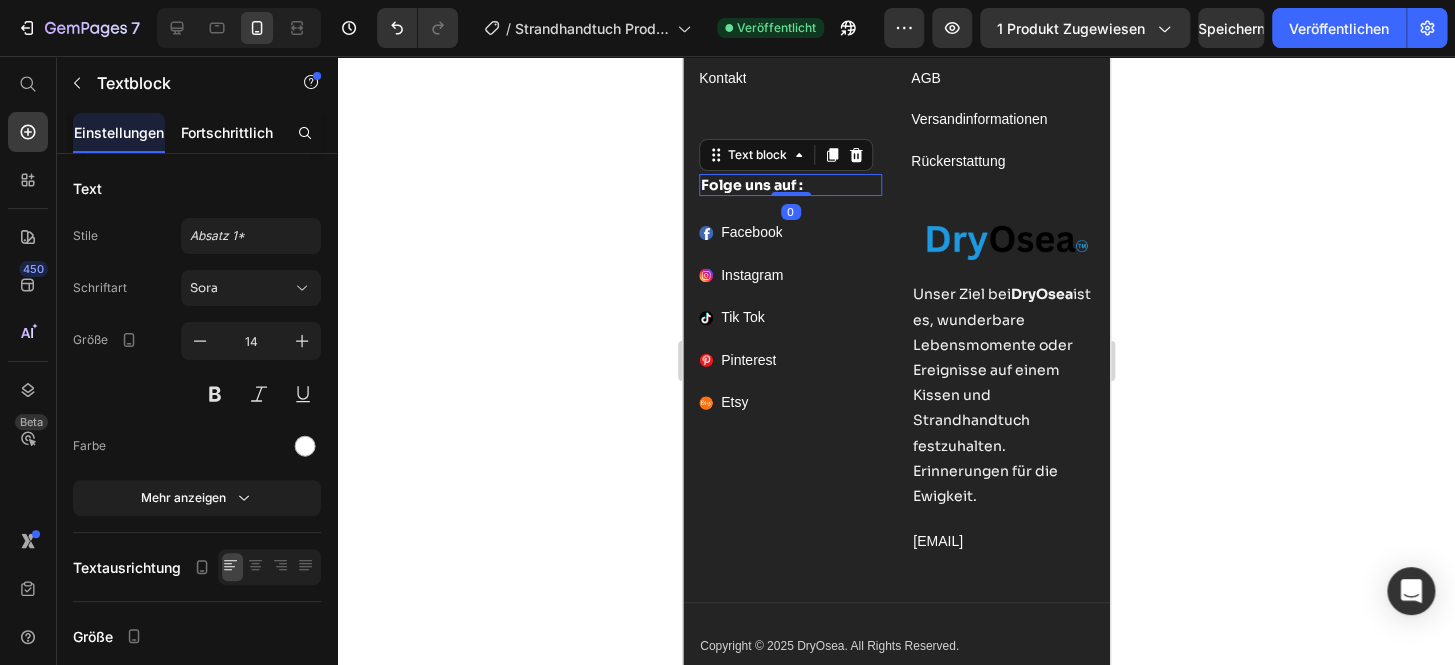 click on "Fortschrittlich" at bounding box center (227, 132) 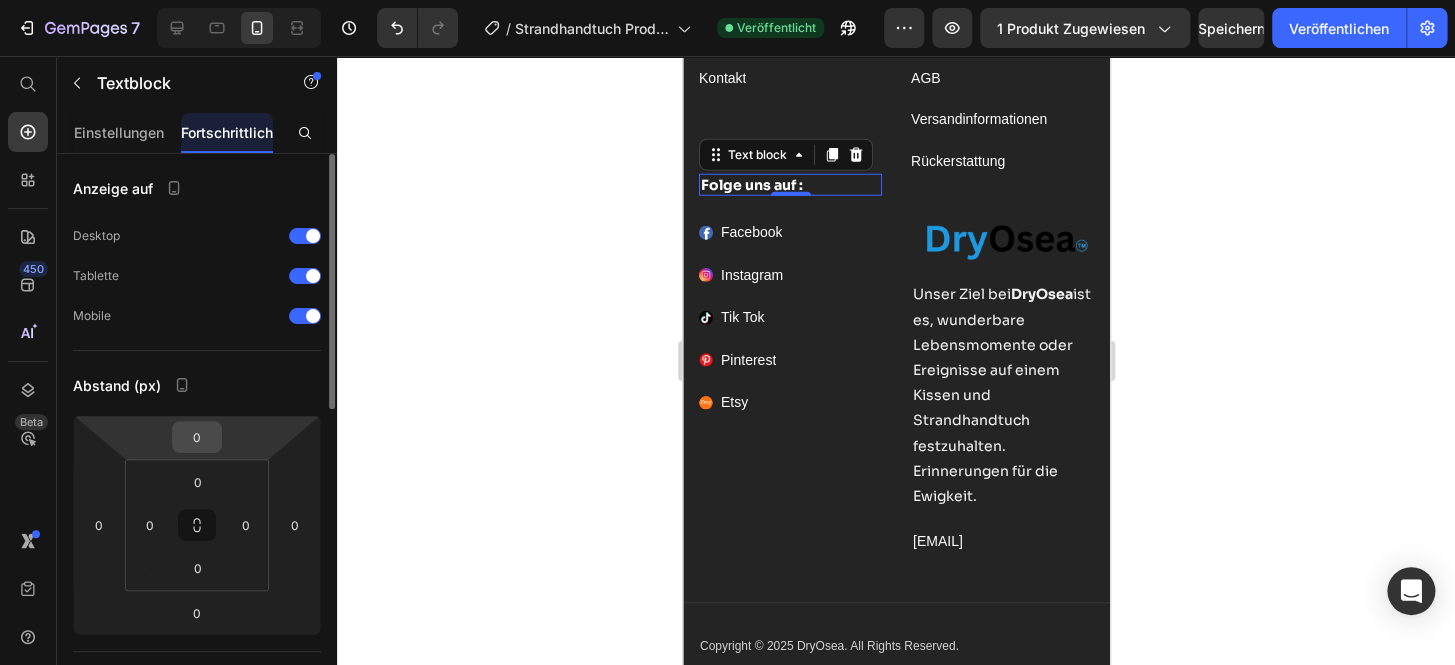 click on "0" at bounding box center [197, 437] 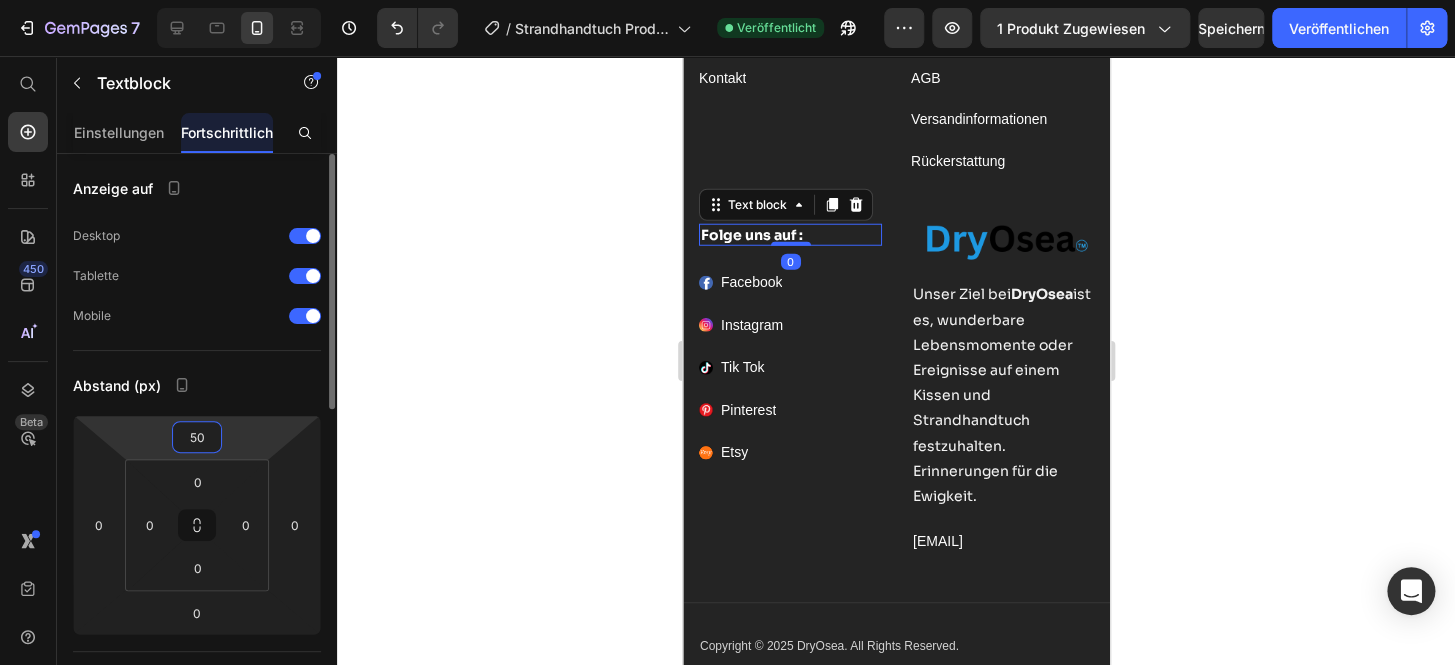 click on "50" at bounding box center (197, 437) 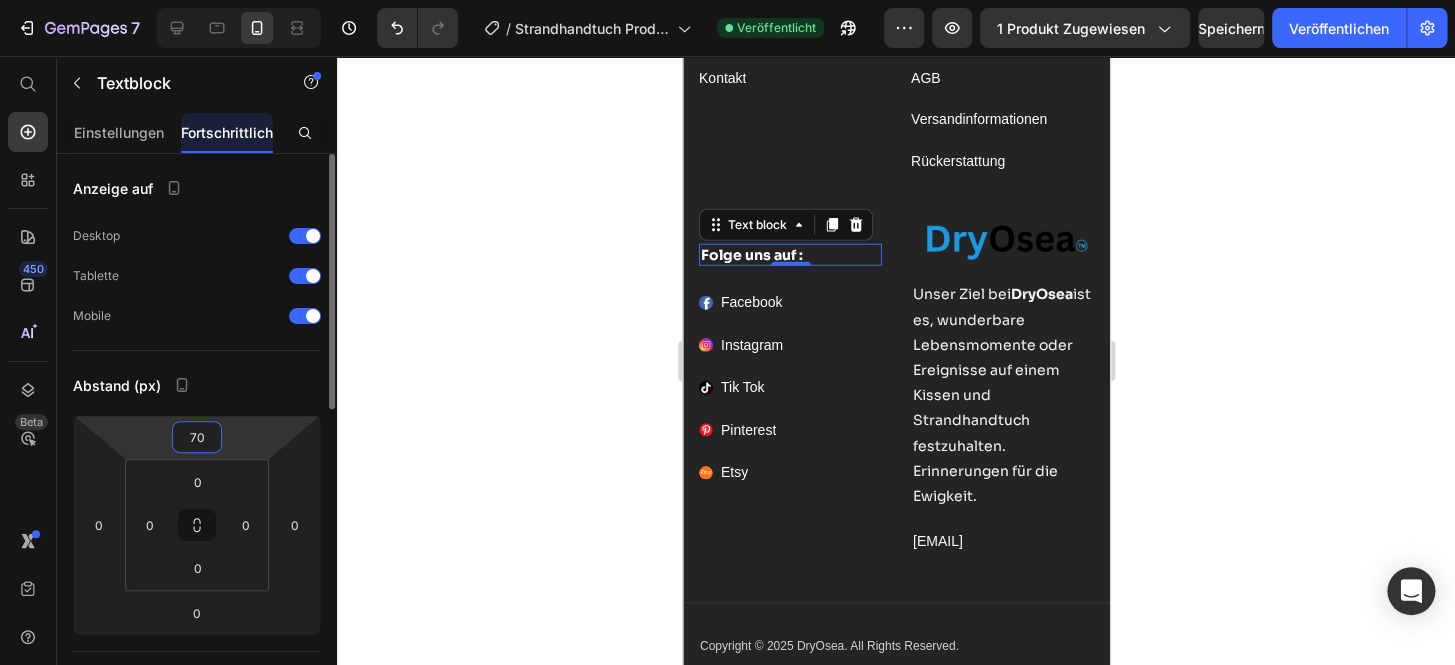 click on "70" at bounding box center [197, 437] 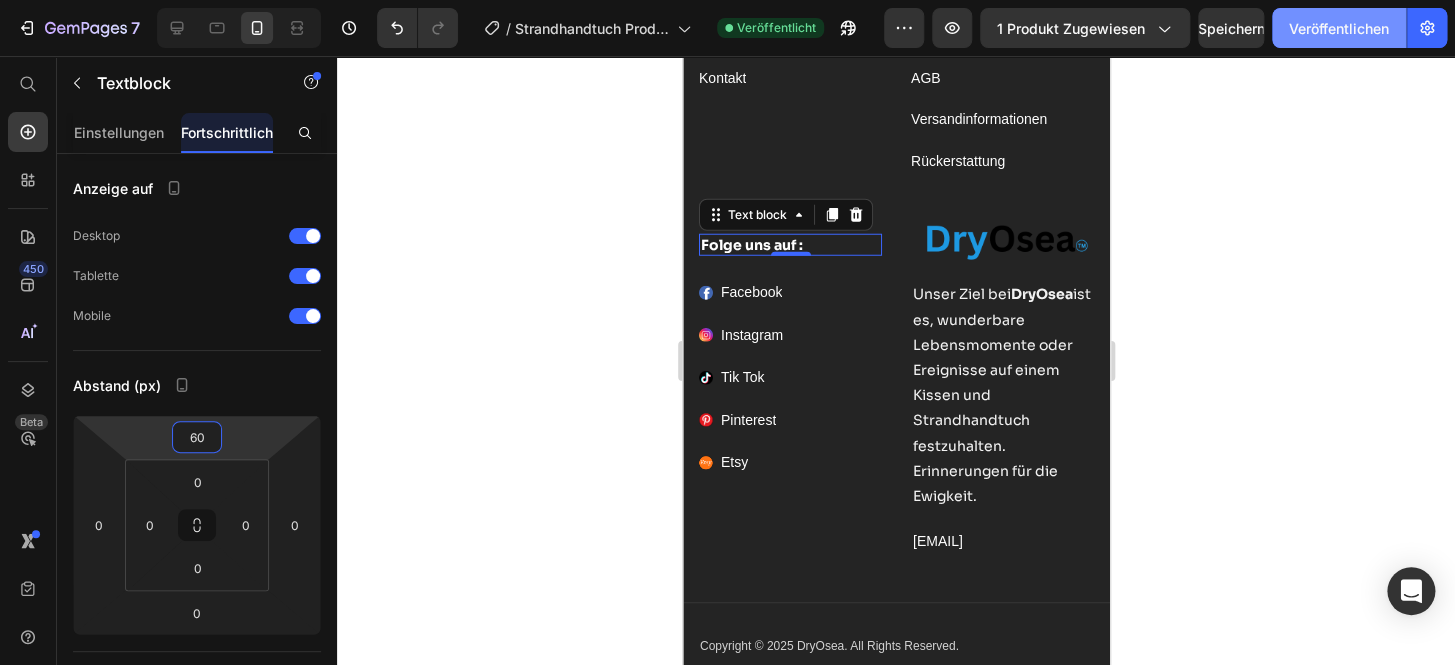 type on "60" 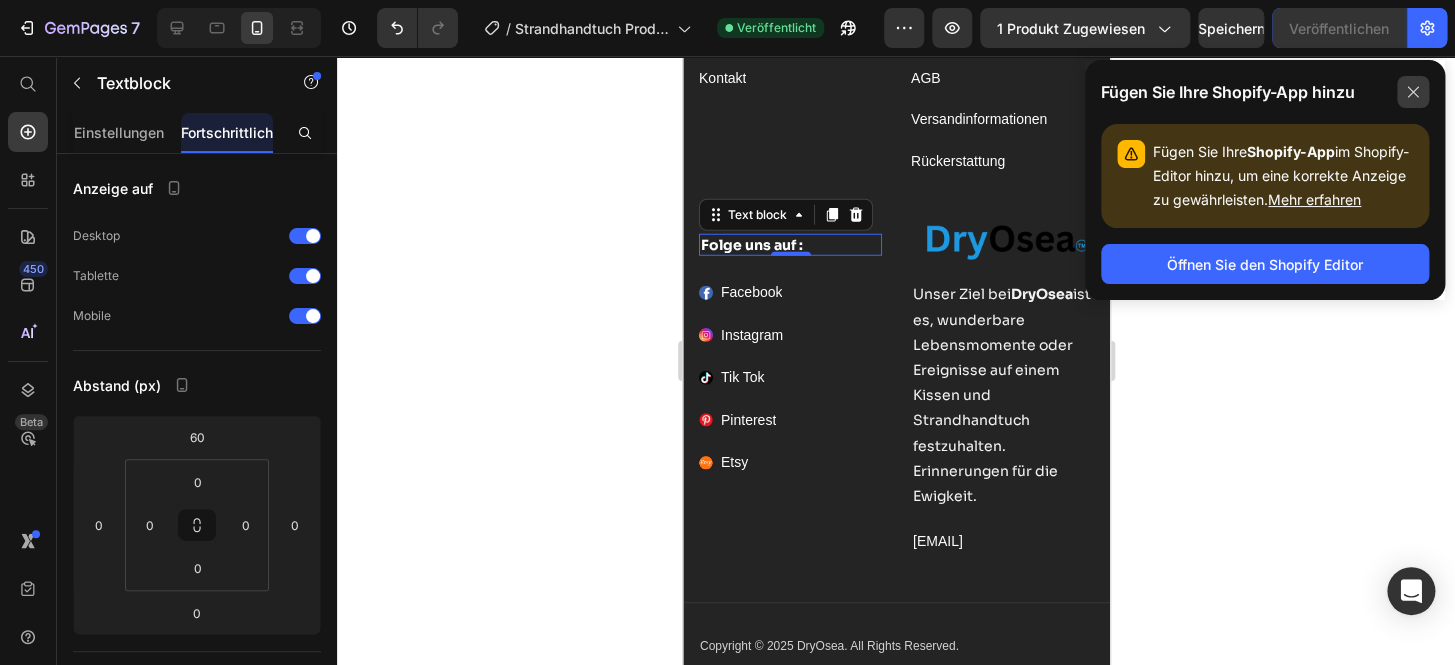 click 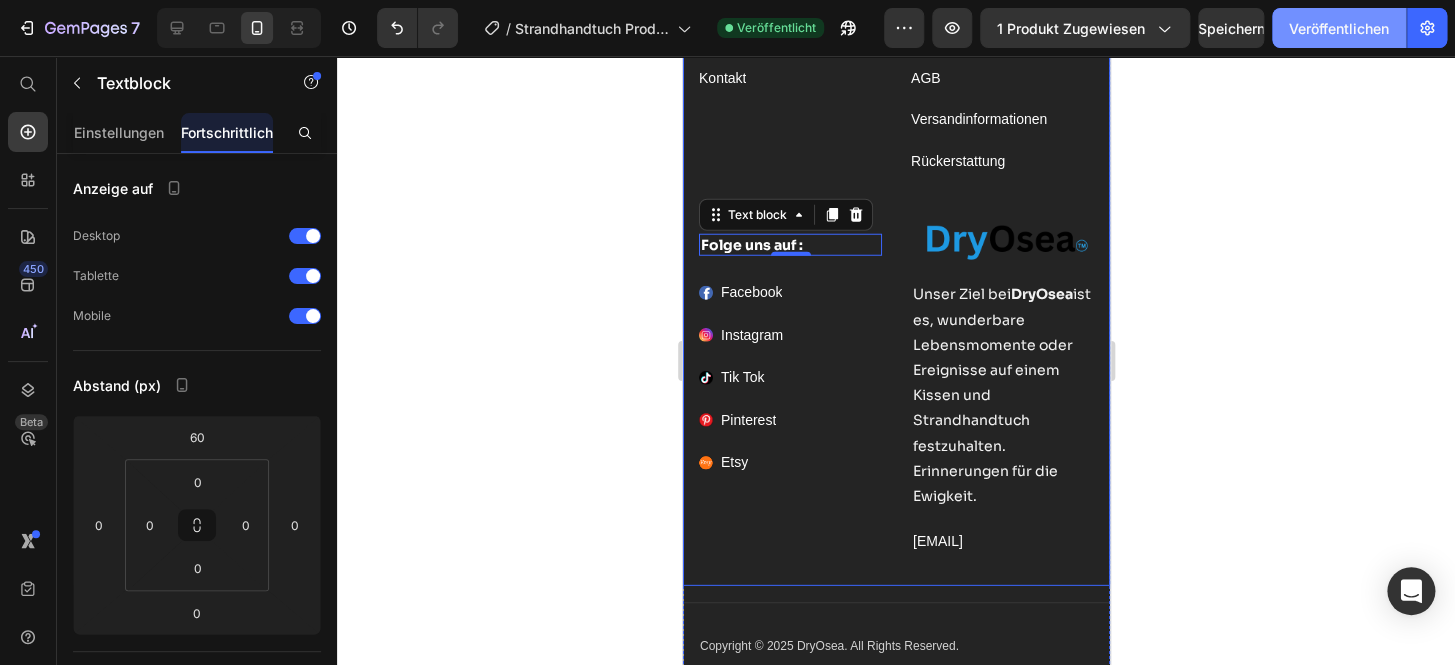 scroll, scrollTop: 11711, scrollLeft: 0, axis: vertical 